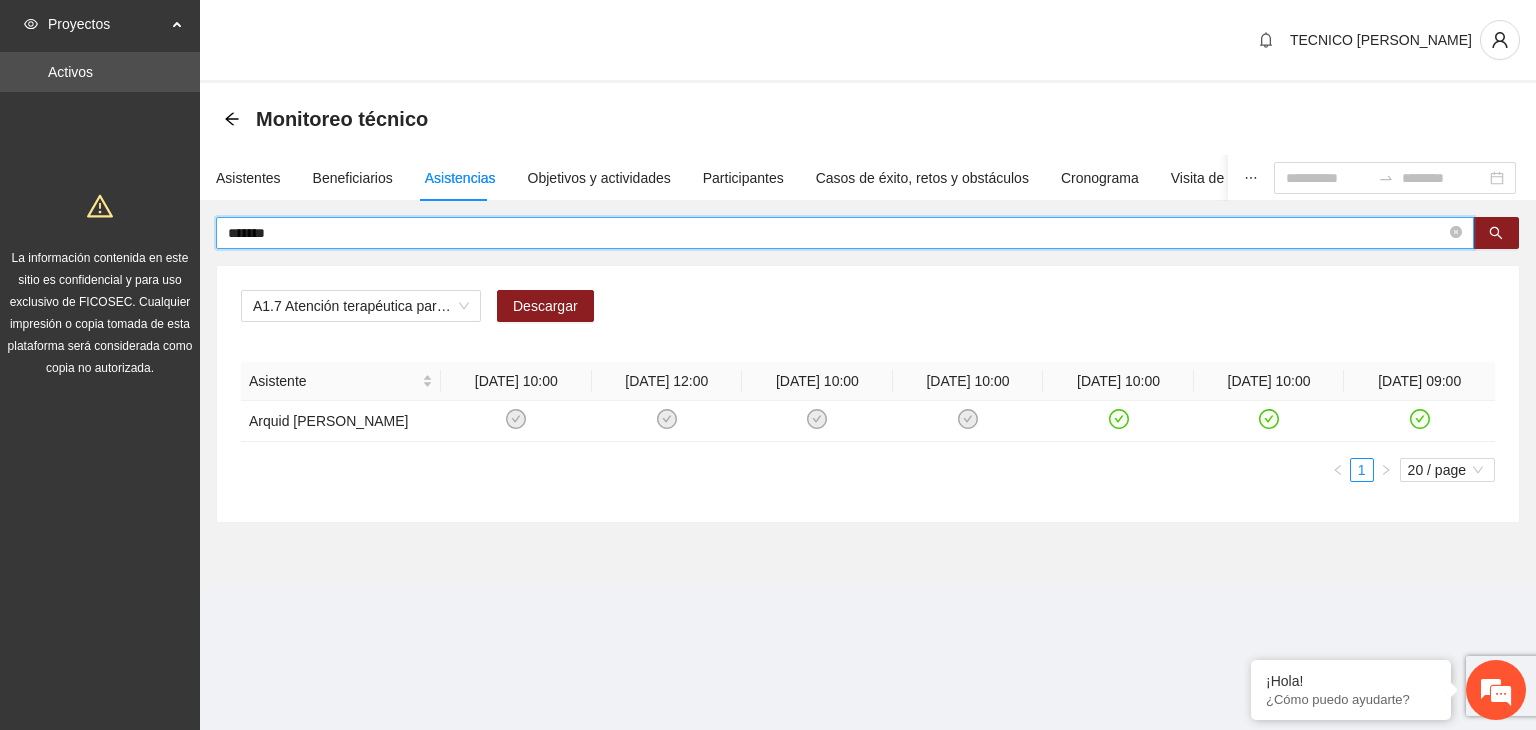 scroll, scrollTop: 0, scrollLeft: 0, axis: both 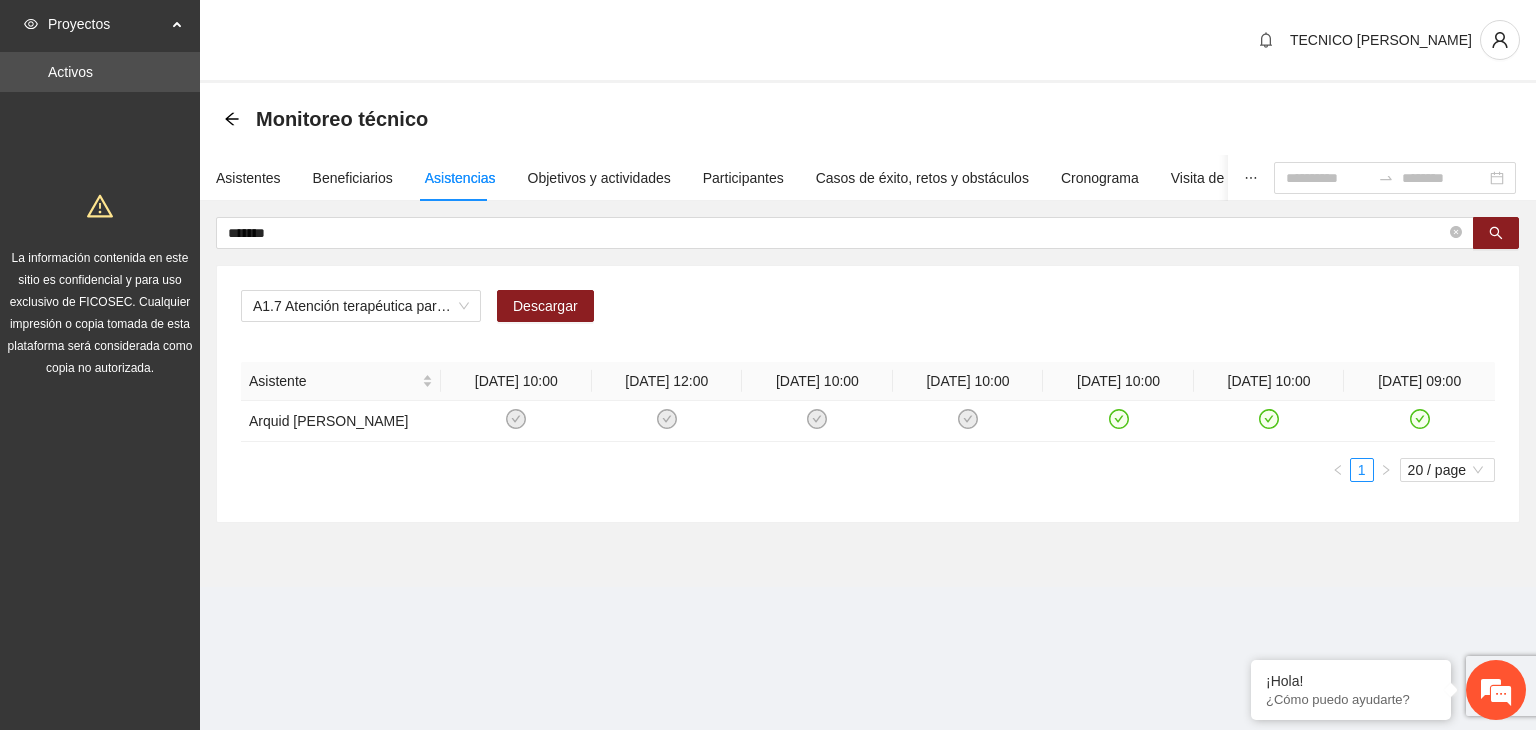 click on "Asistentes Beneficiarios Asistencias Objetivos y actividades Participantes Casos de éxito, retos y obstáculos Cronograma Visita de campo y entregables" at bounding box center [779, 178] 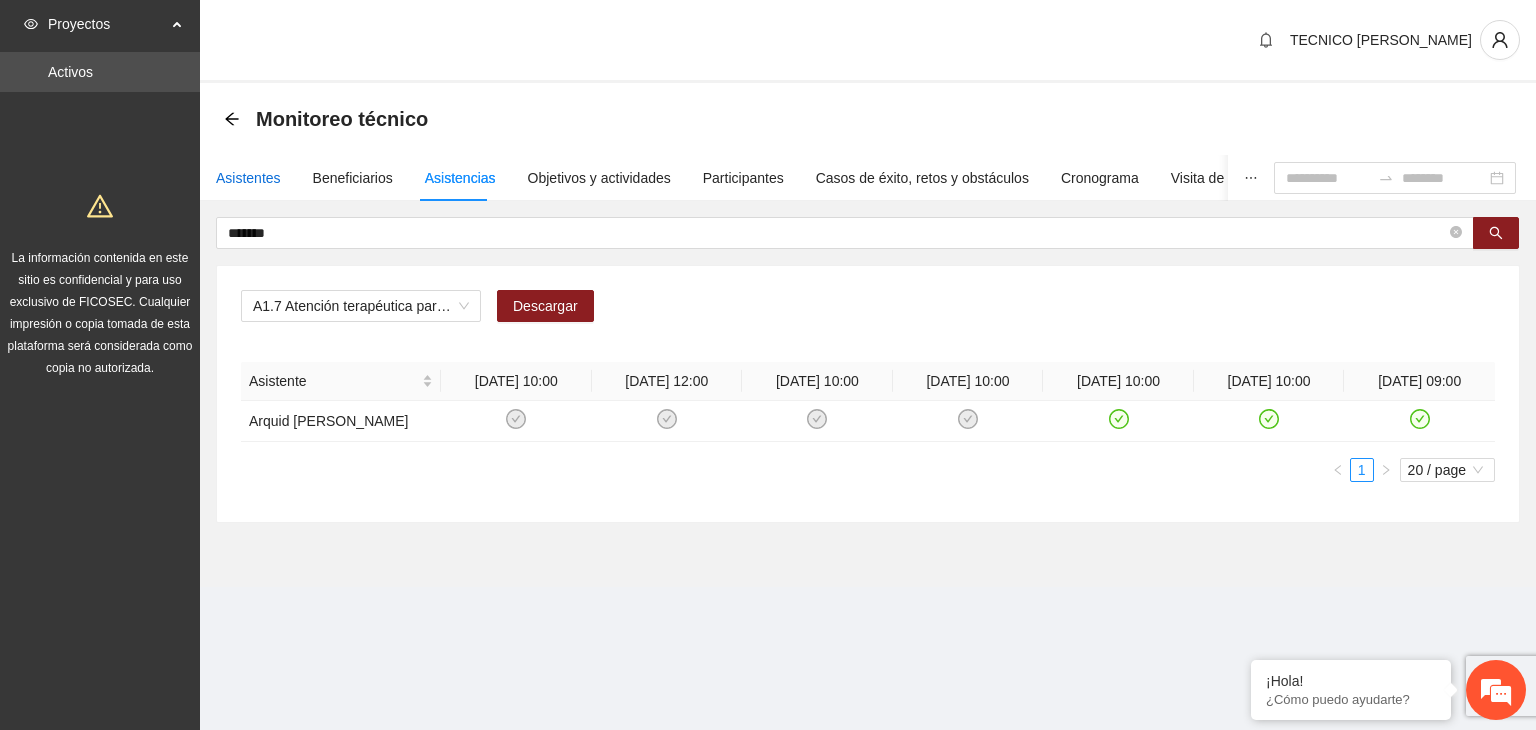 click on "Asistentes" at bounding box center [248, 178] 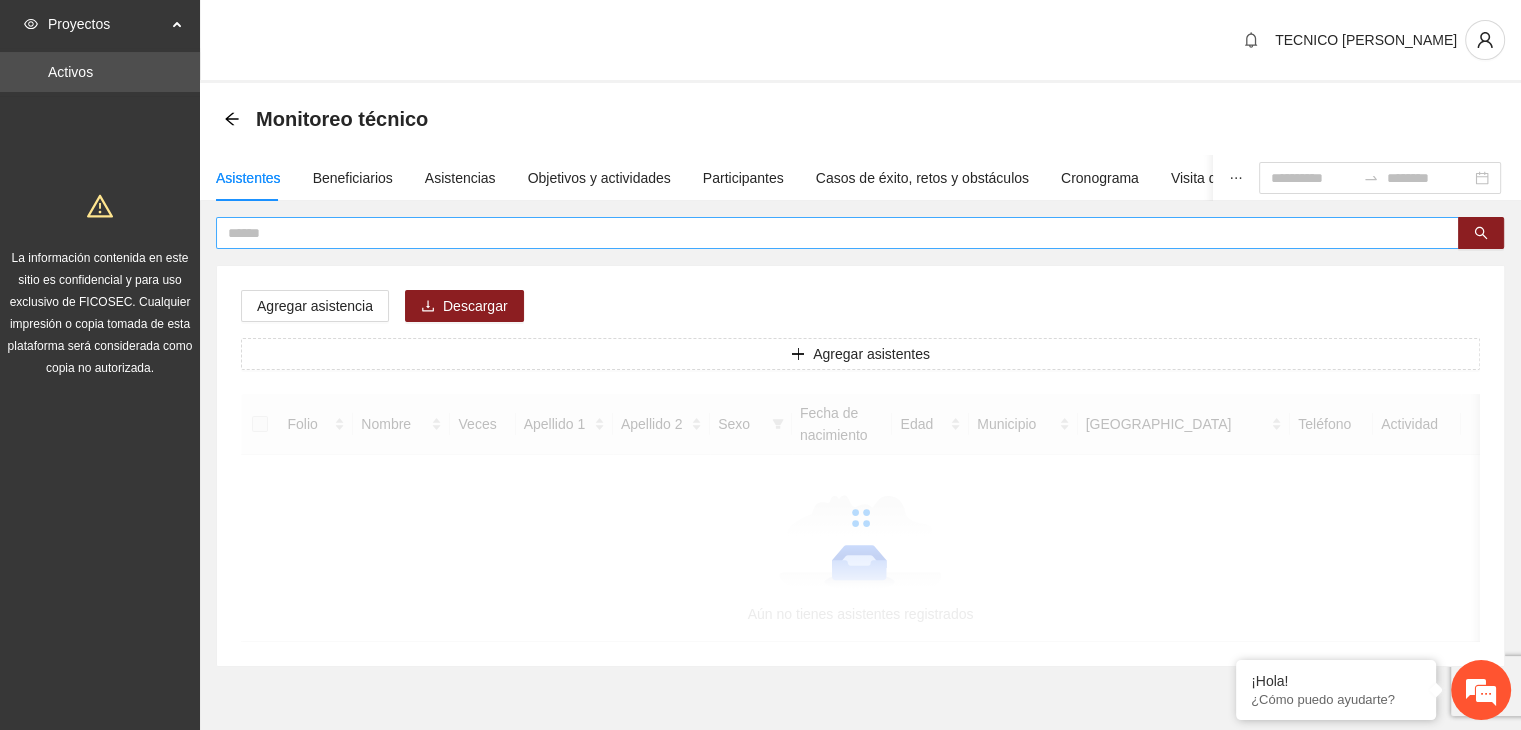click at bounding box center [829, 233] 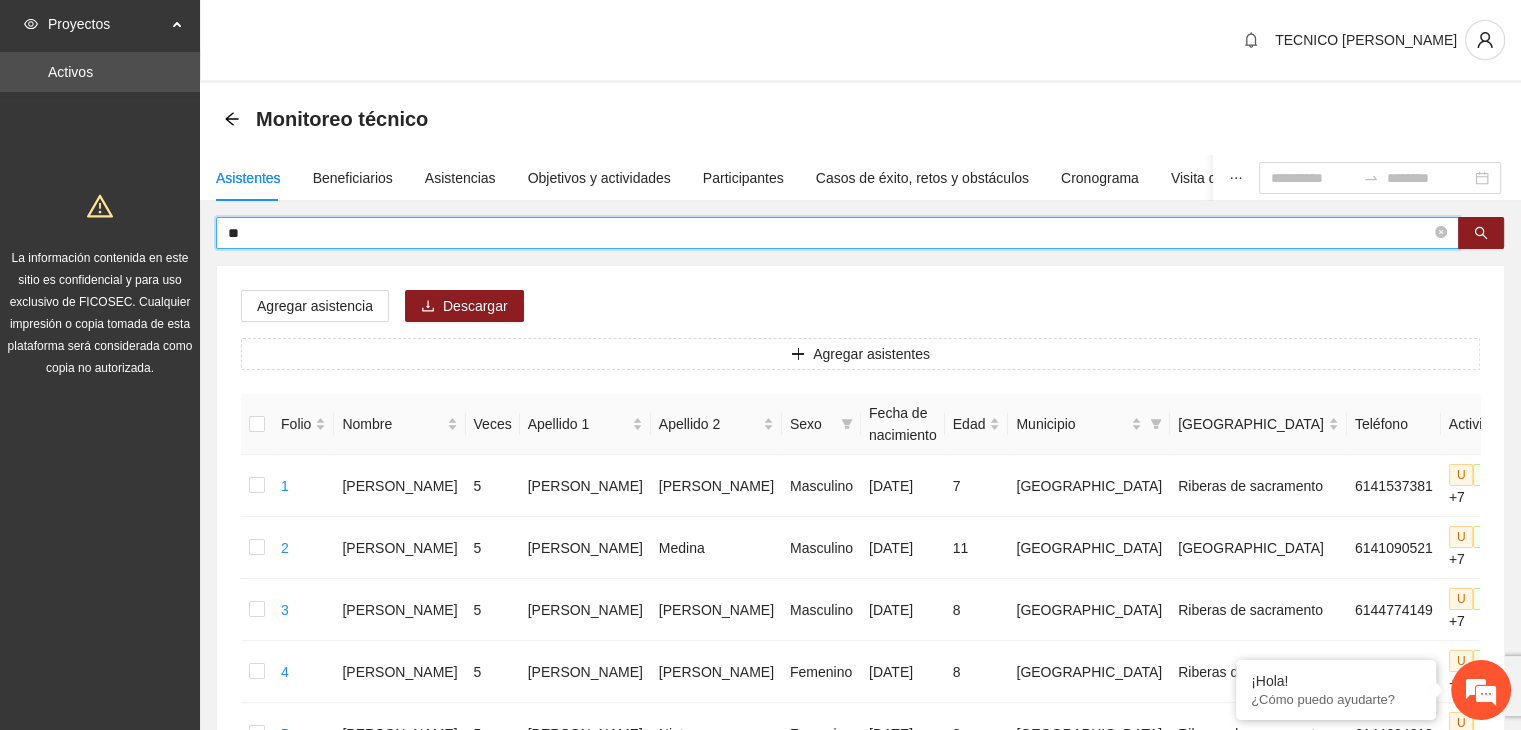 type on "*" 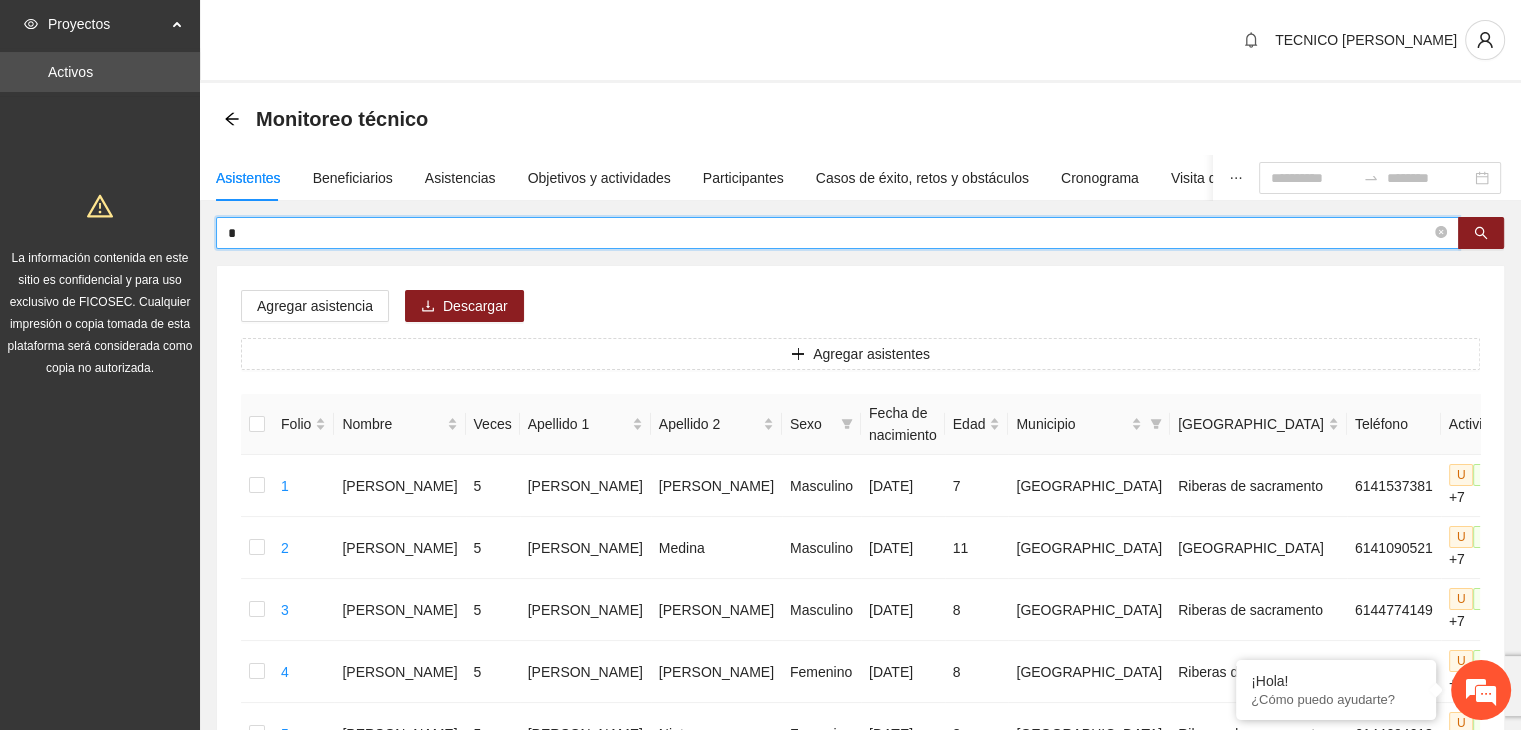type 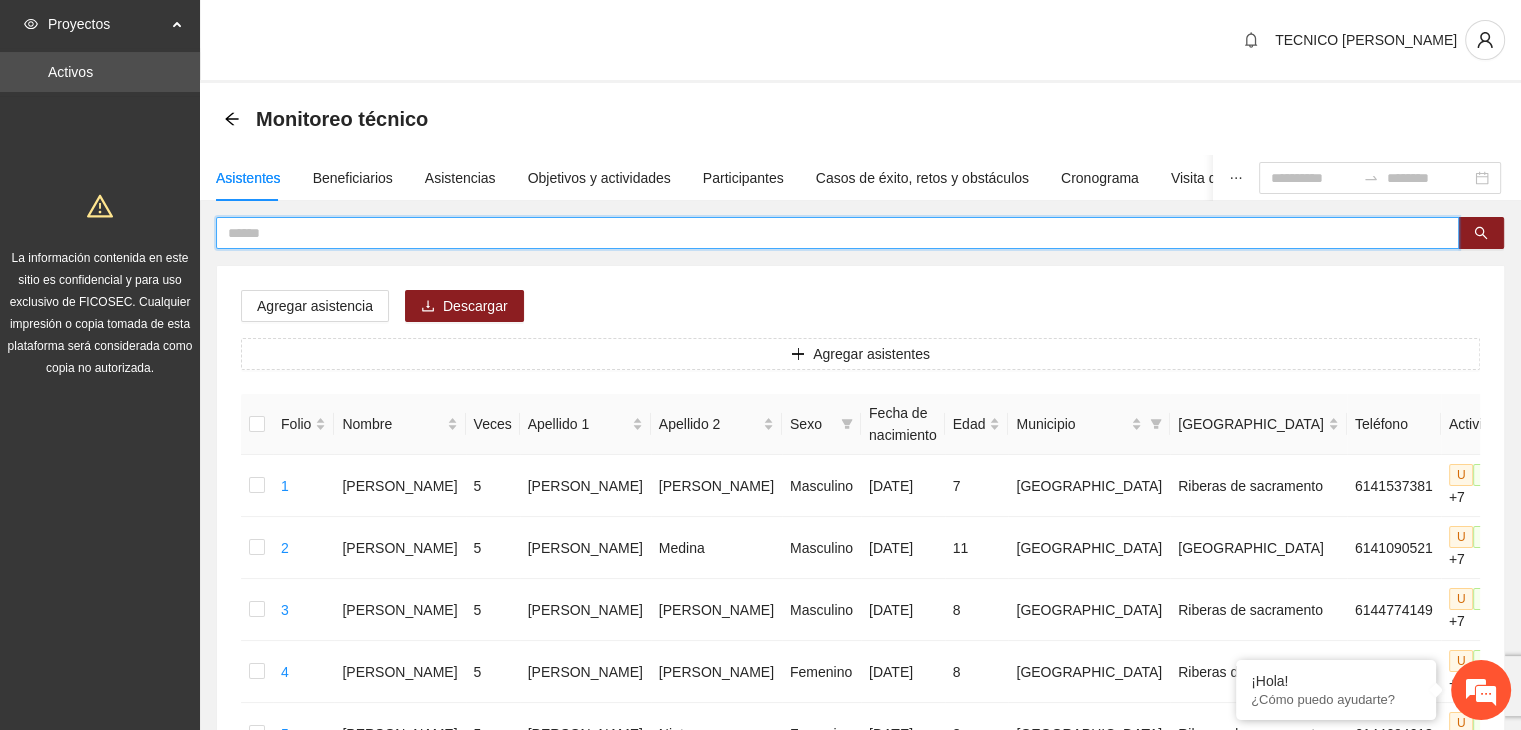 click on "Monitoreo técnico" at bounding box center (860, 119) 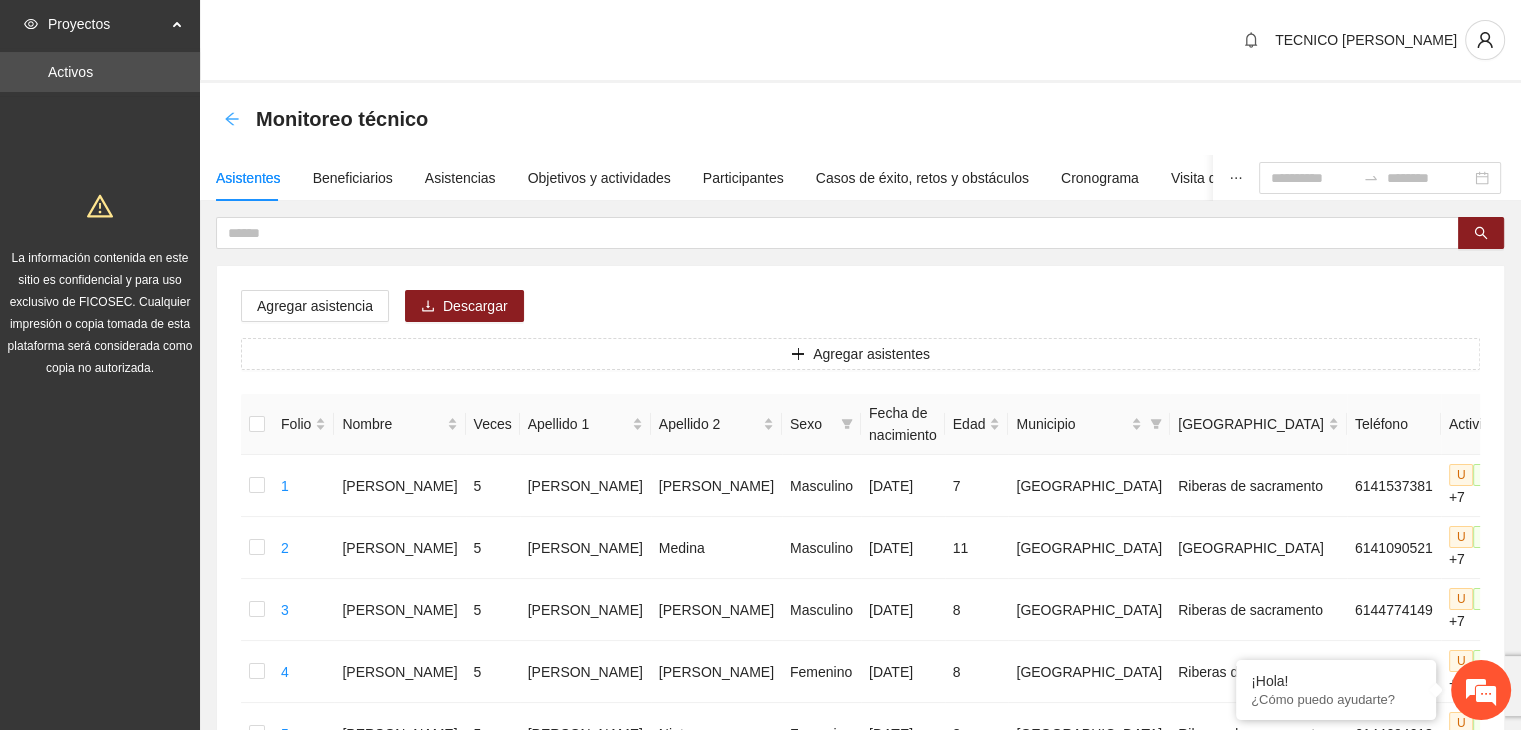 click 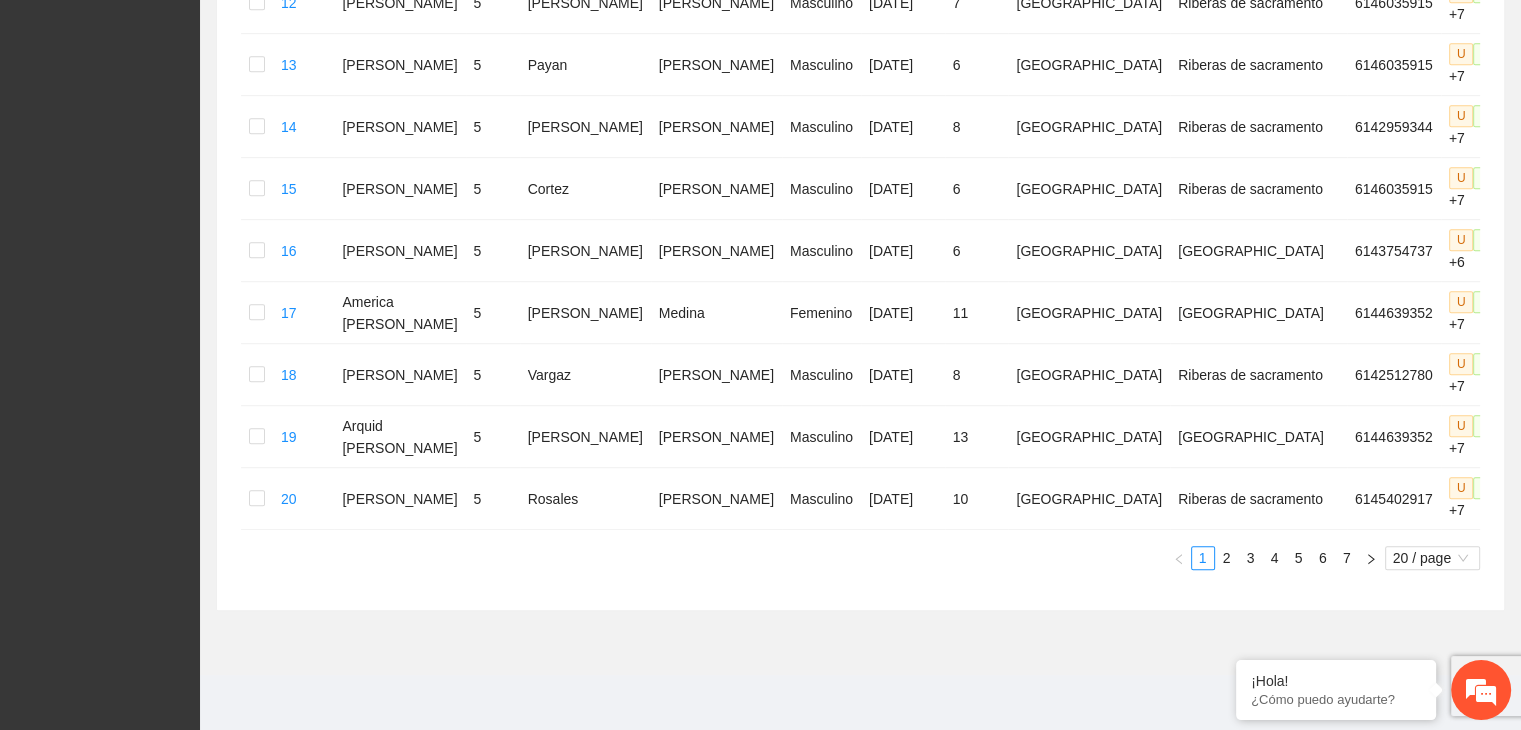 scroll, scrollTop: 527, scrollLeft: 0, axis: vertical 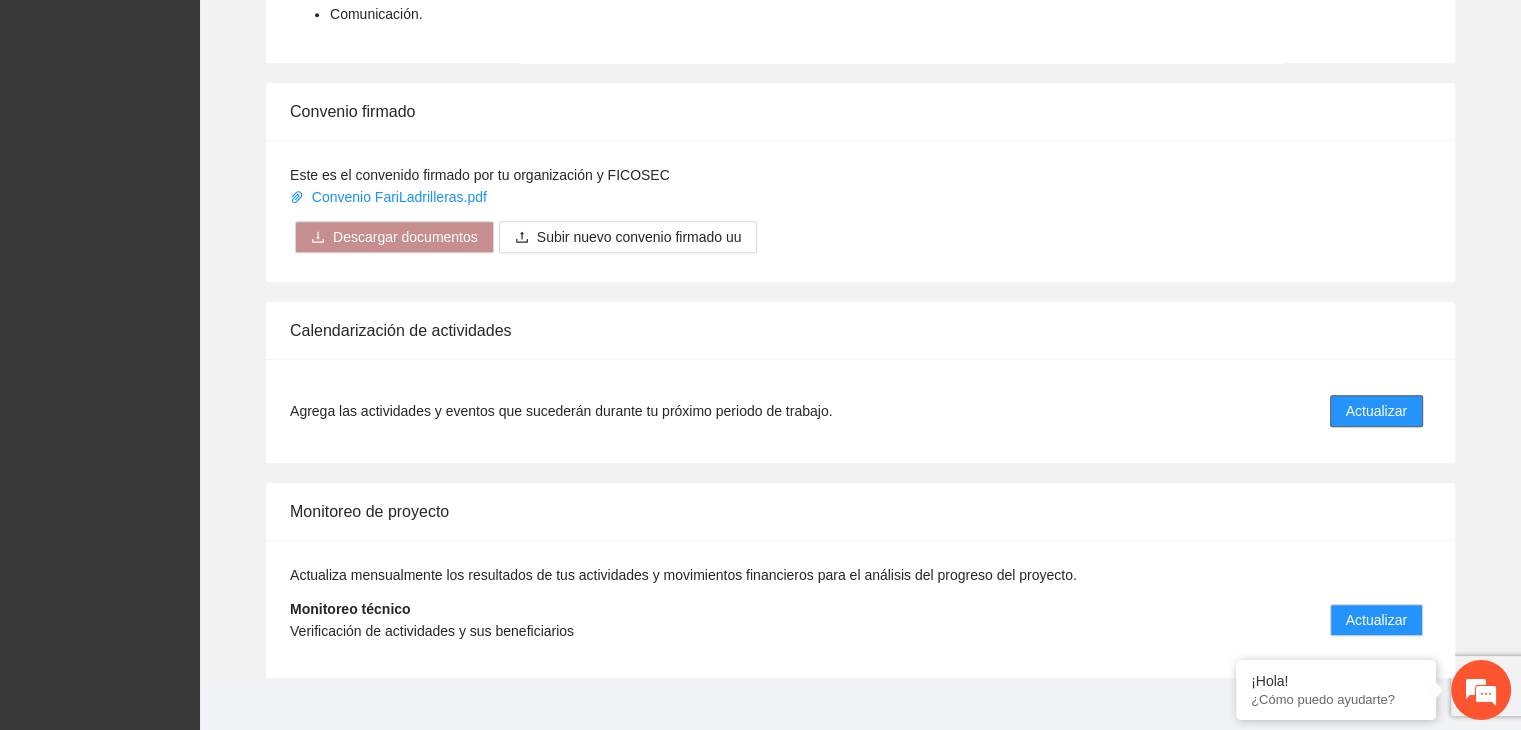 click on "Actualizar" at bounding box center [1376, 411] 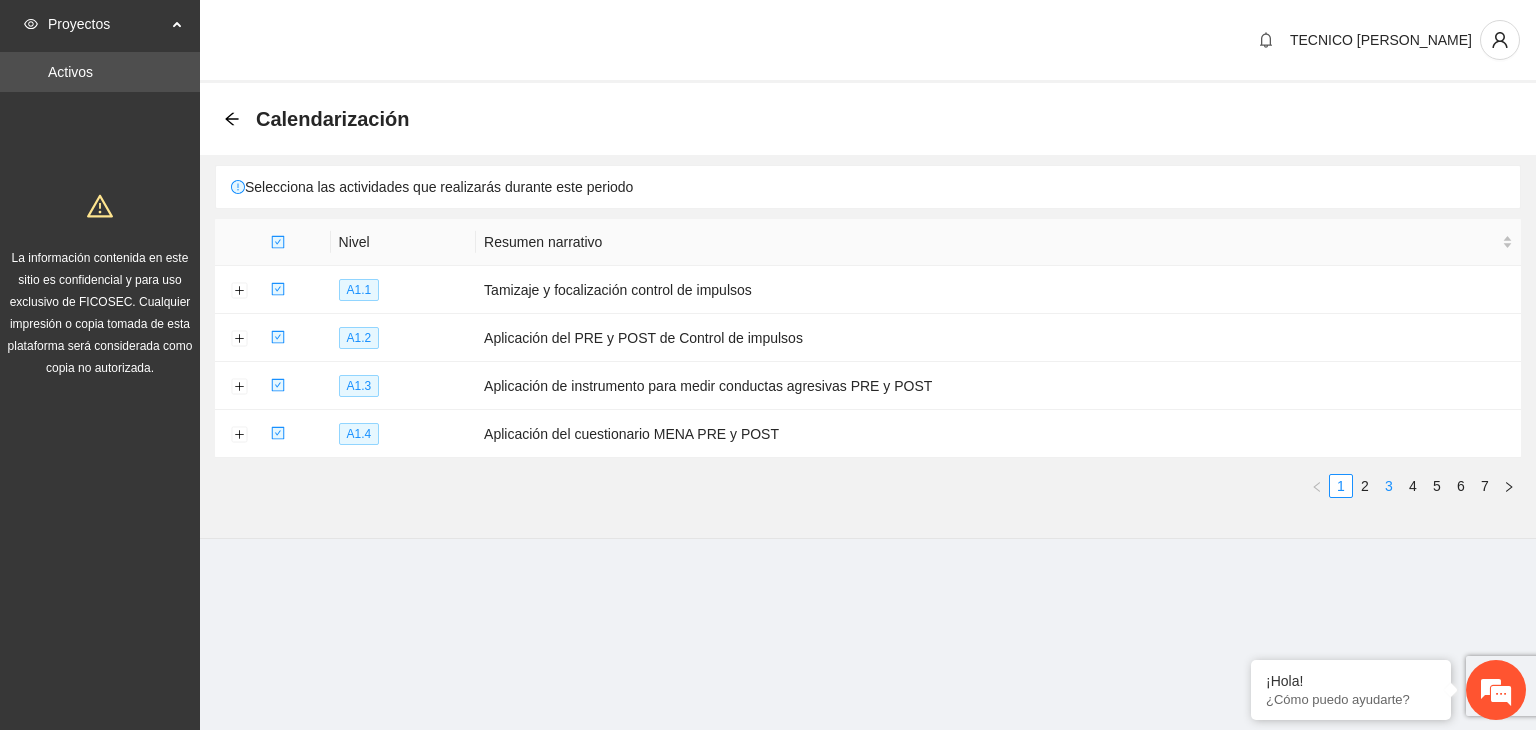 click on "3" at bounding box center (1389, 486) 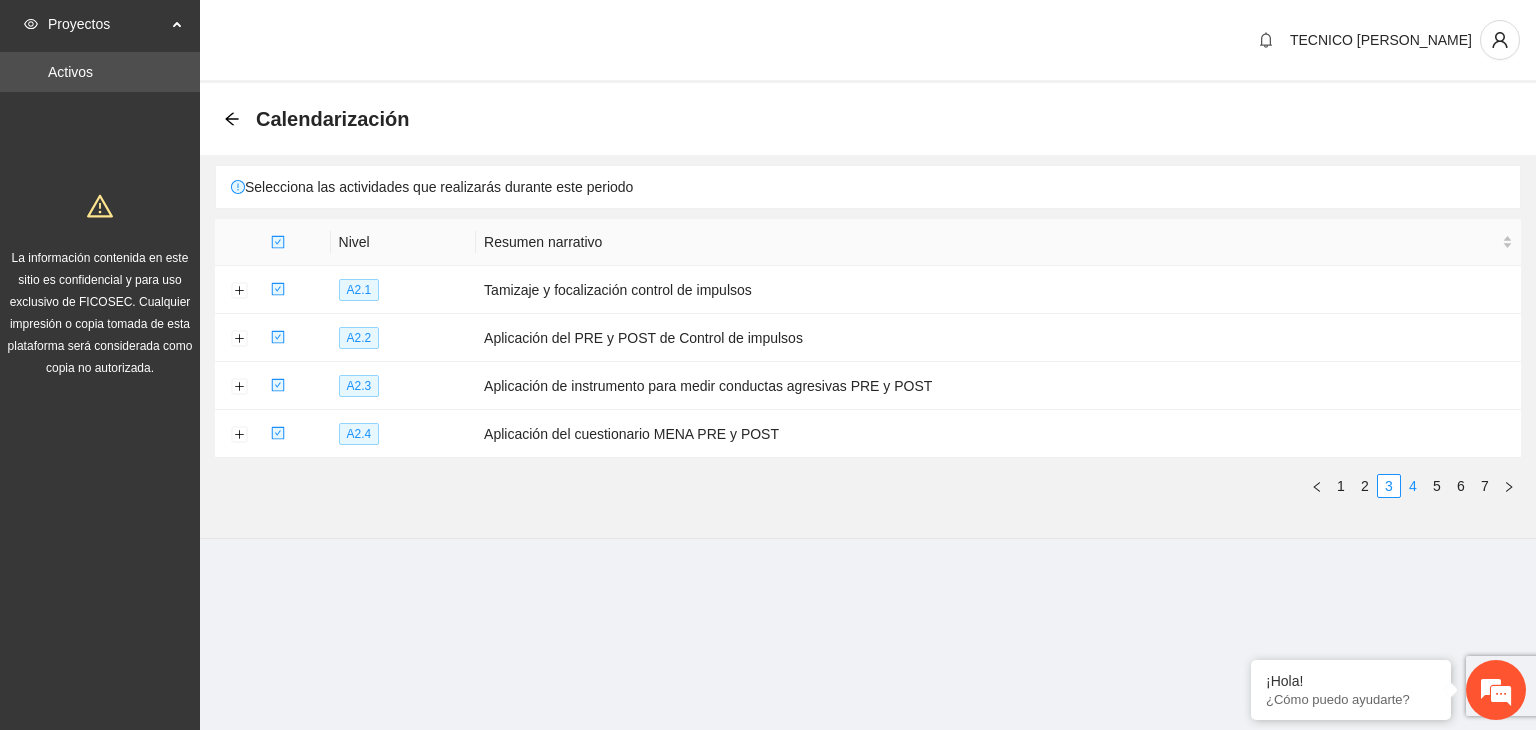 click on "4" at bounding box center (1413, 486) 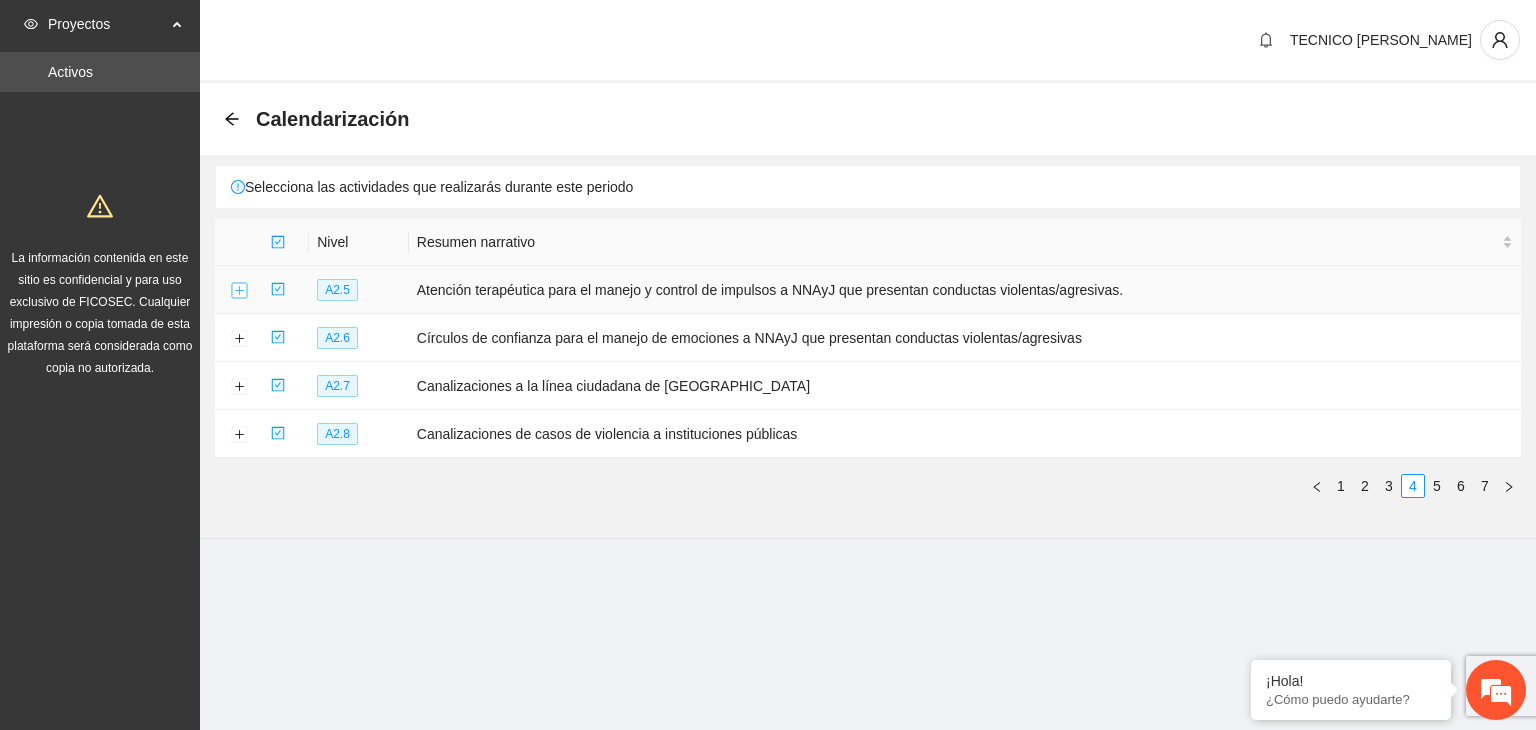 click at bounding box center (239, 291) 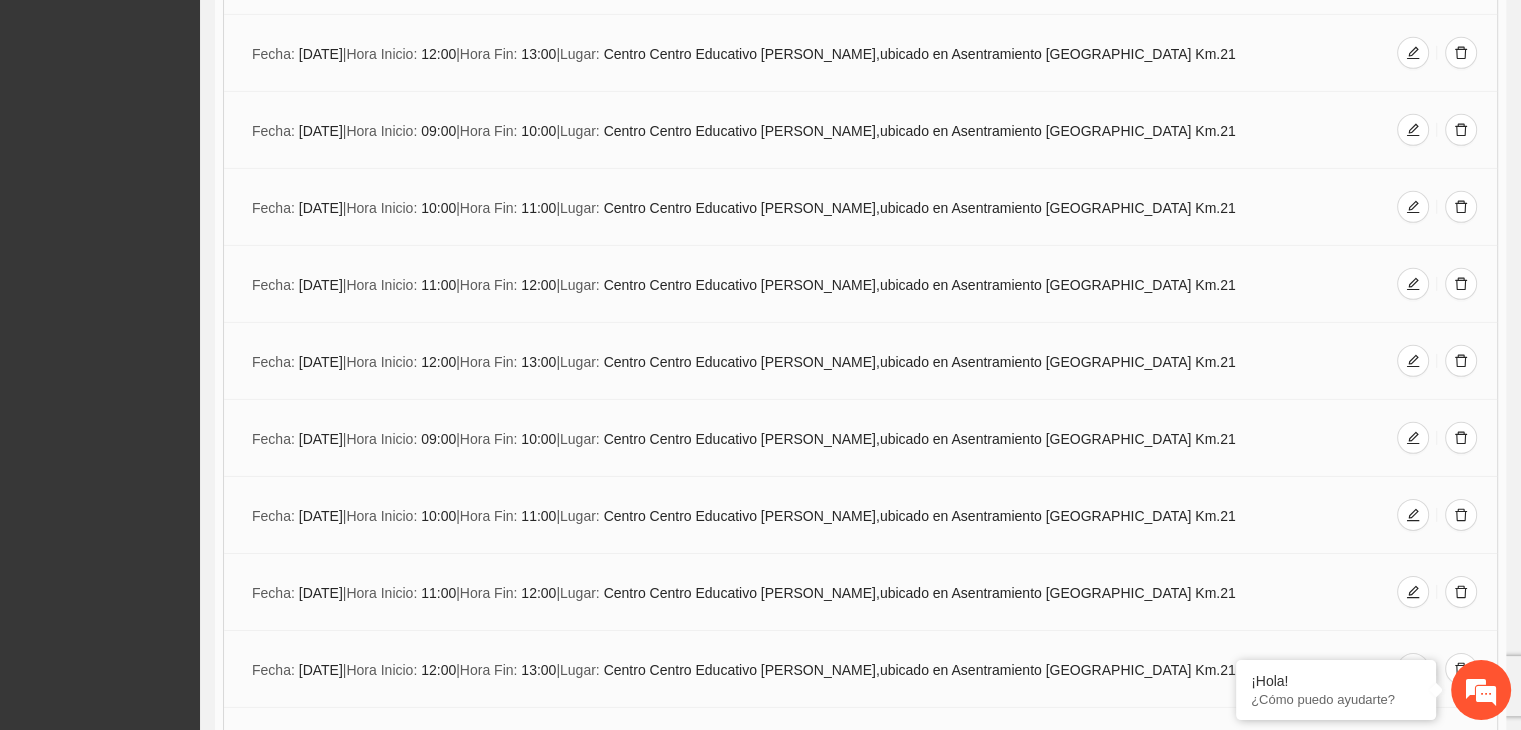 scroll, scrollTop: 9432, scrollLeft: 0, axis: vertical 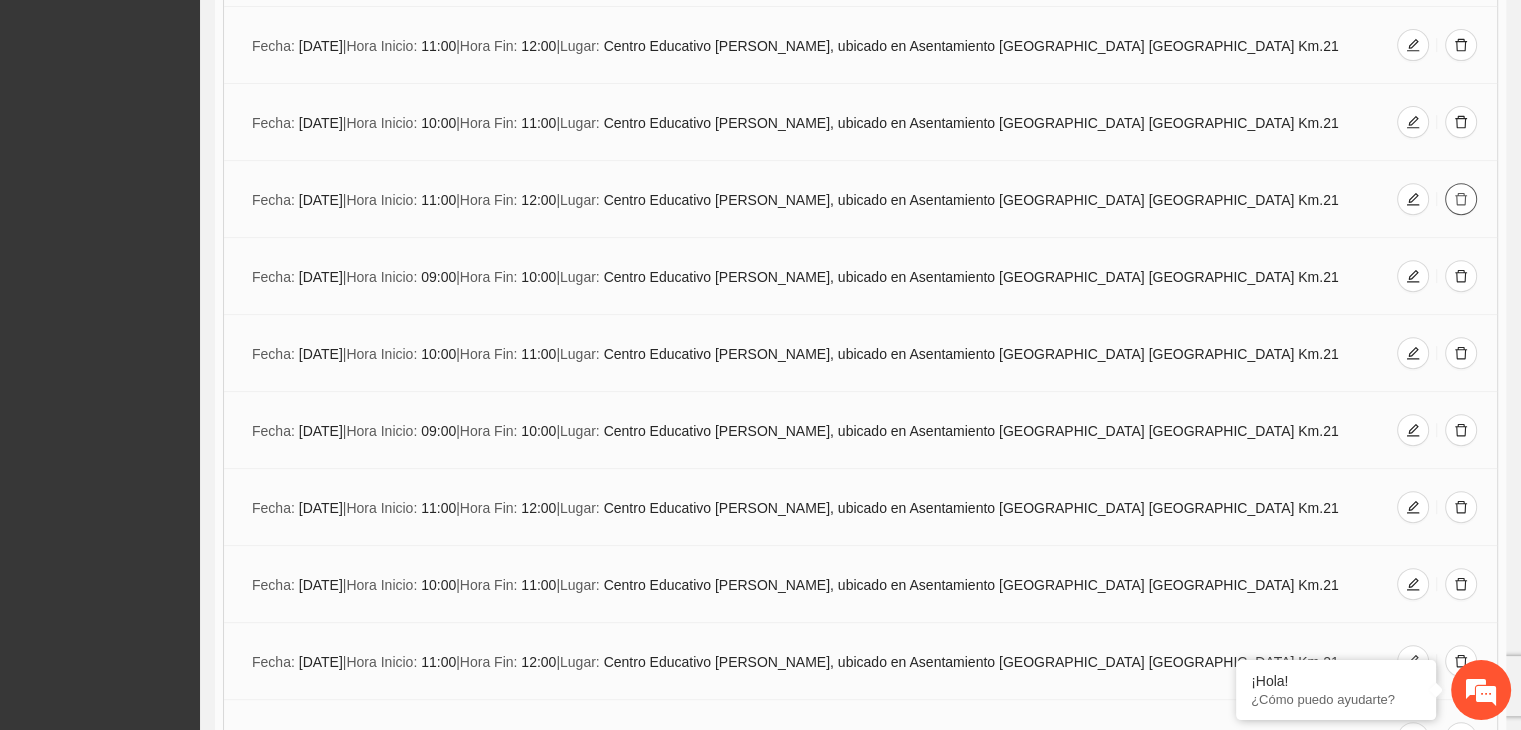 click 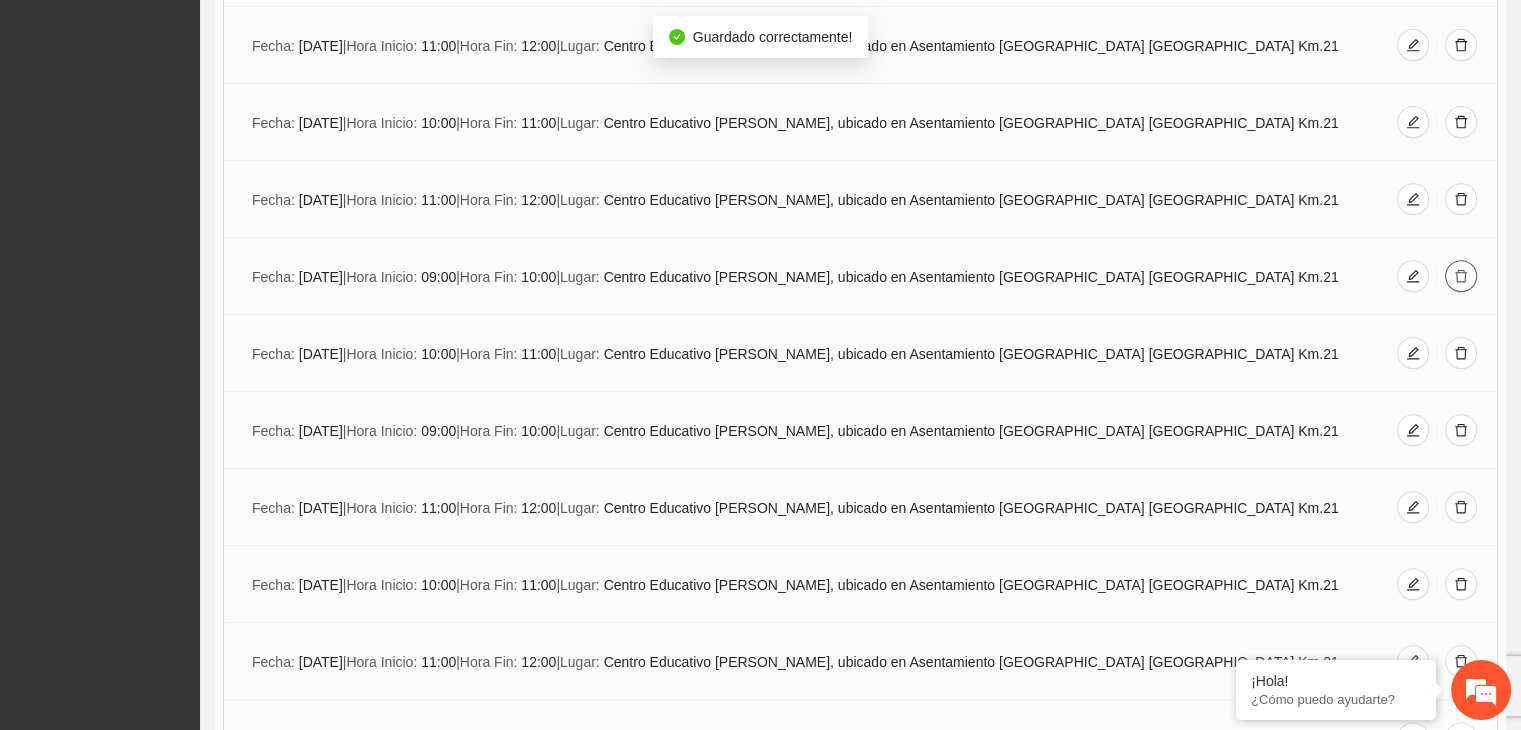 click at bounding box center [1461, 276] 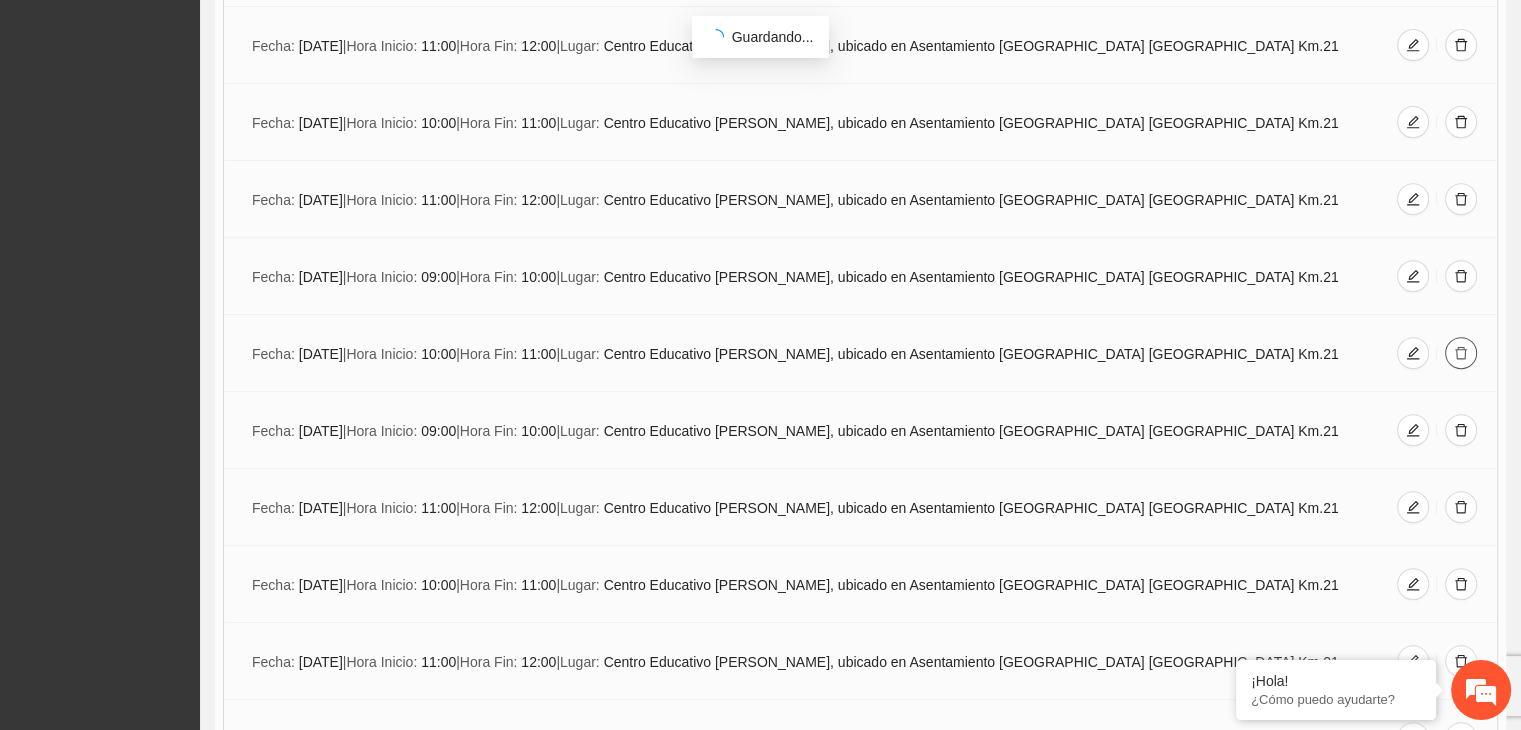 click 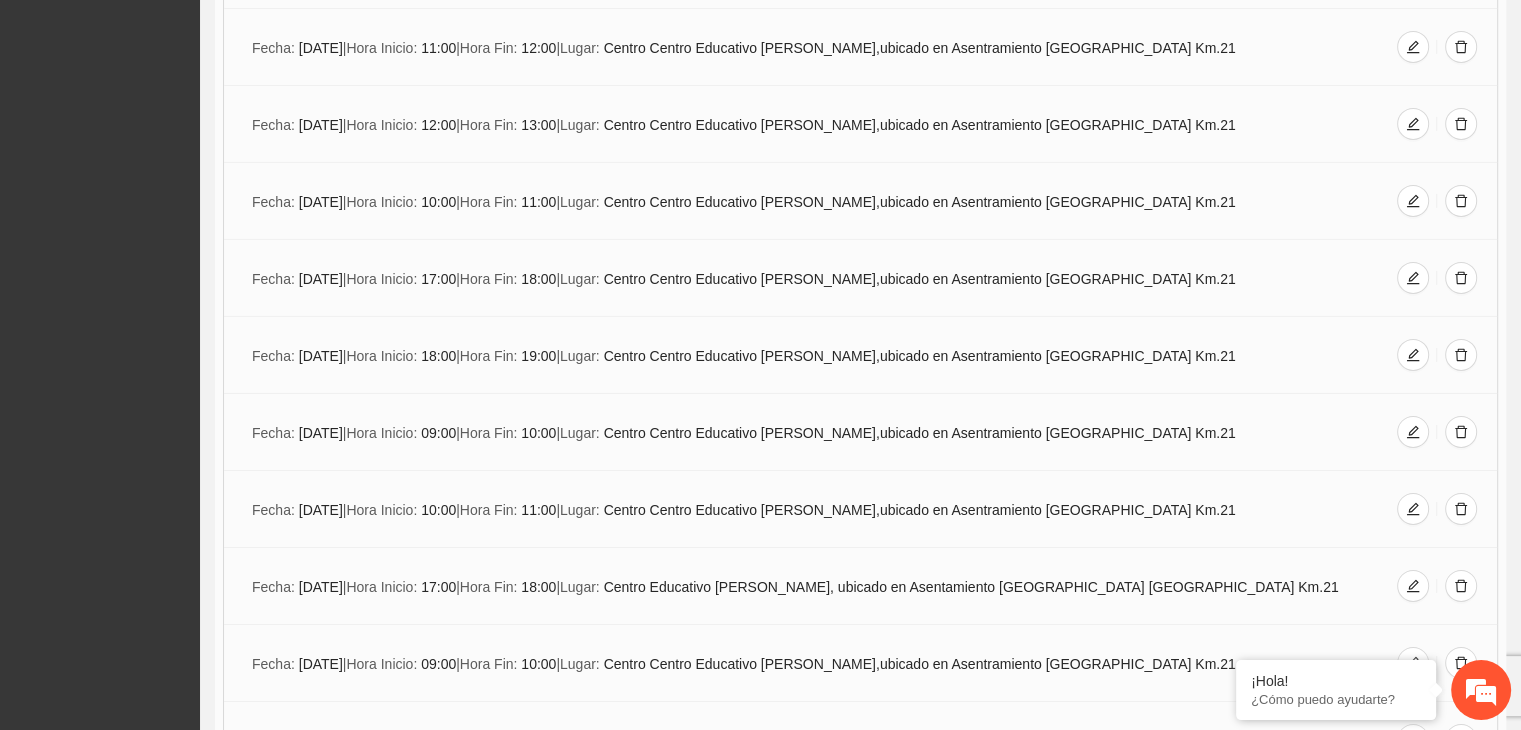 scroll, scrollTop: 9432, scrollLeft: 0, axis: vertical 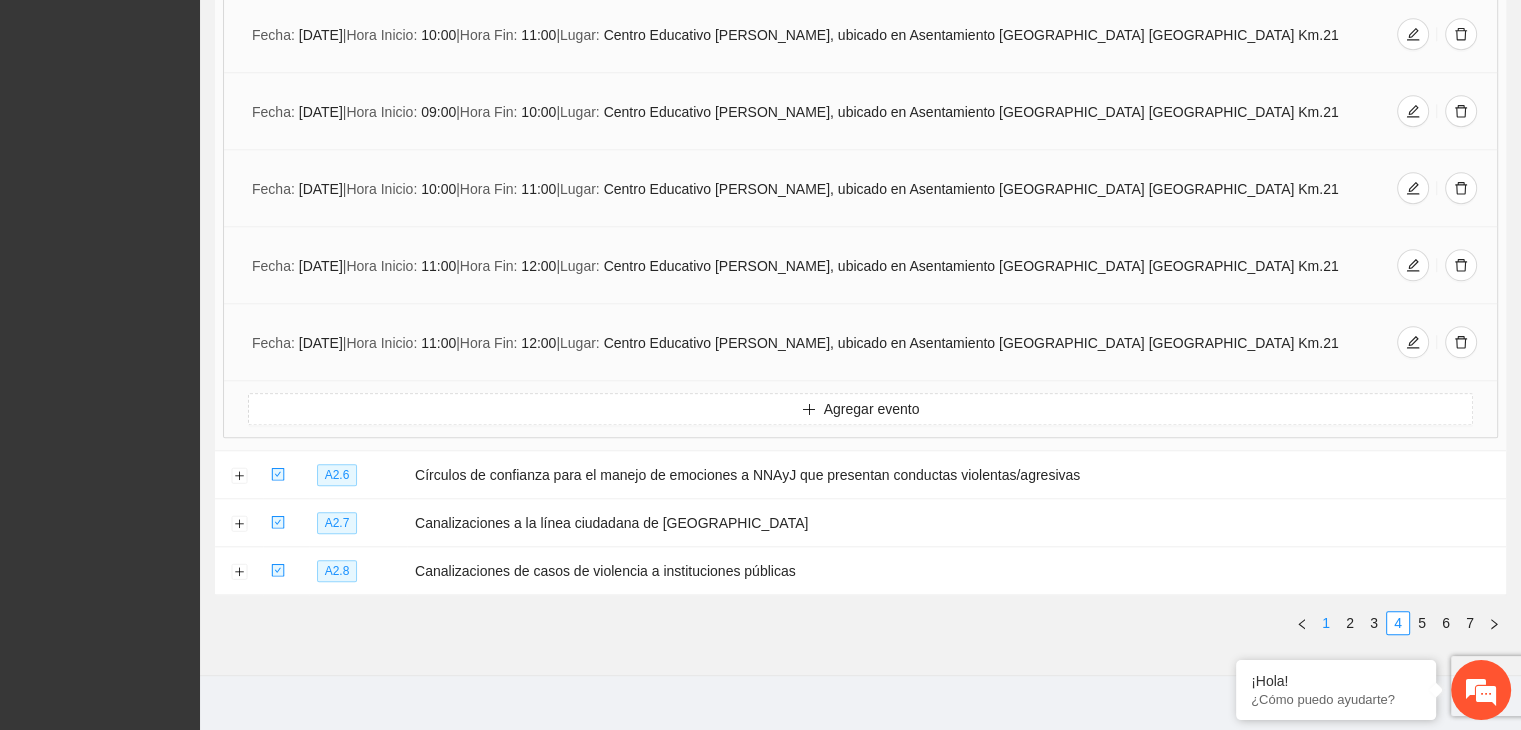 click on "1" at bounding box center (1326, 623) 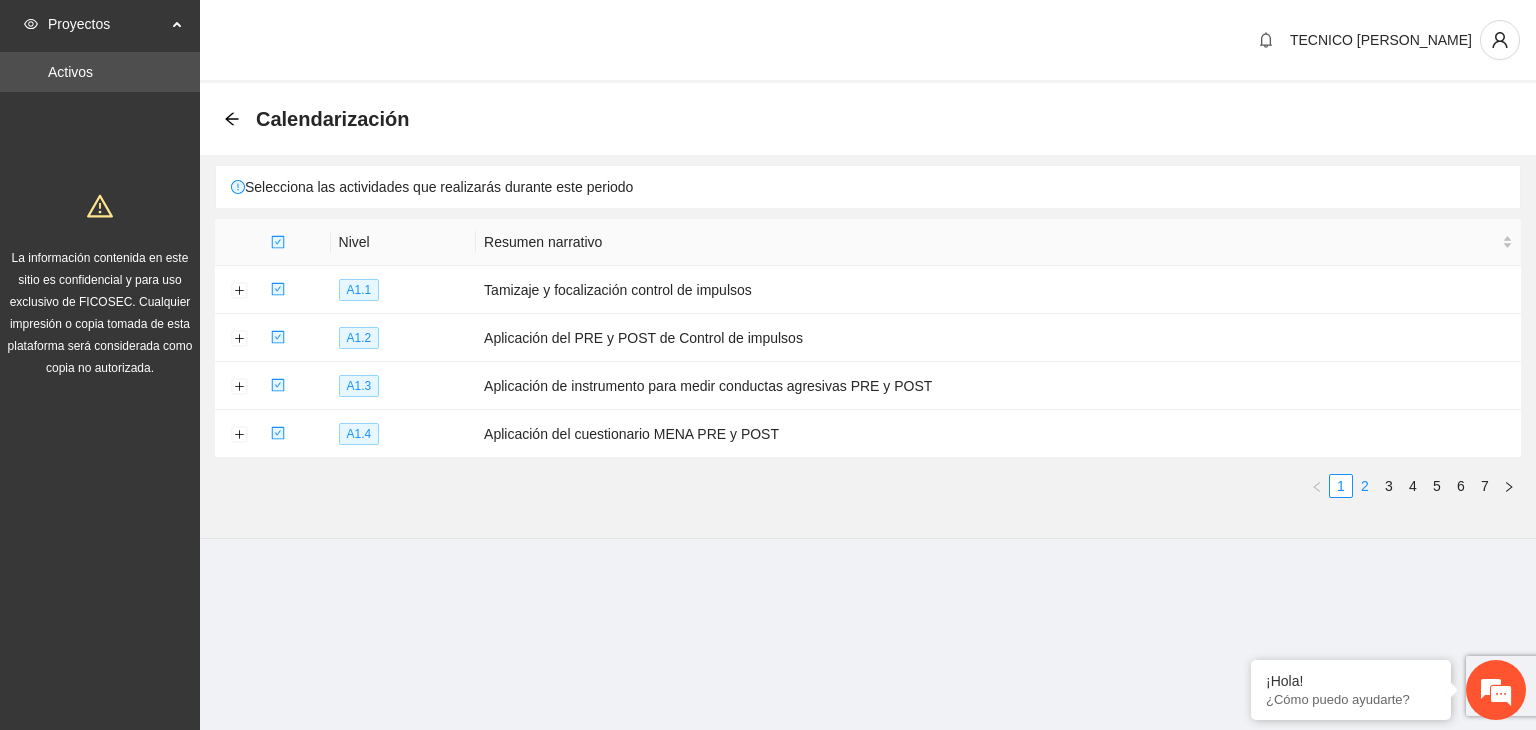 click on "2" at bounding box center [1365, 486] 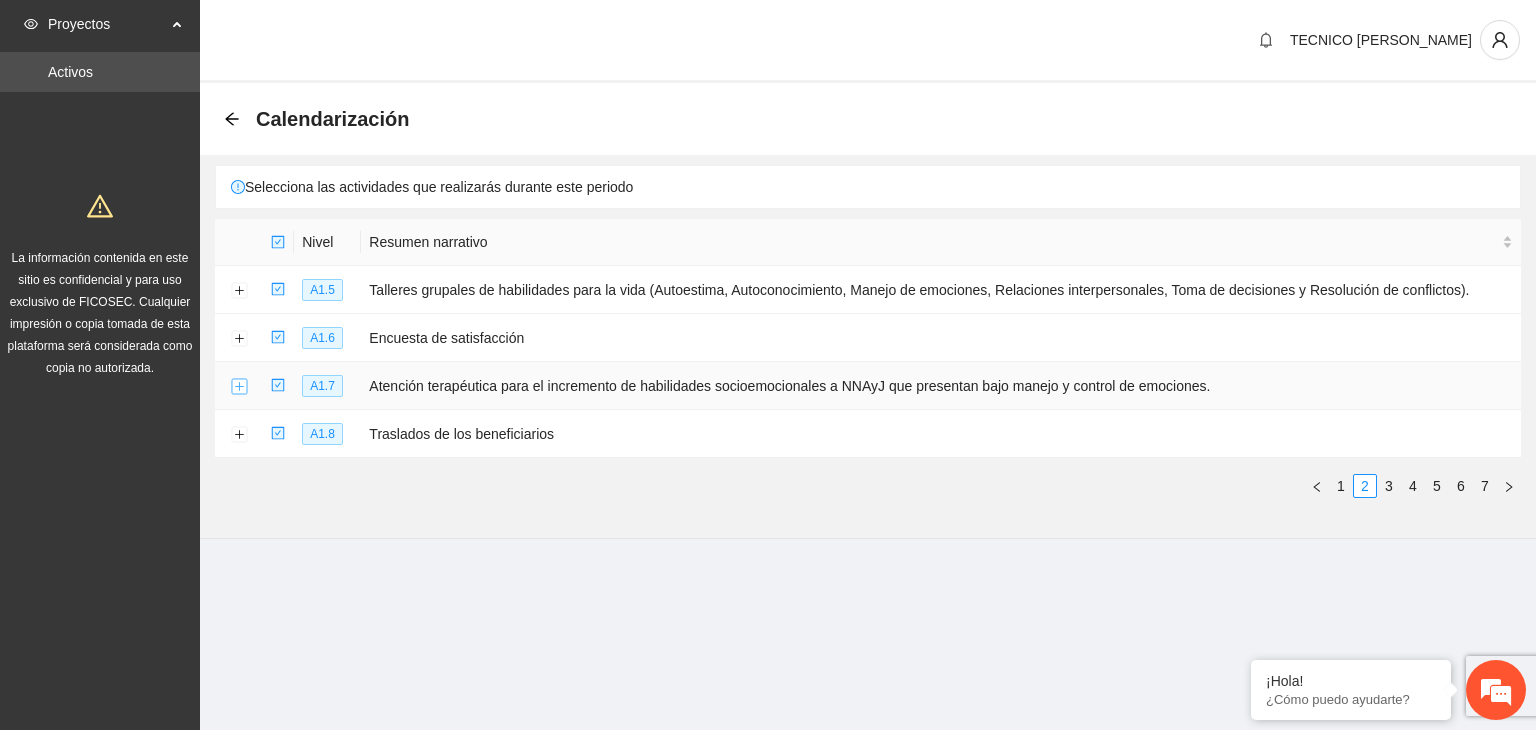 click at bounding box center (239, 387) 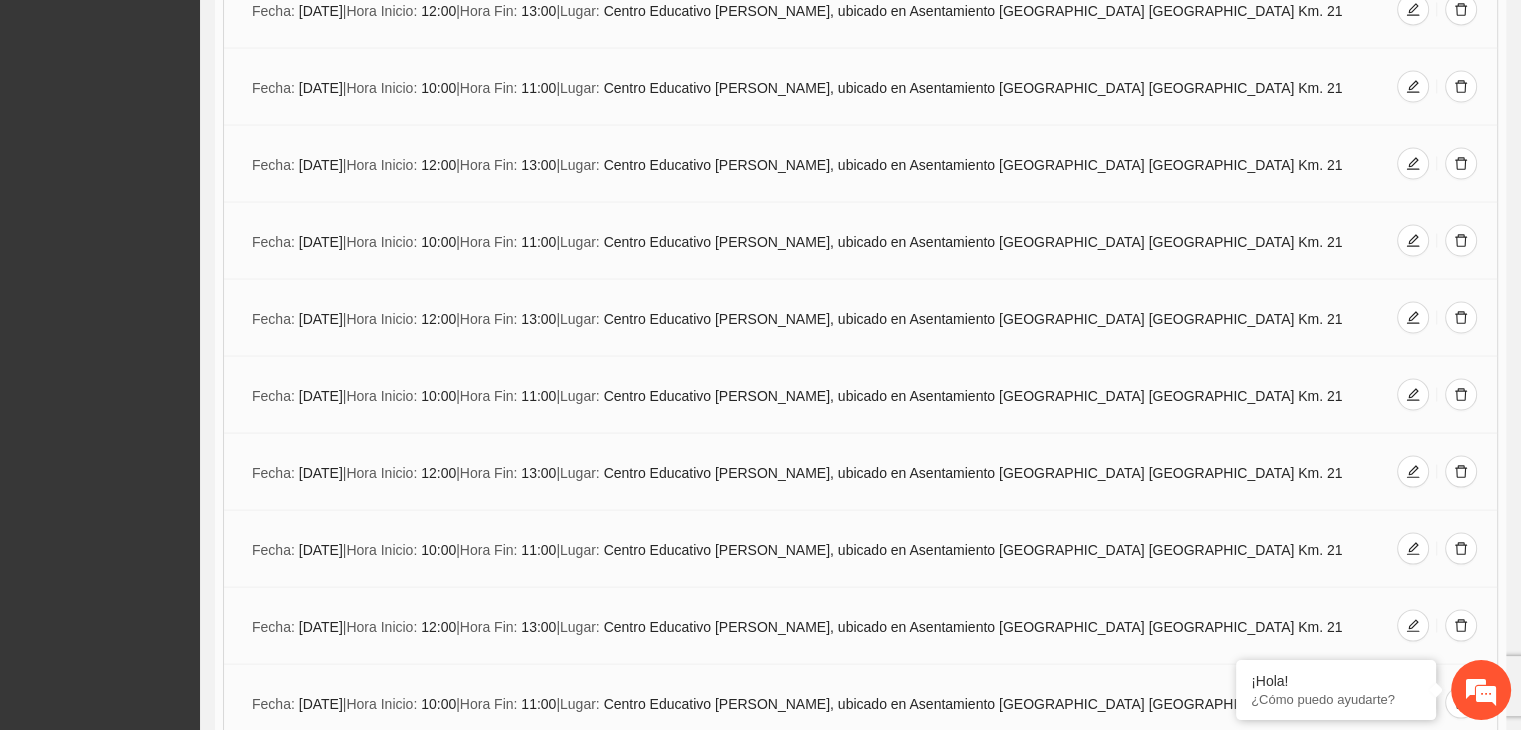 scroll, scrollTop: 12217, scrollLeft: 0, axis: vertical 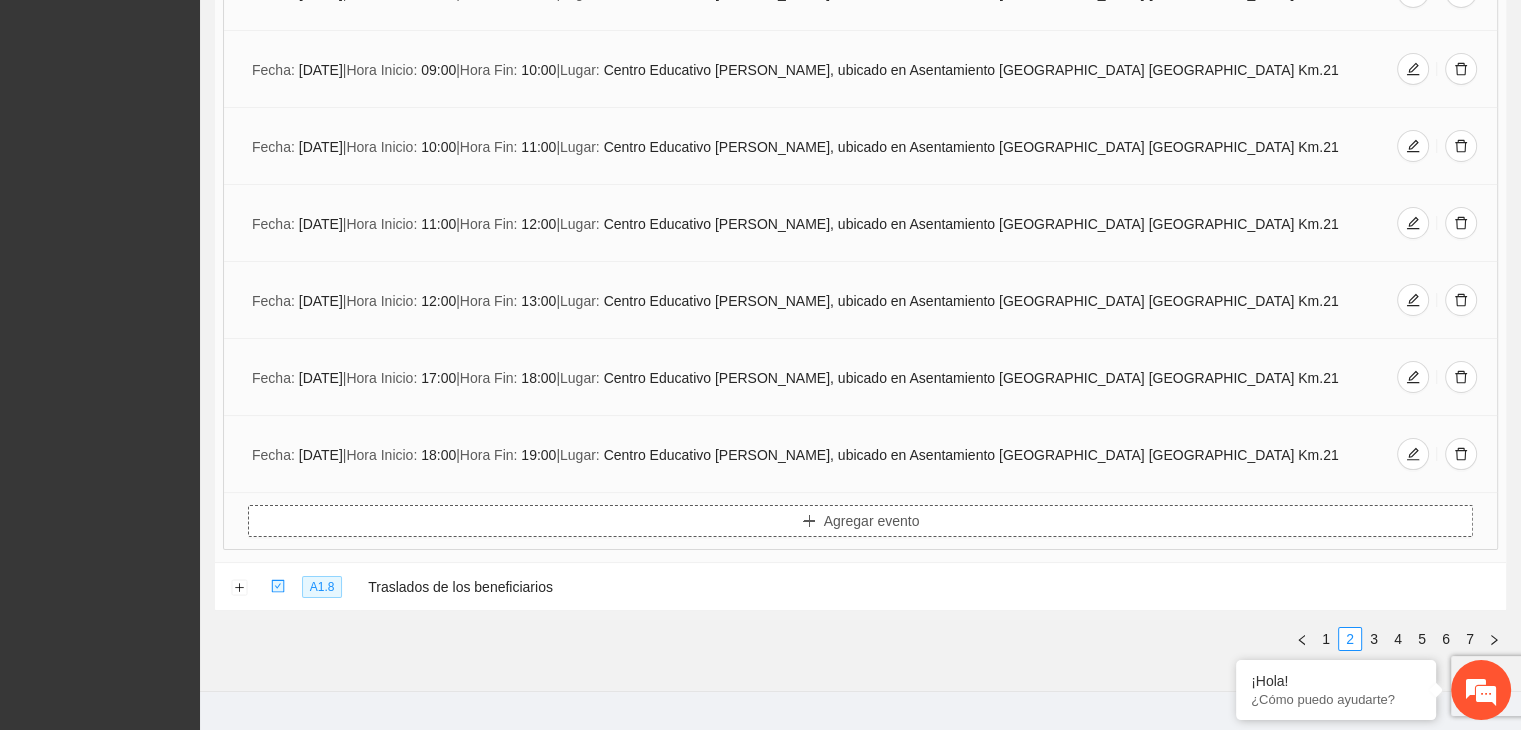click on "Agregar evento" at bounding box center [860, 521] 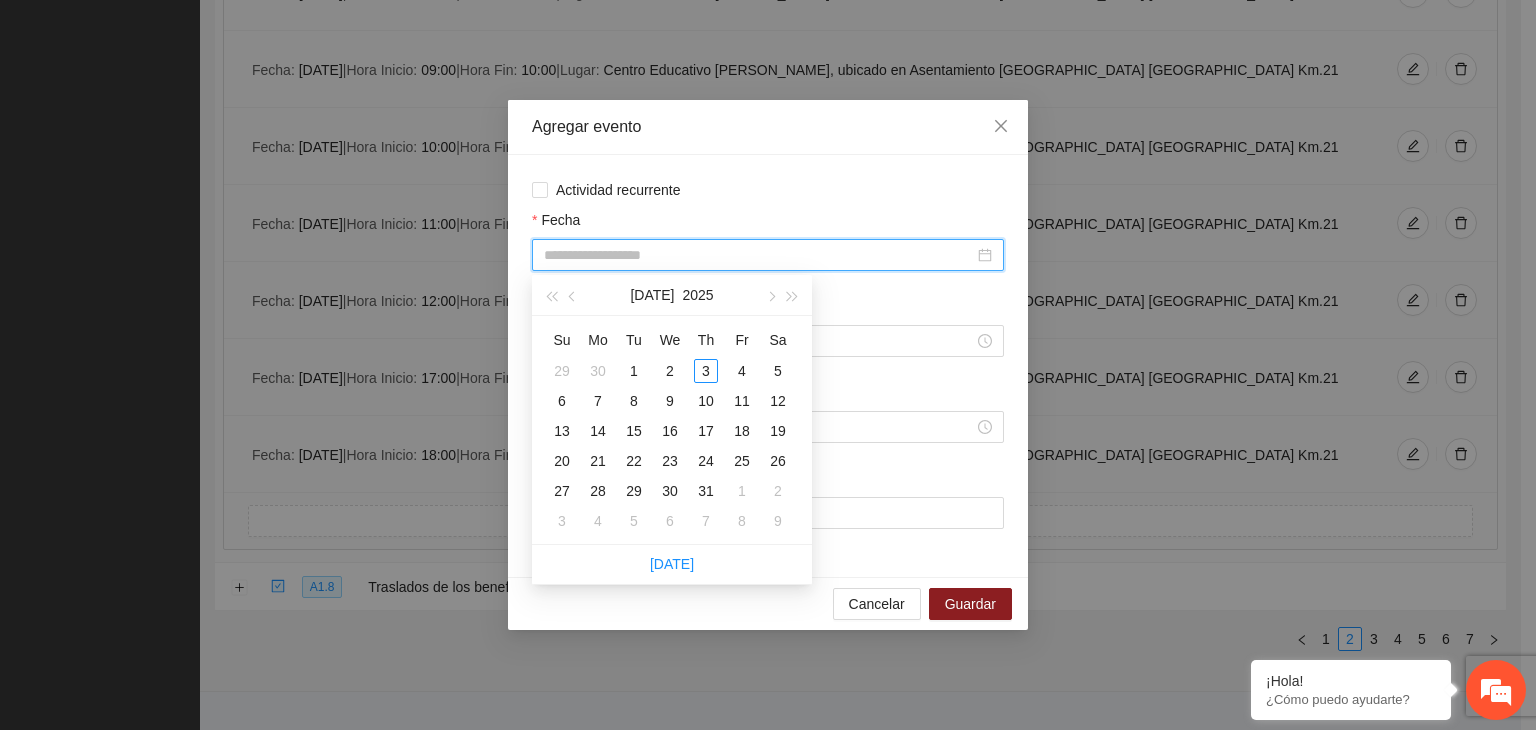 click on "Fecha" at bounding box center (759, 255) 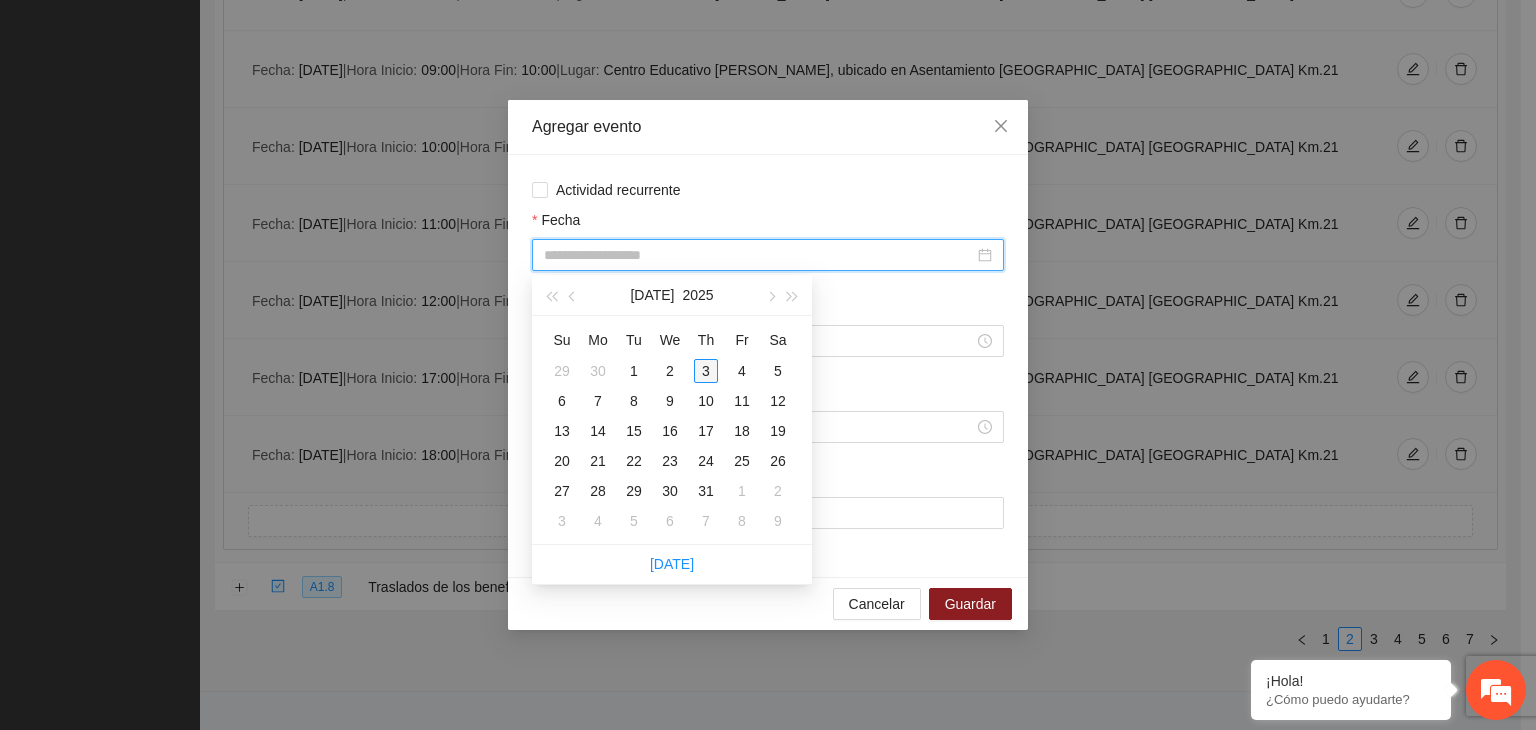 type on "**********" 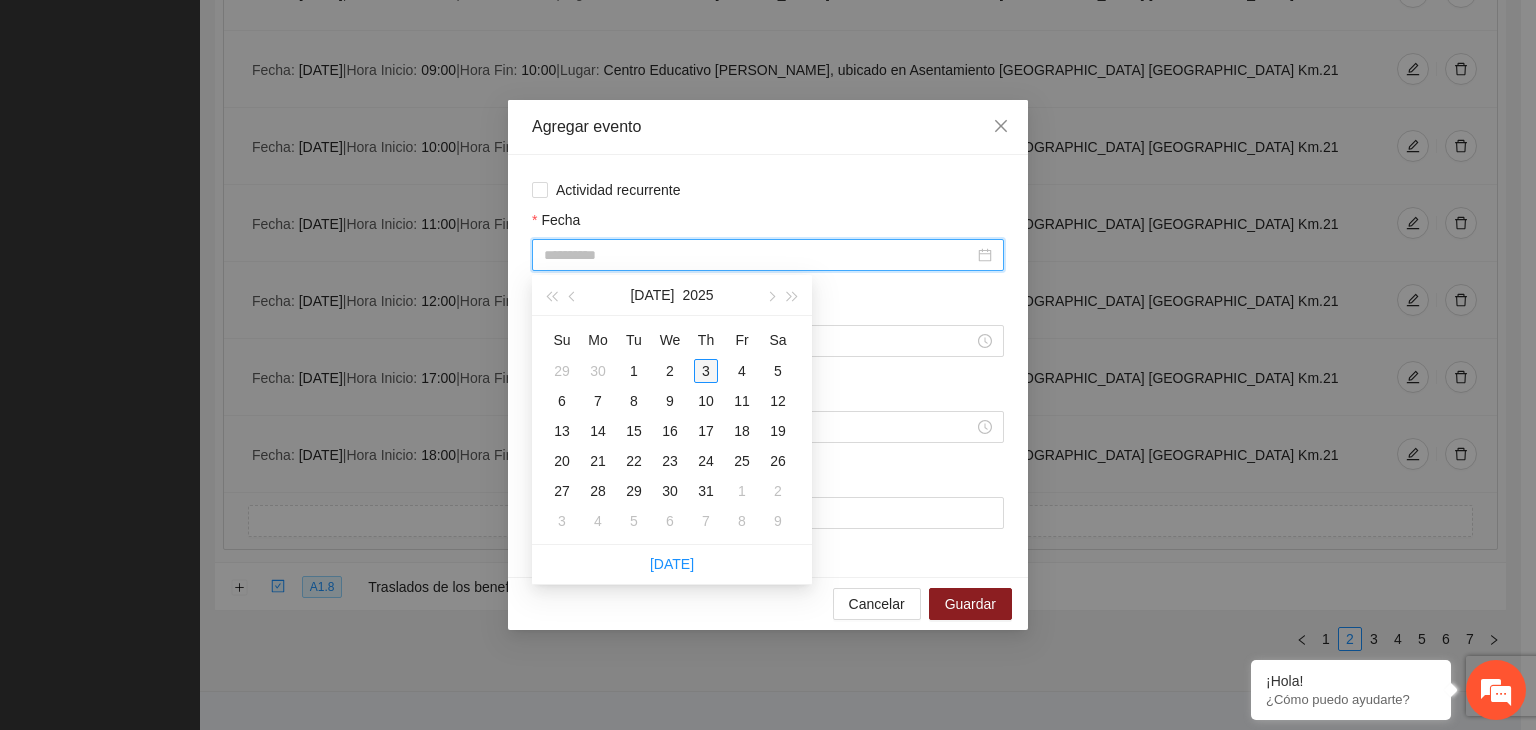 click on "3" at bounding box center (706, 371) 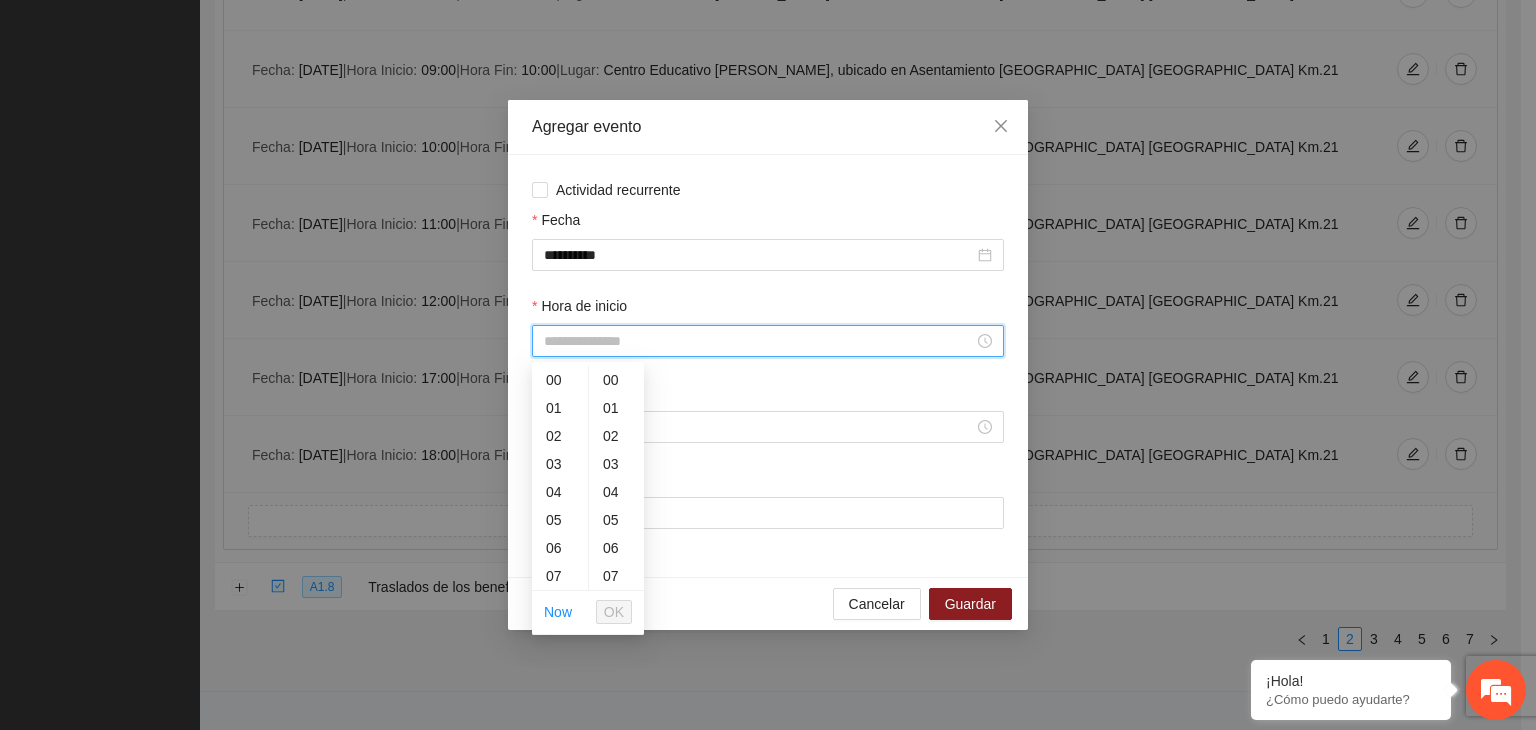 click on "Hora de inicio" at bounding box center (759, 341) 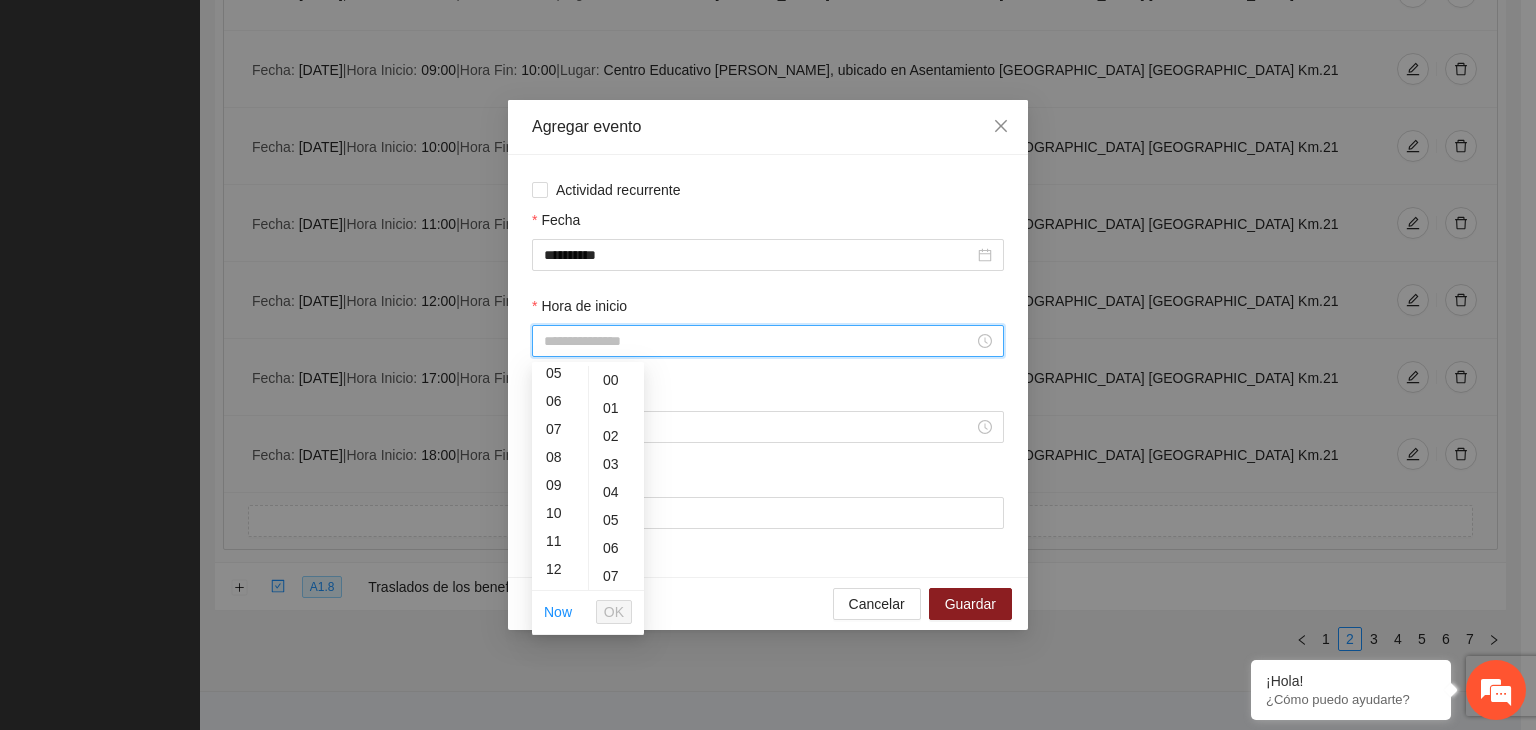 scroll, scrollTop: 161, scrollLeft: 0, axis: vertical 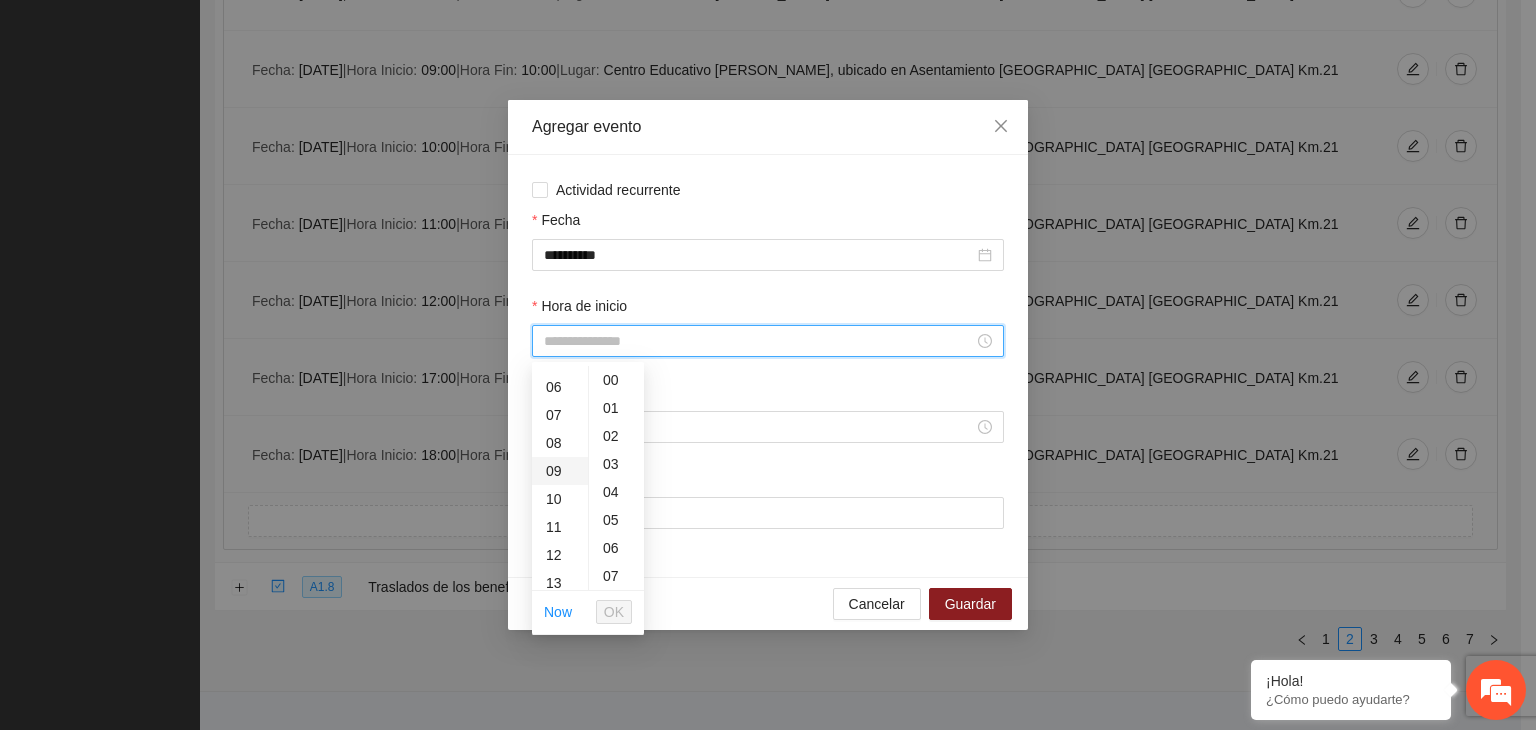 click on "09" at bounding box center (560, 471) 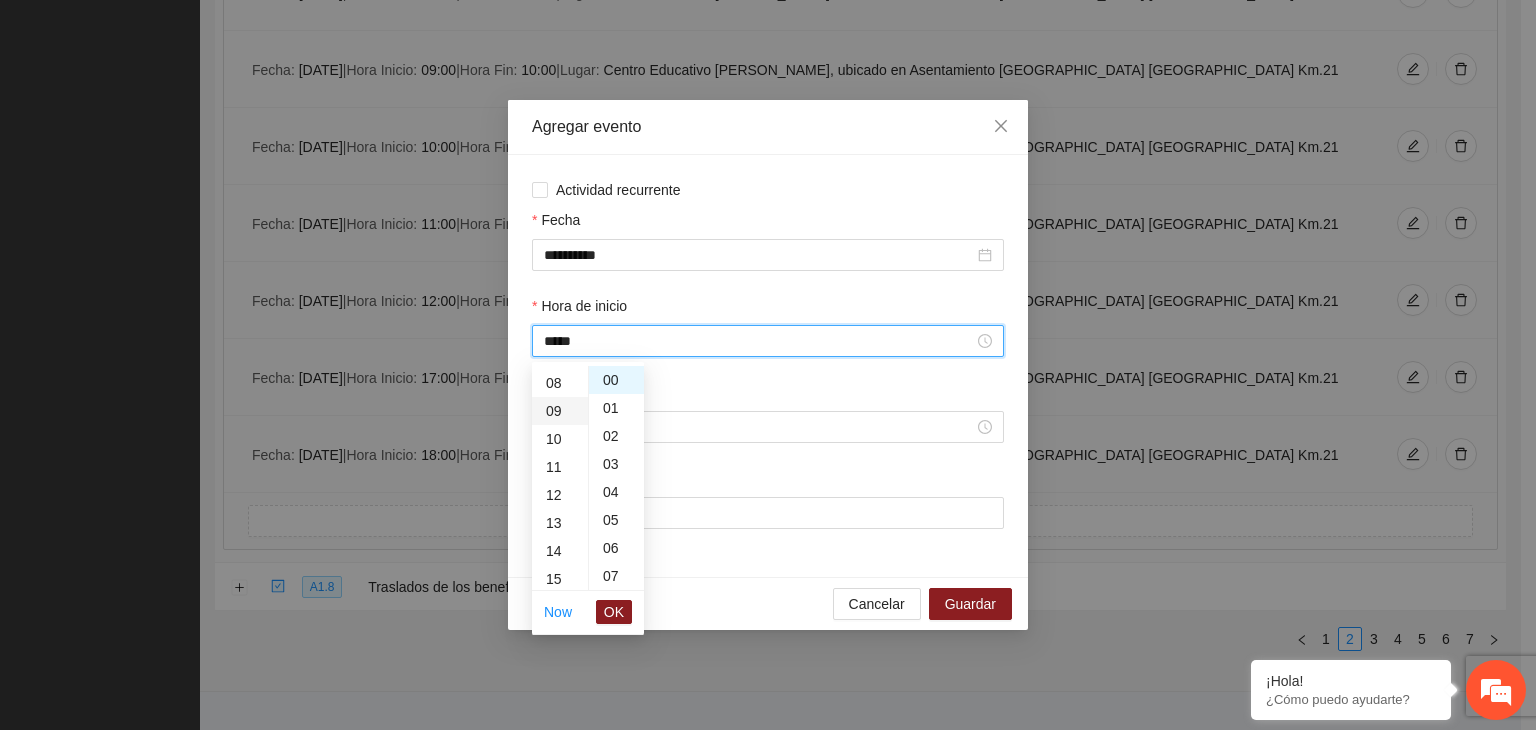scroll, scrollTop: 252, scrollLeft: 0, axis: vertical 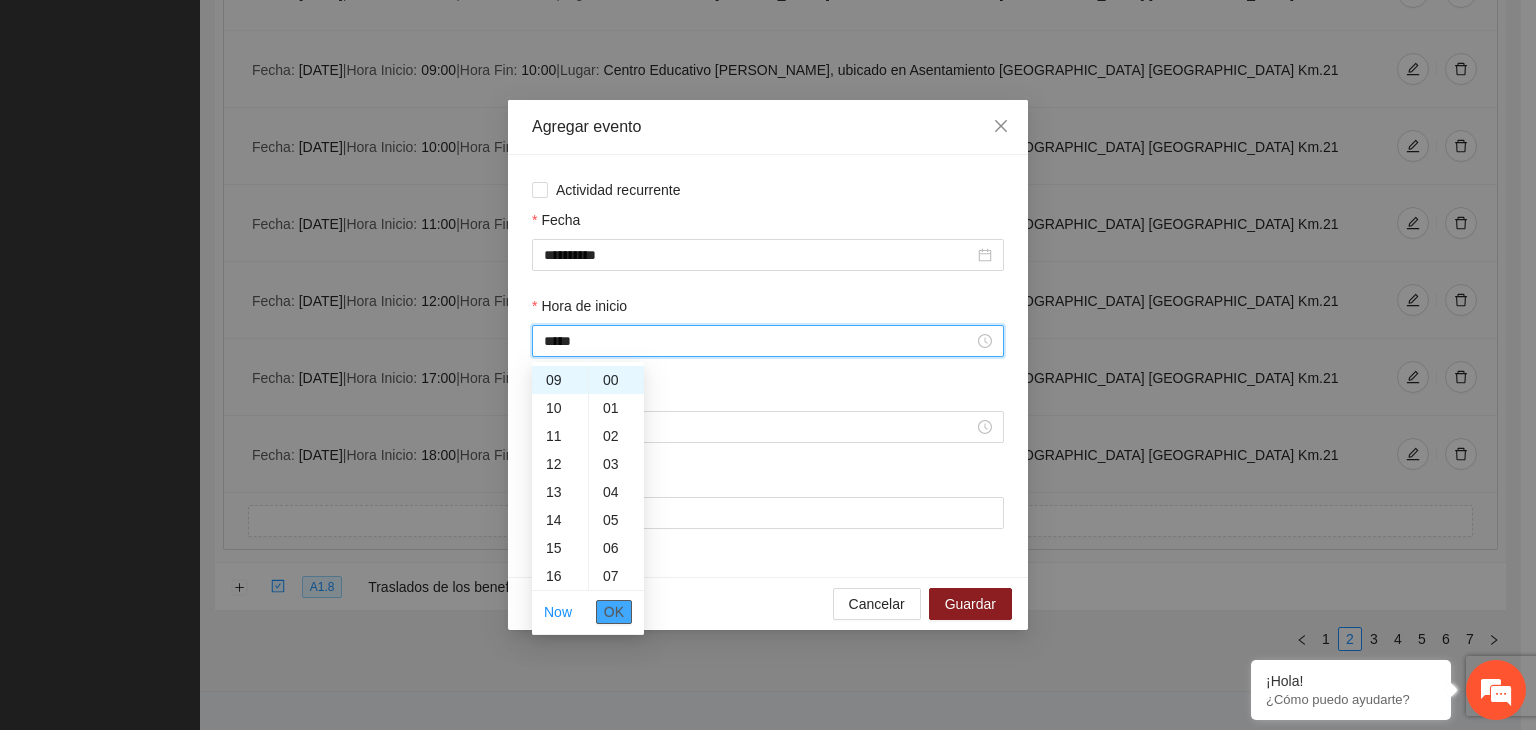 click on "OK" at bounding box center [614, 612] 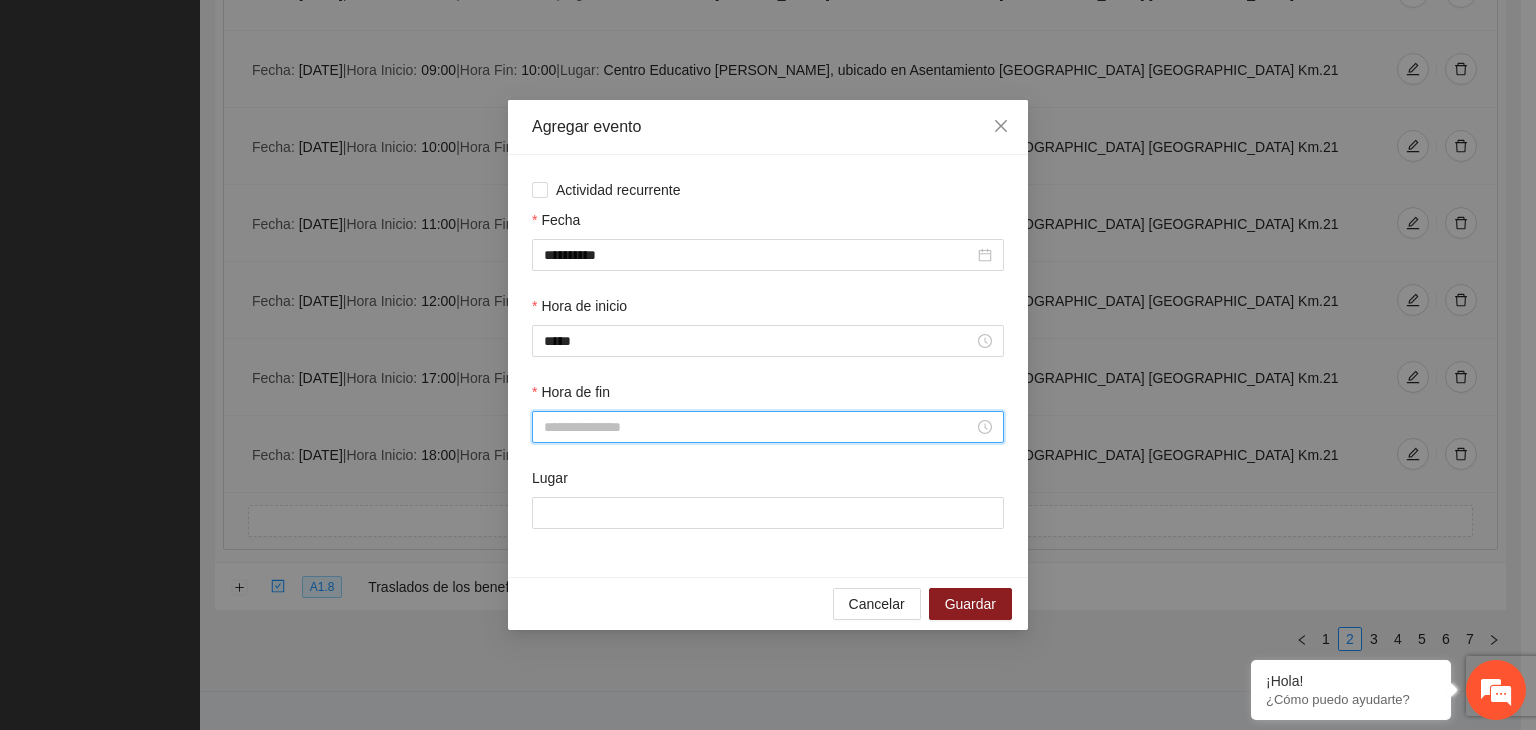 click on "Hora de fin" at bounding box center (759, 427) 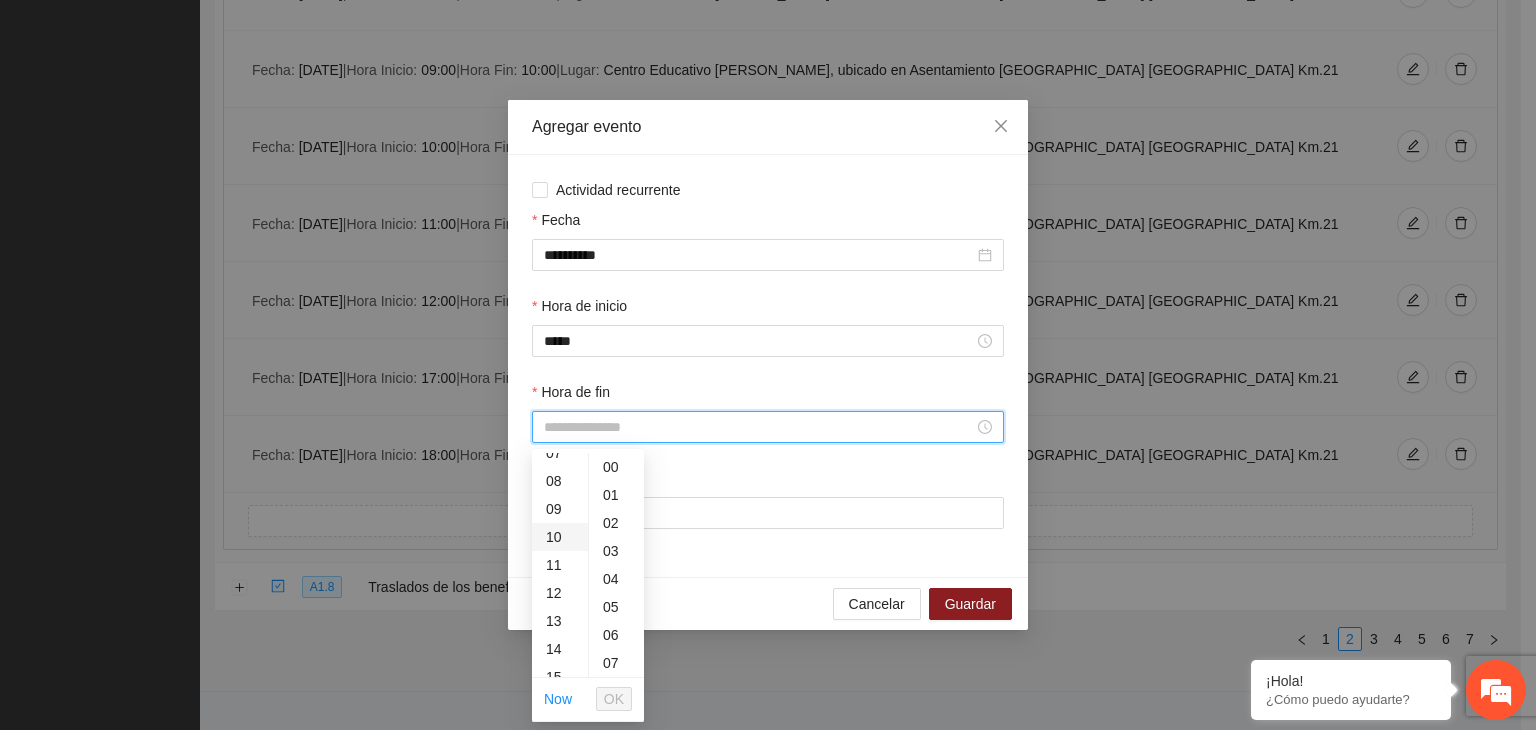 click on "10" at bounding box center (560, 537) 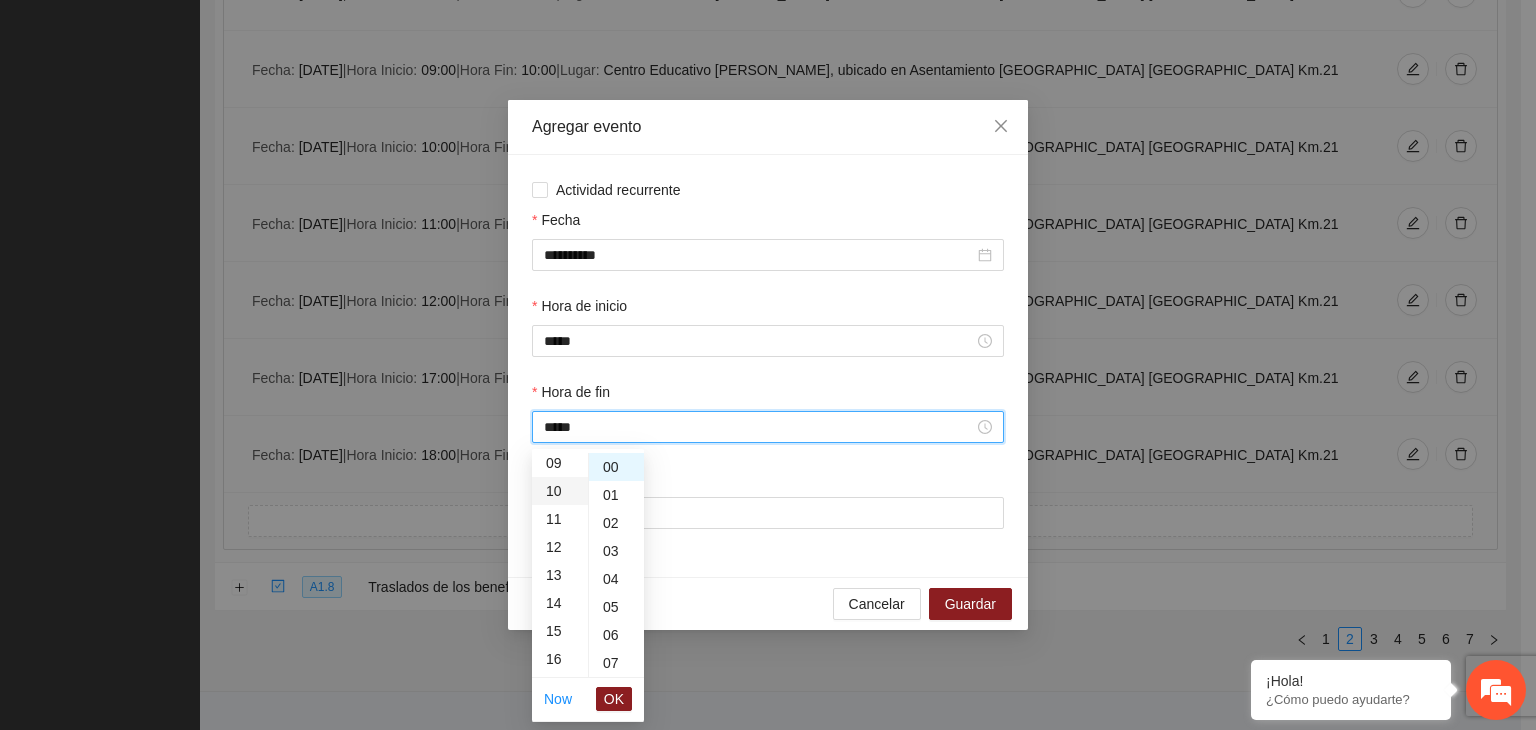scroll, scrollTop: 280, scrollLeft: 0, axis: vertical 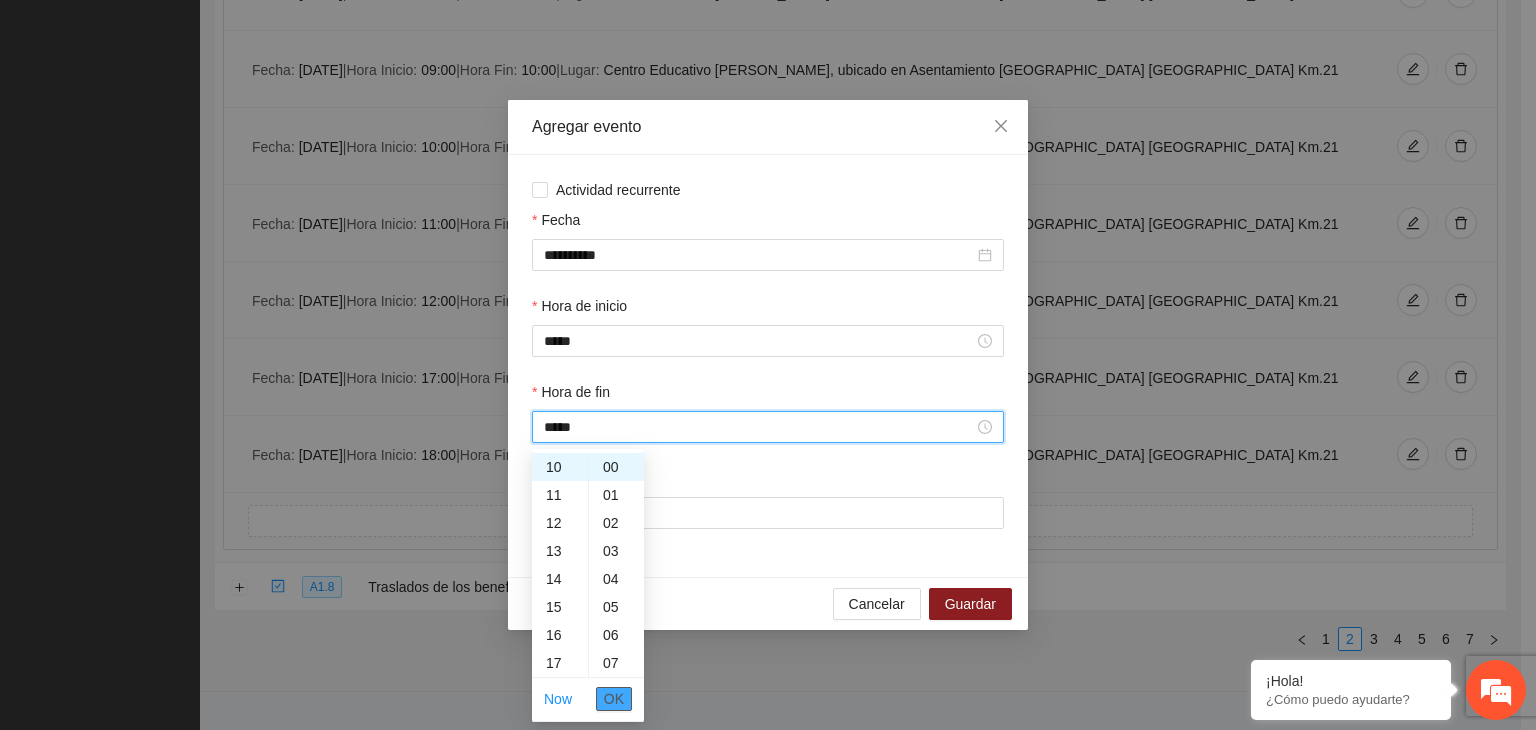 click on "OK" at bounding box center (614, 699) 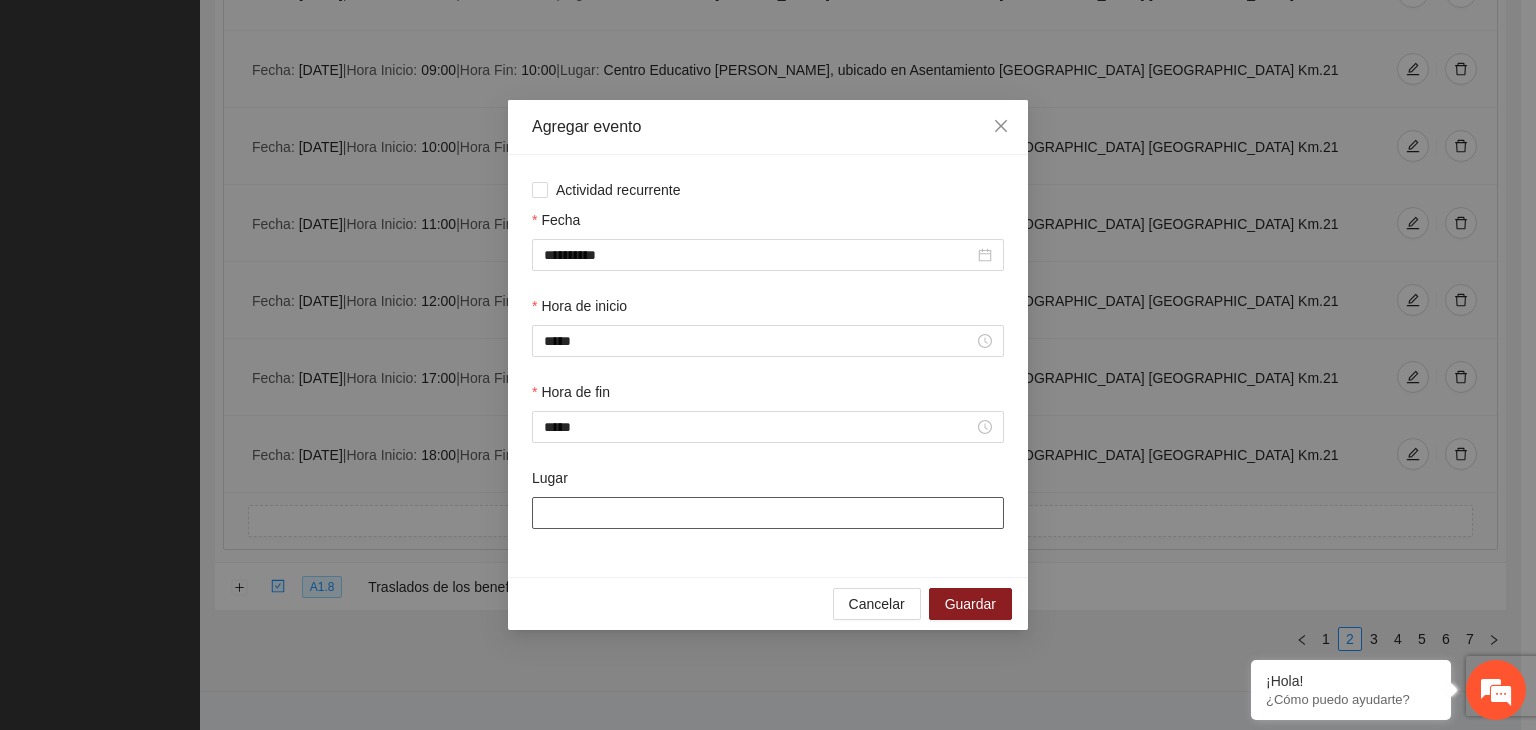 click on "Lugar" at bounding box center (768, 513) 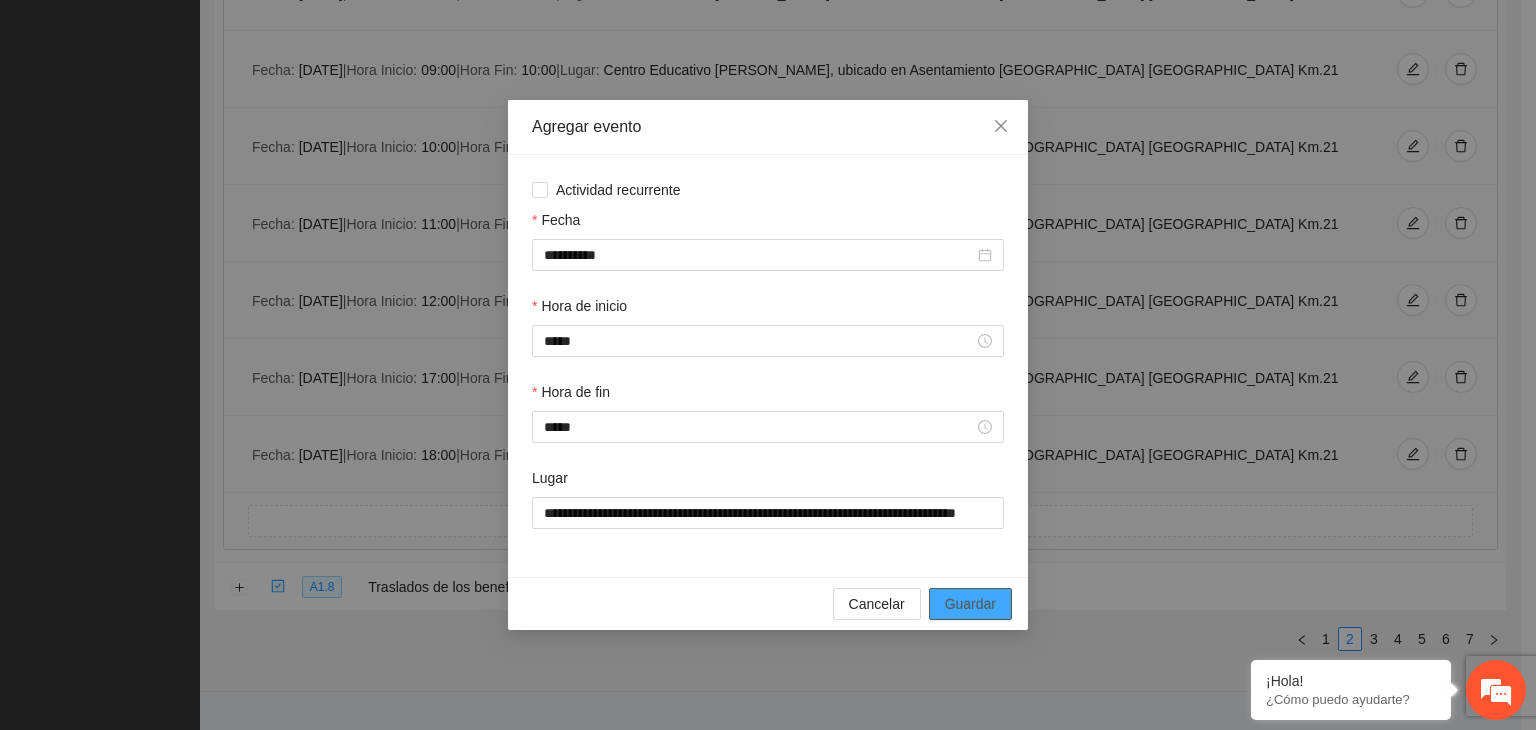 click on "Guardar" at bounding box center [970, 604] 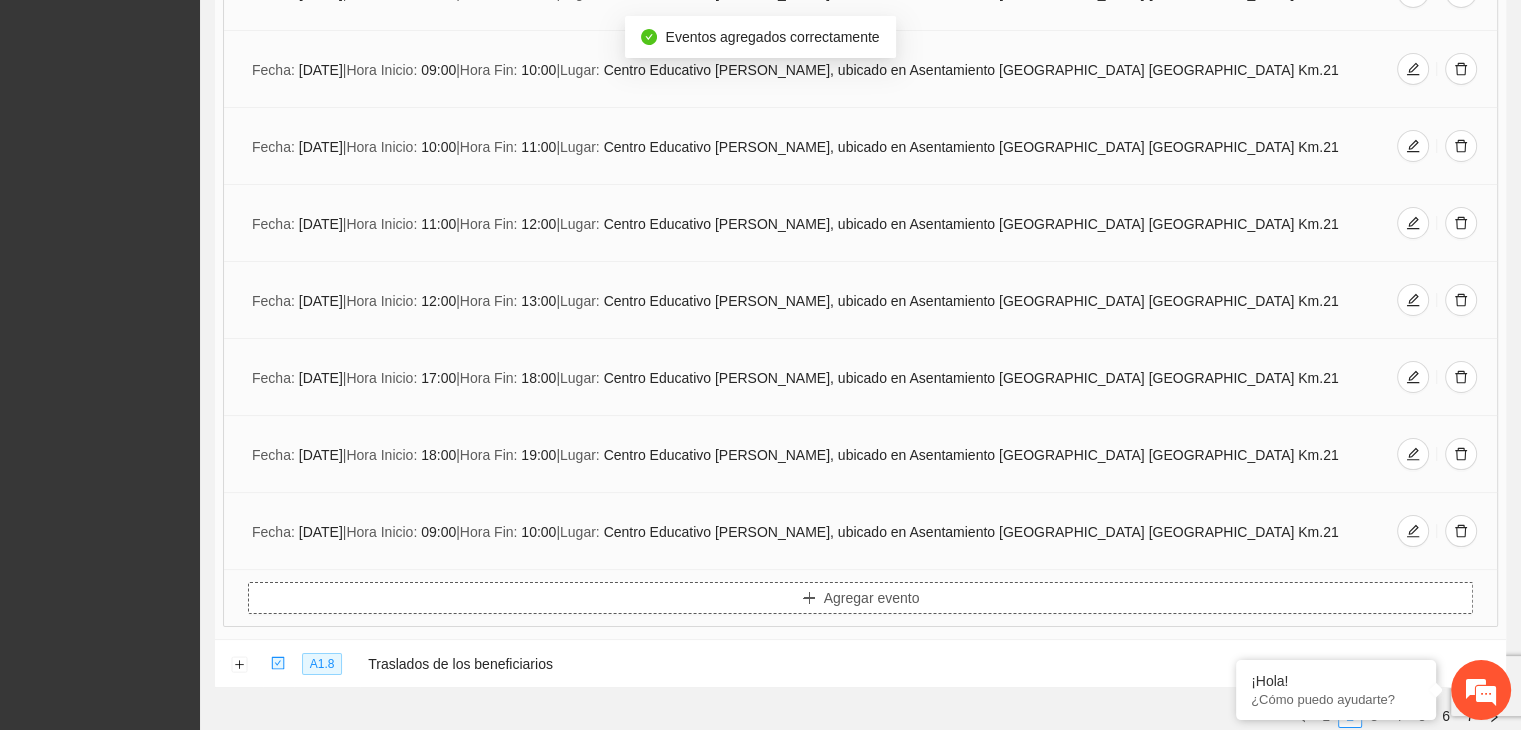 click on "Agregar evento" at bounding box center (872, 598) 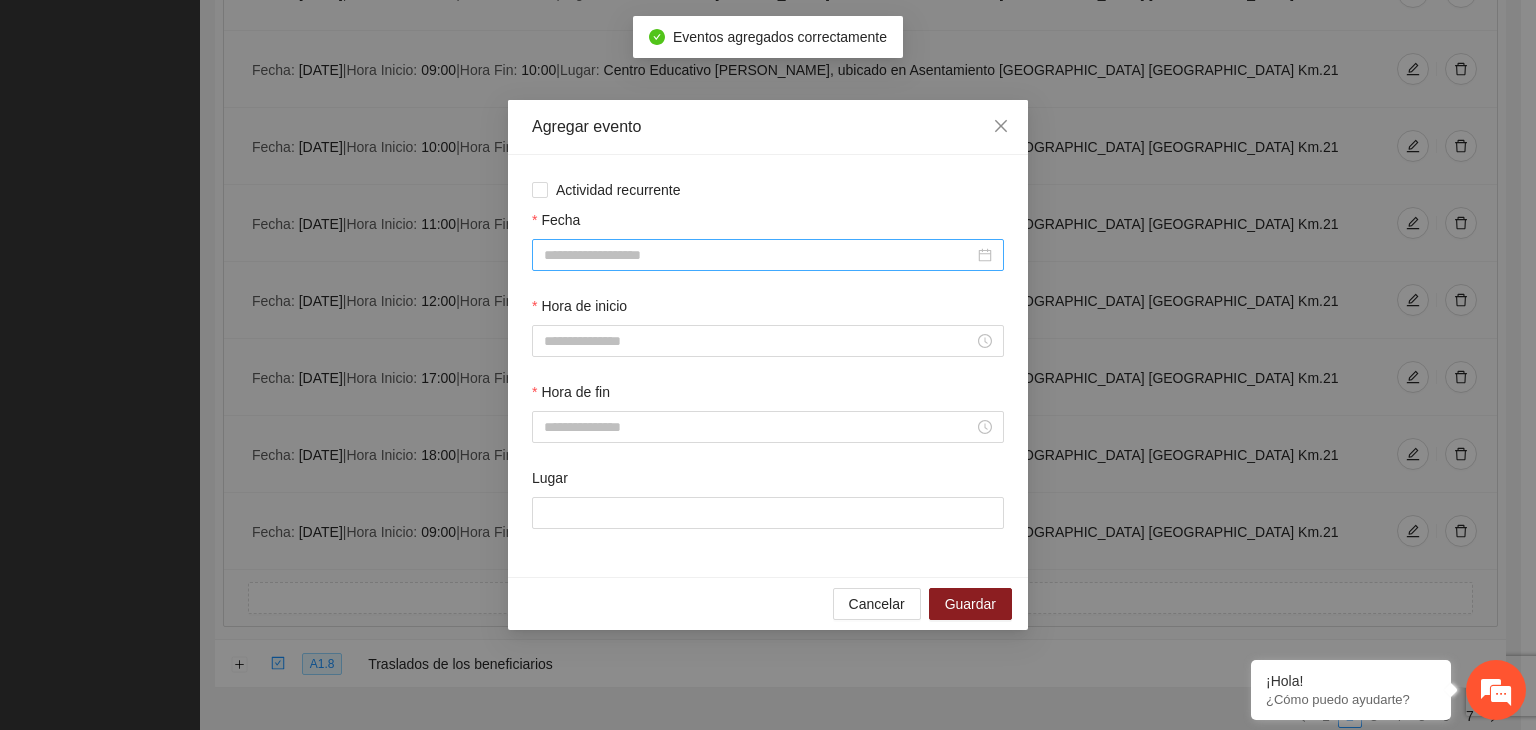 click on "Fecha" at bounding box center [759, 255] 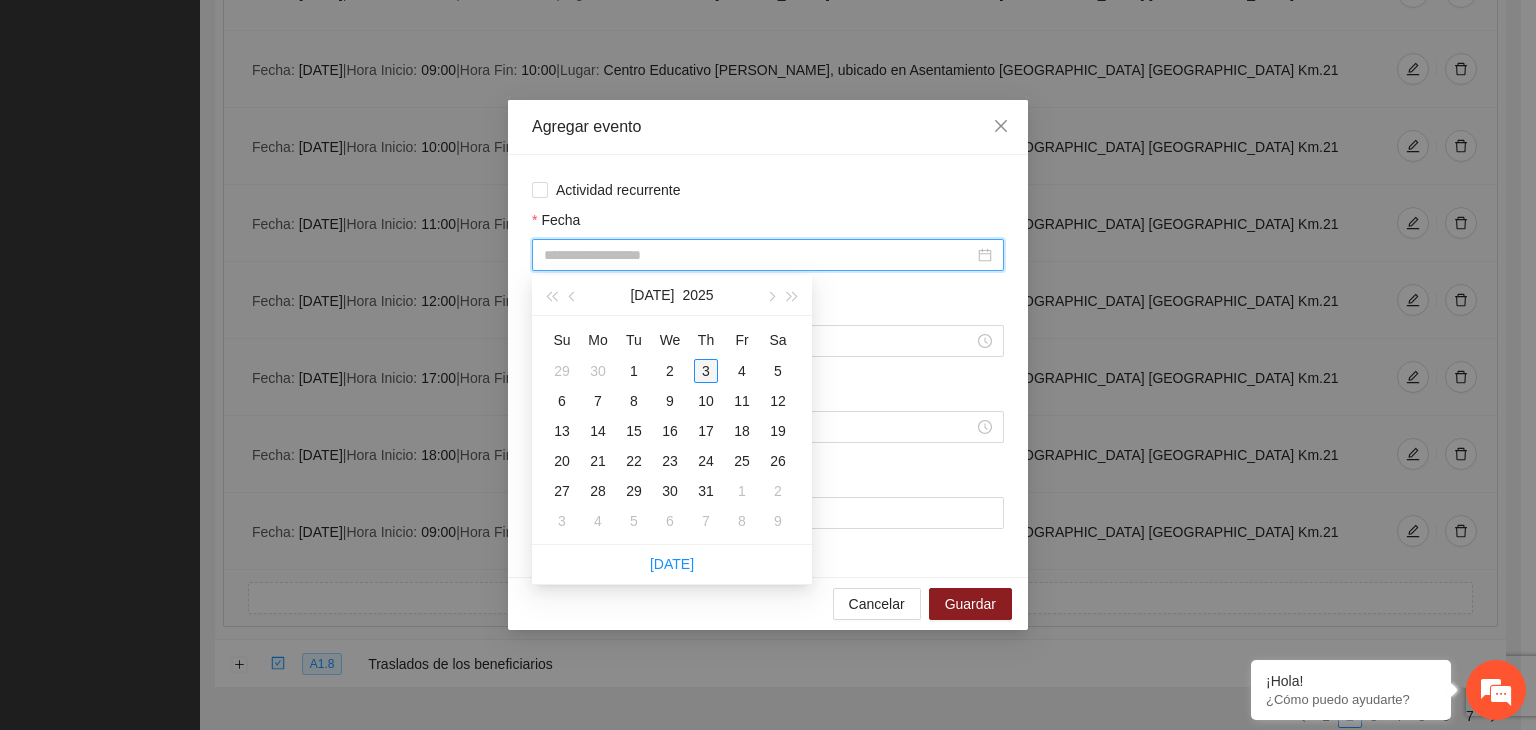 type on "**********" 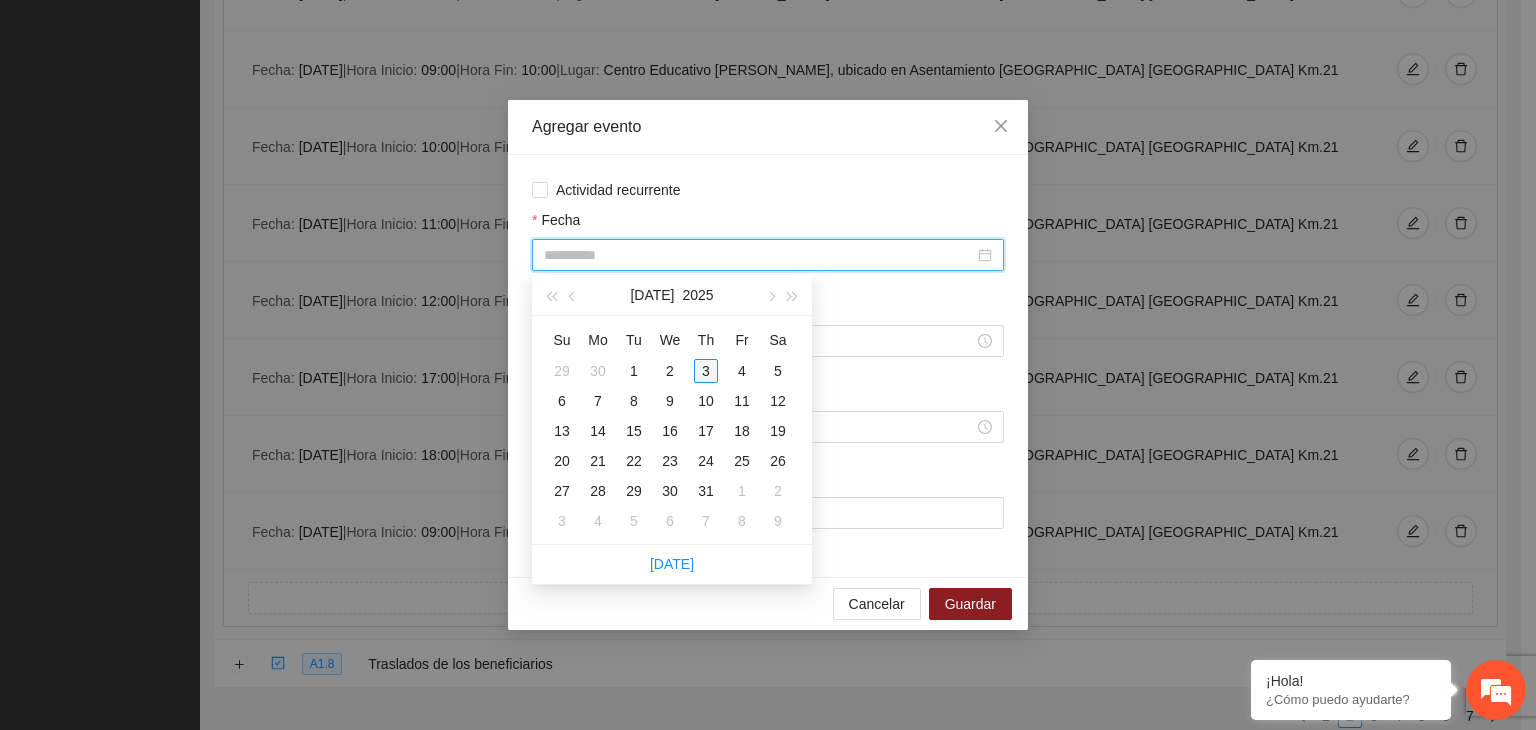 click on "3" at bounding box center (706, 371) 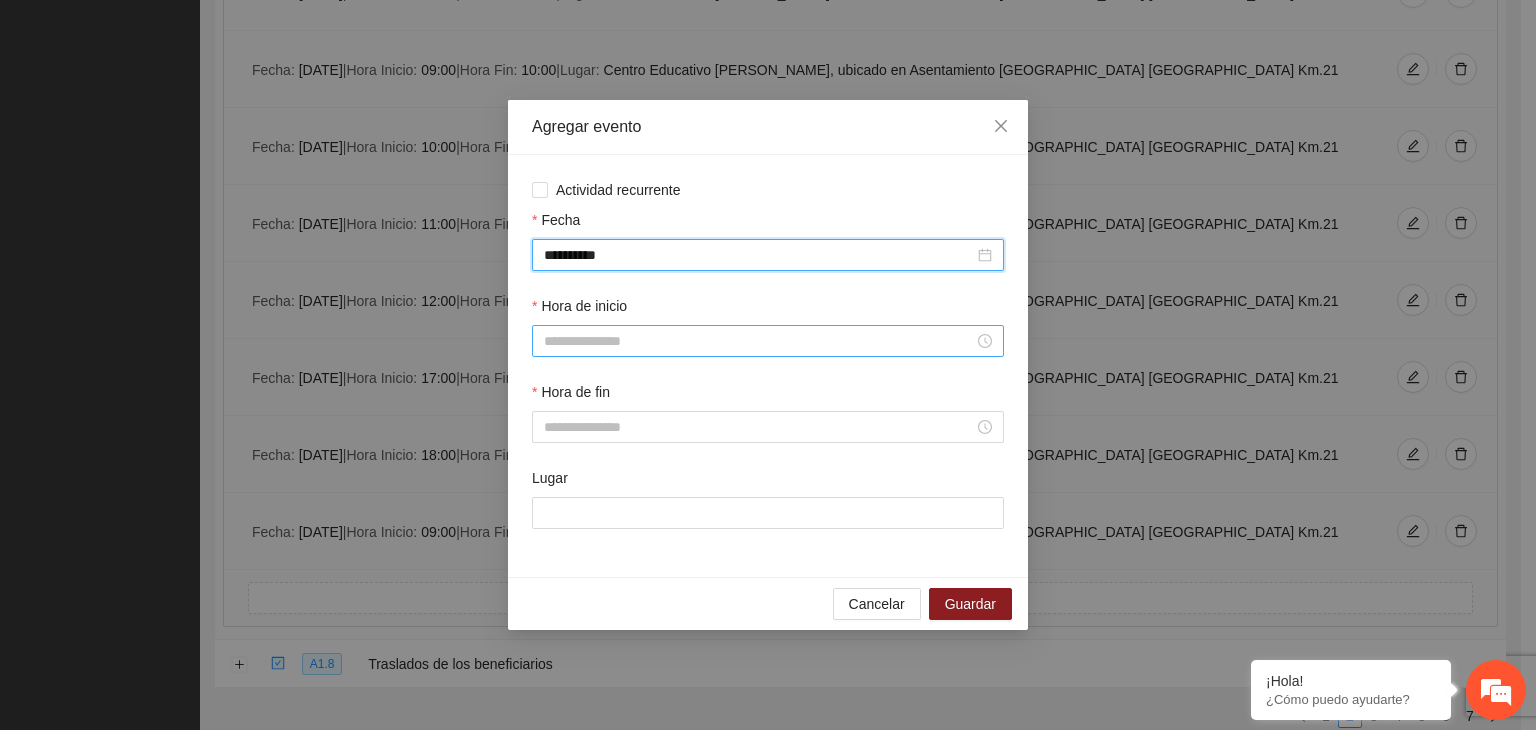 click on "Hora de inicio" at bounding box center (759, 341) 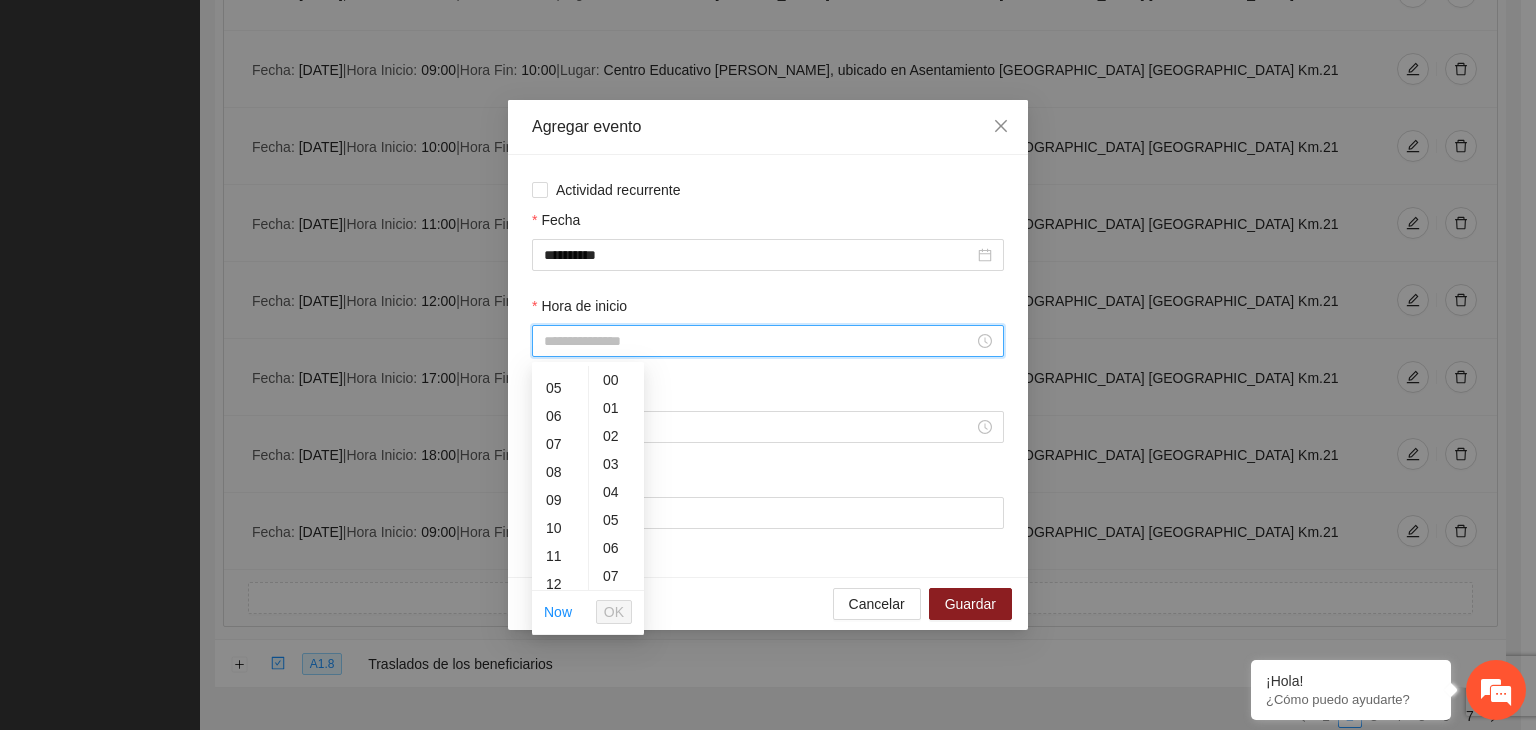 scroll, scrollTop: 169, scrollLeft: 0, axis: vertical 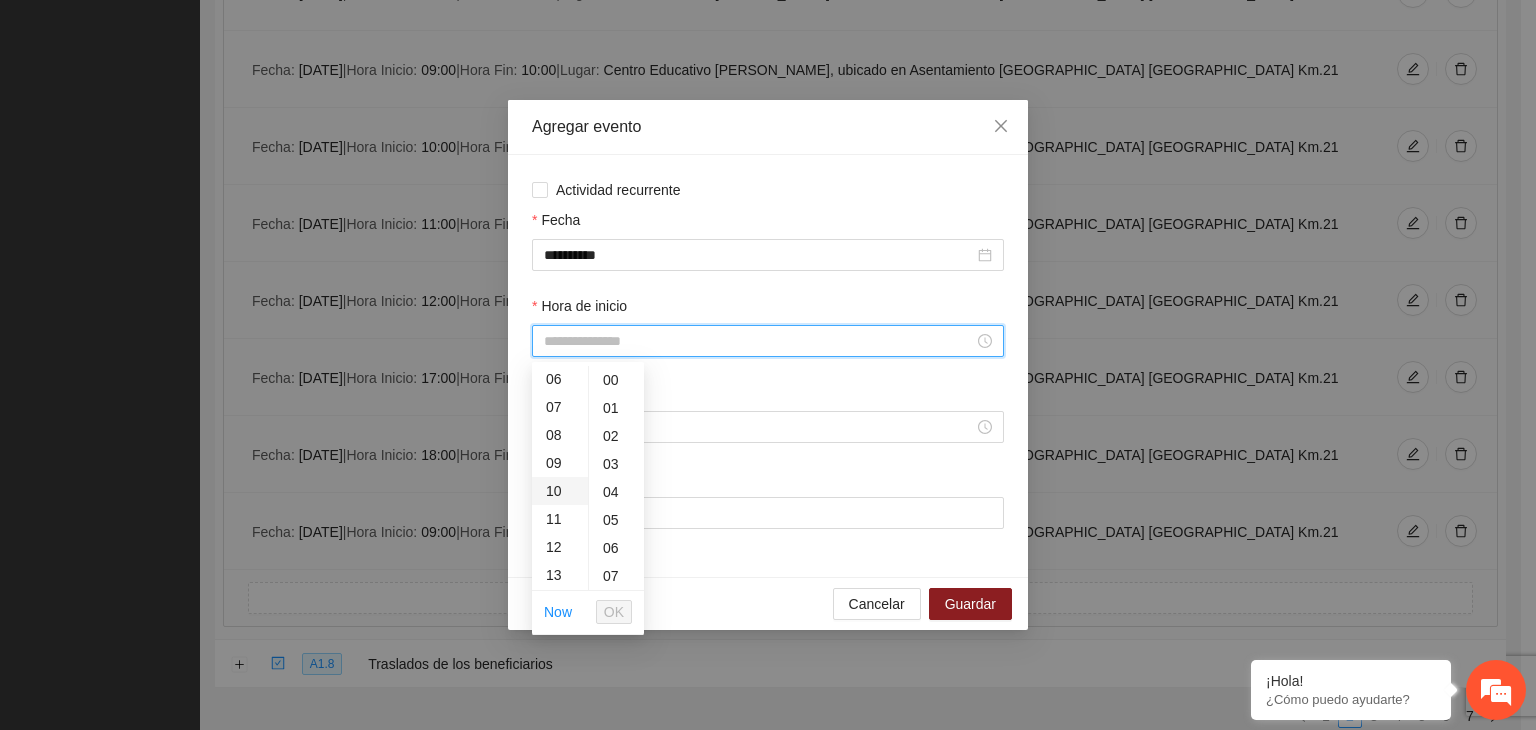 click on "10" at bounding box center (560, 491) 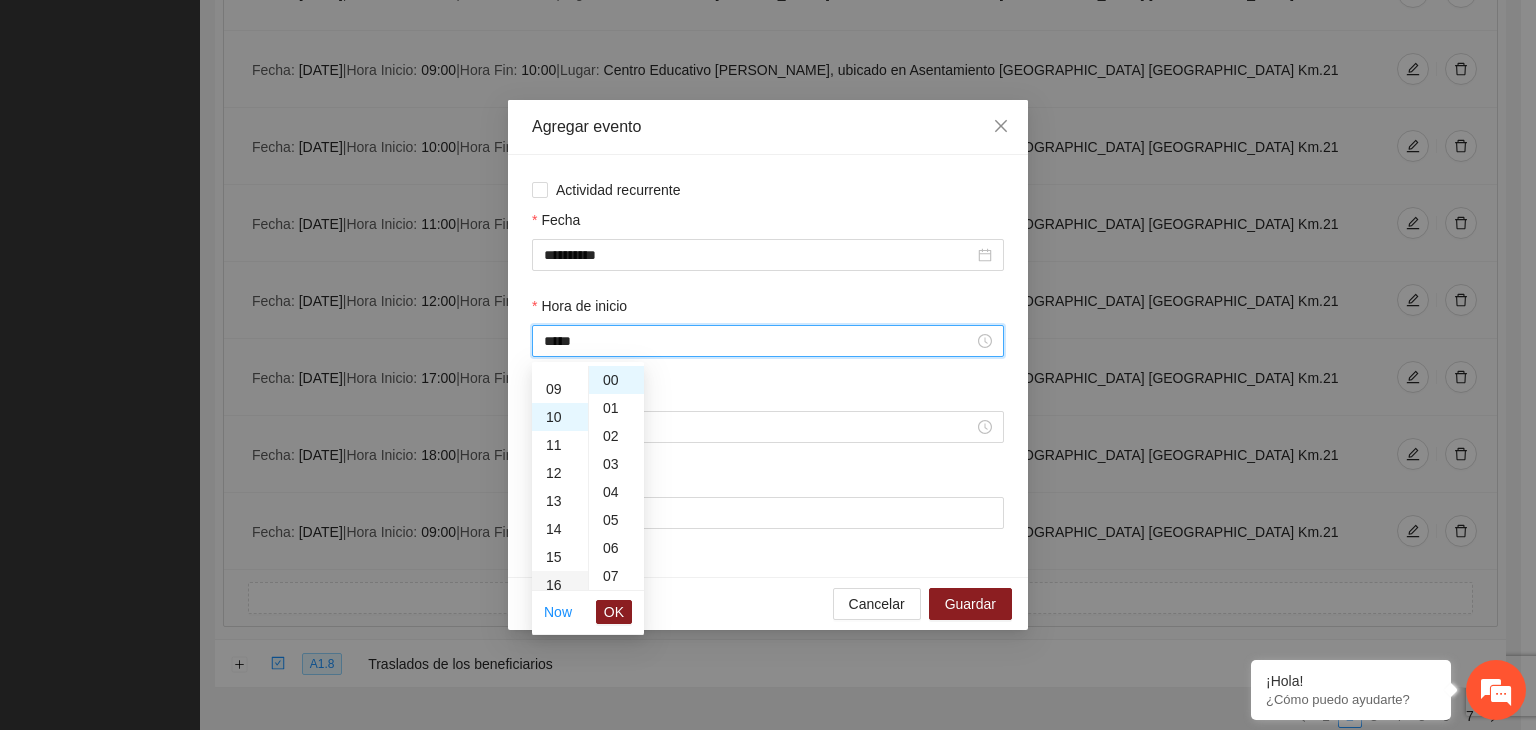 scroll, scrollTop: 280, scrollLeft: 0, axis: vertical 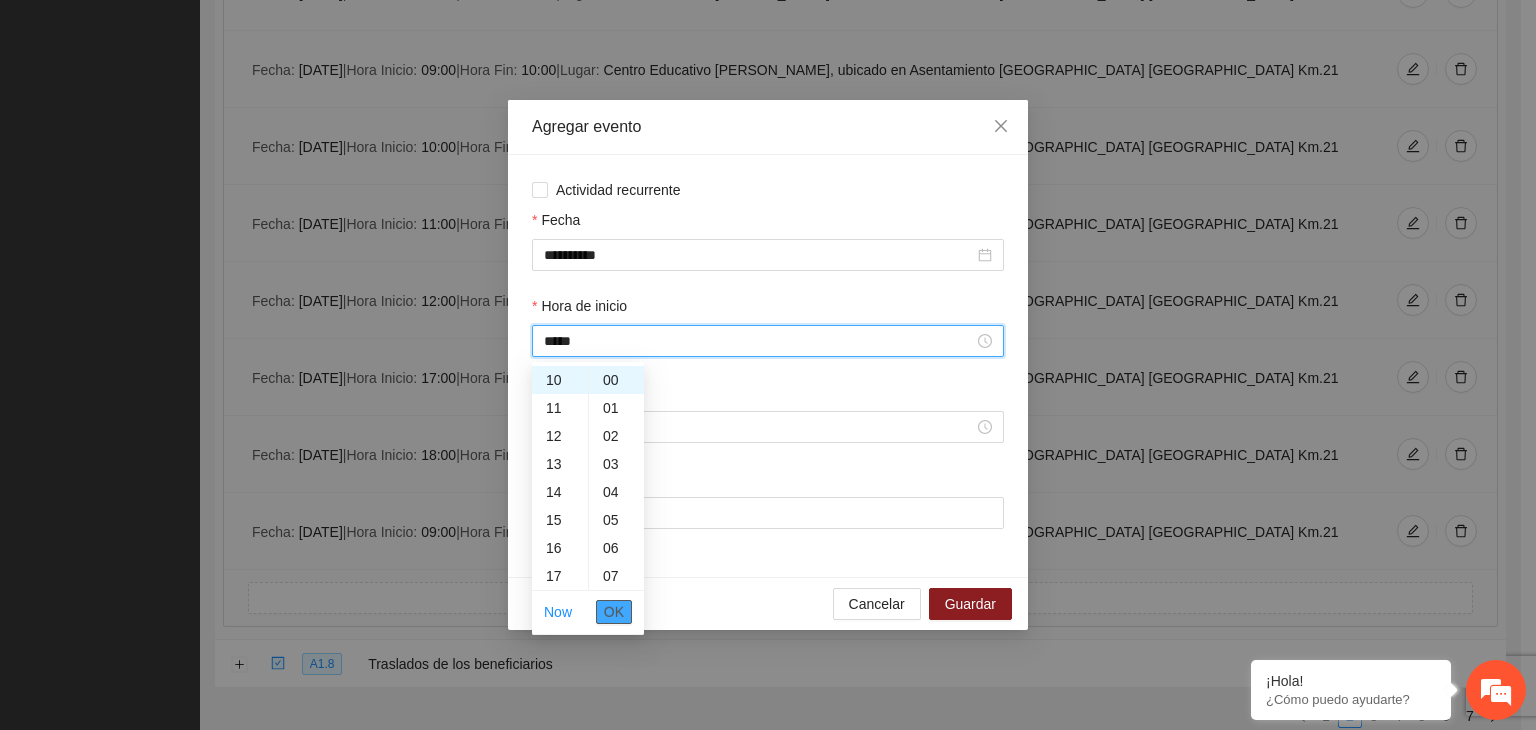 click on "OK" at bounding box center [614, 612] 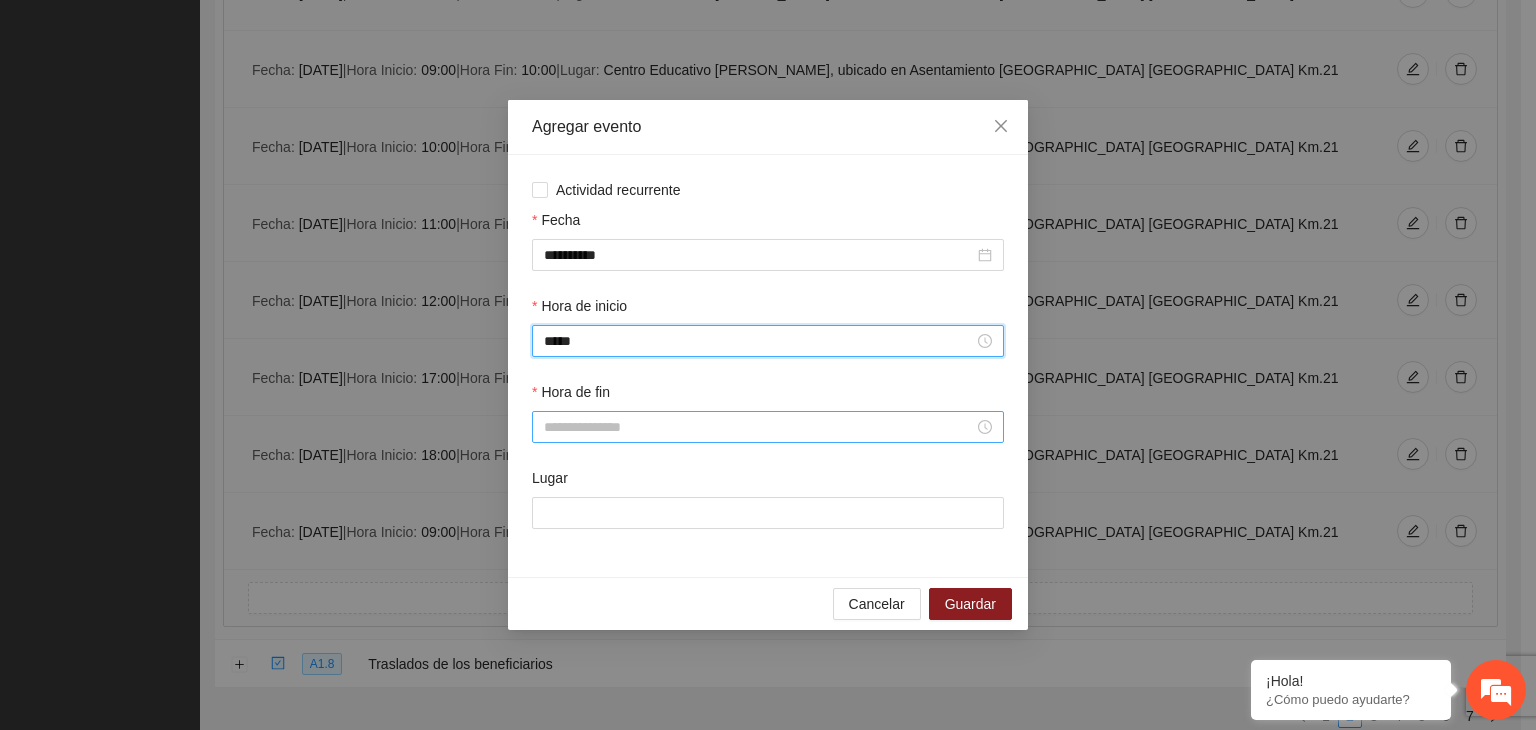 click on "Hora de fin" at bounding box center [759, 427] 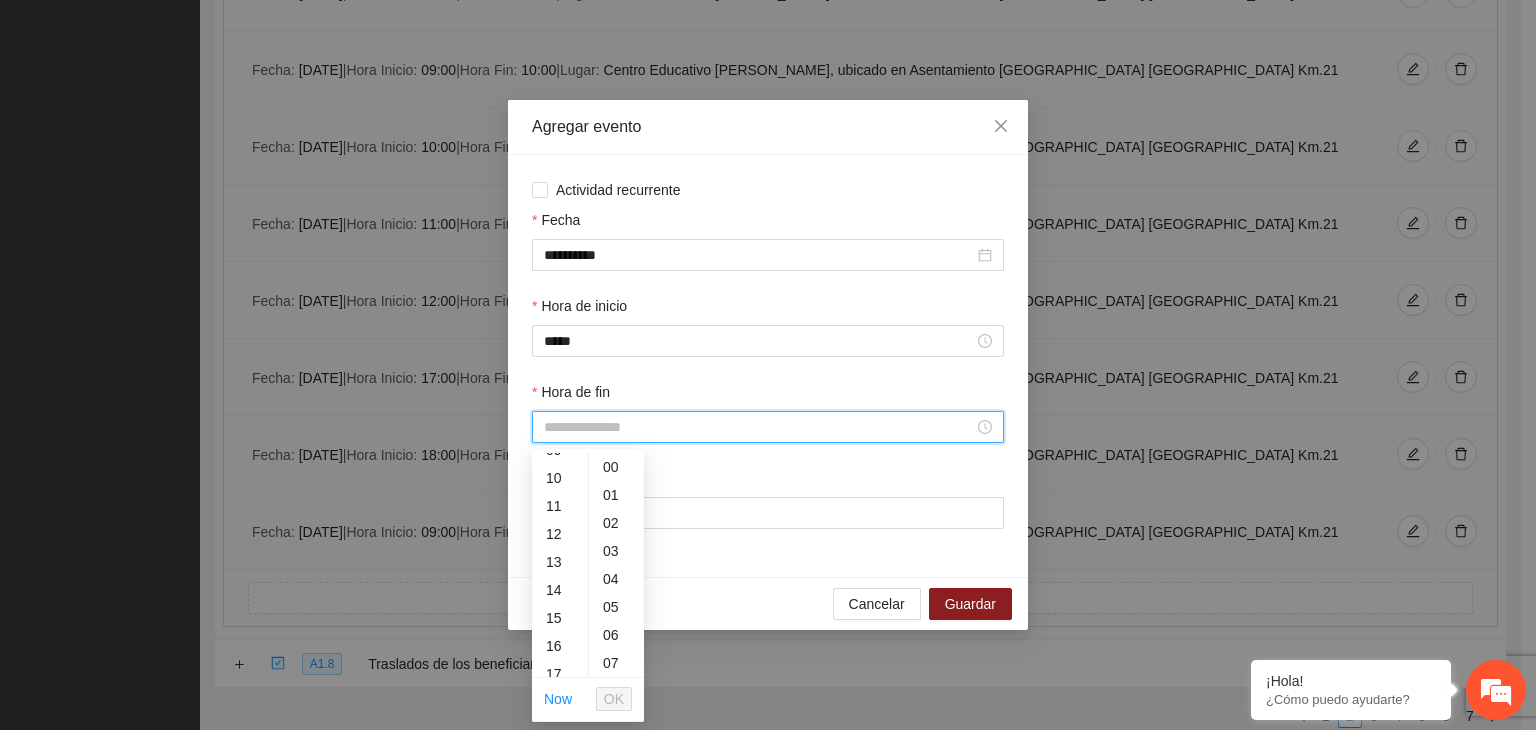 scroll, scrollTop: 280, scrollLeft: 0, axis: vertical 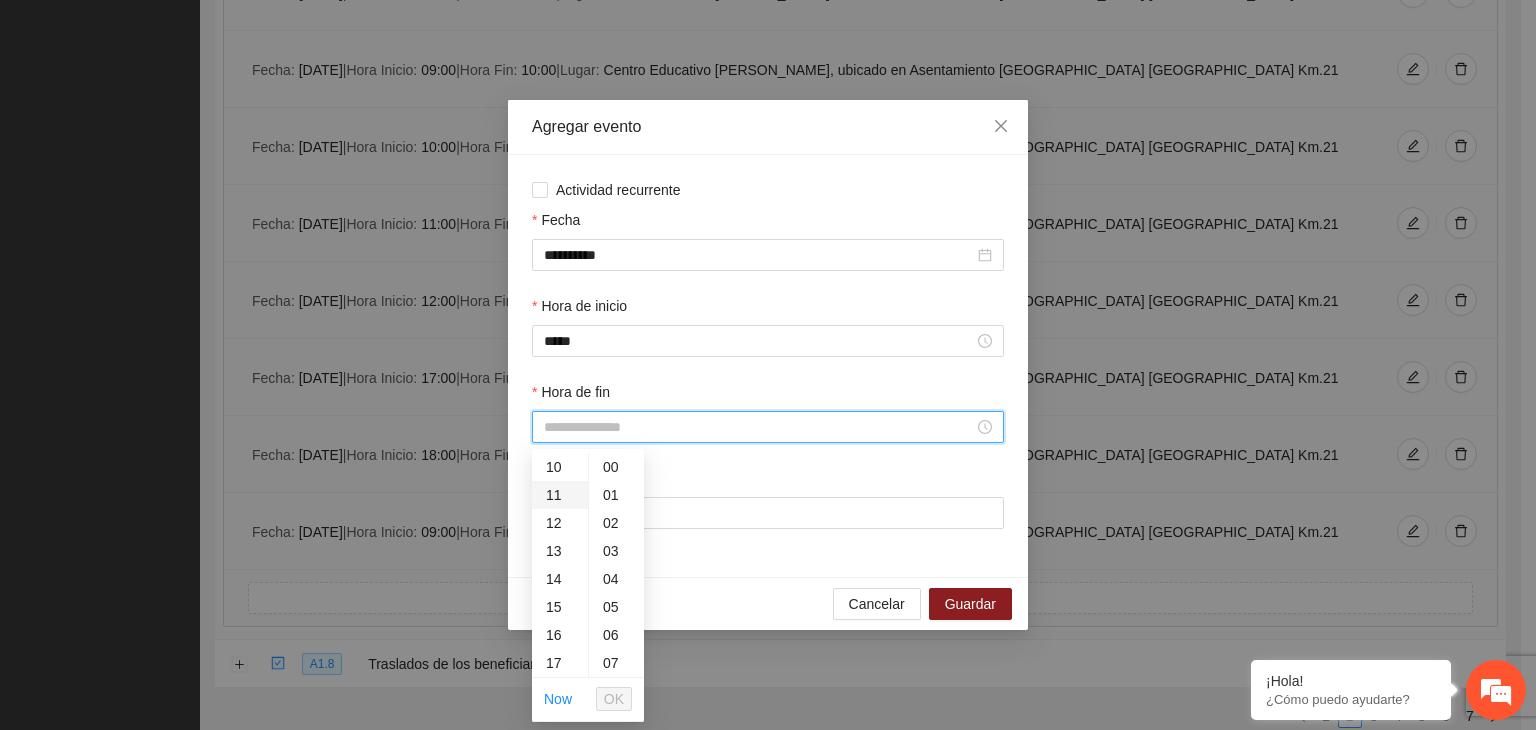 click on "11" at bounding box center (560, 495) 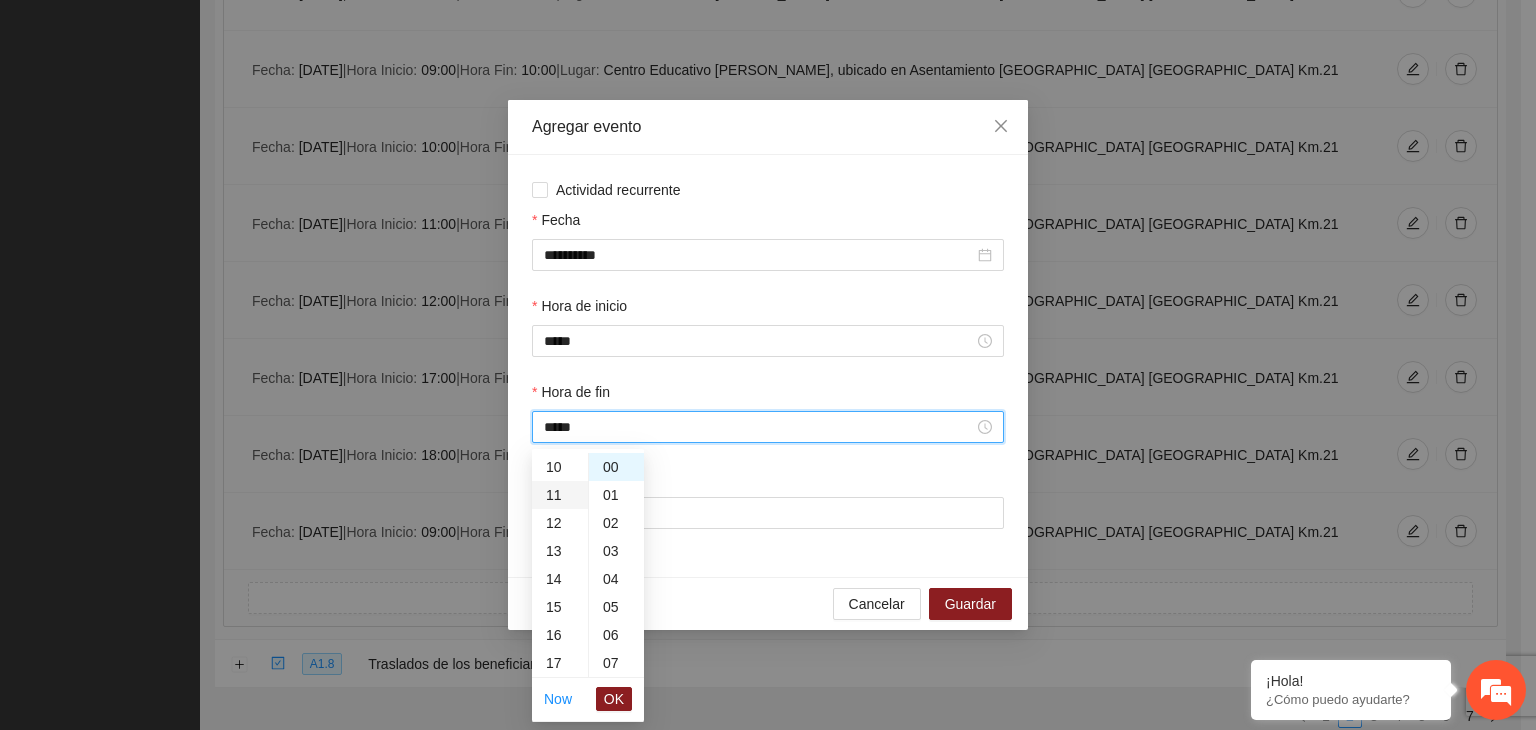 scroll, scrollTop: 308, scrollLeft: 0, axis: vertical 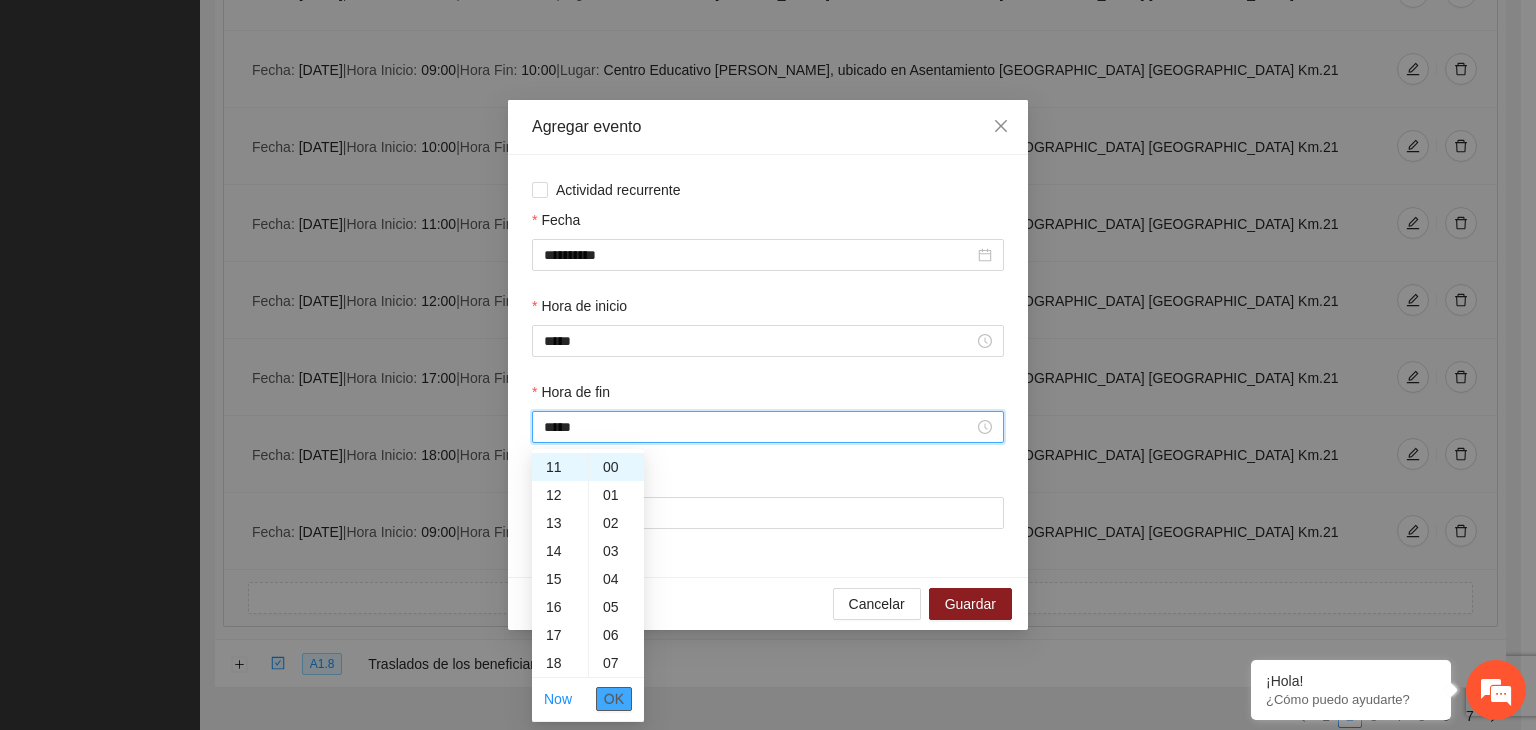click on "OK" at bounding box center (614, 699) 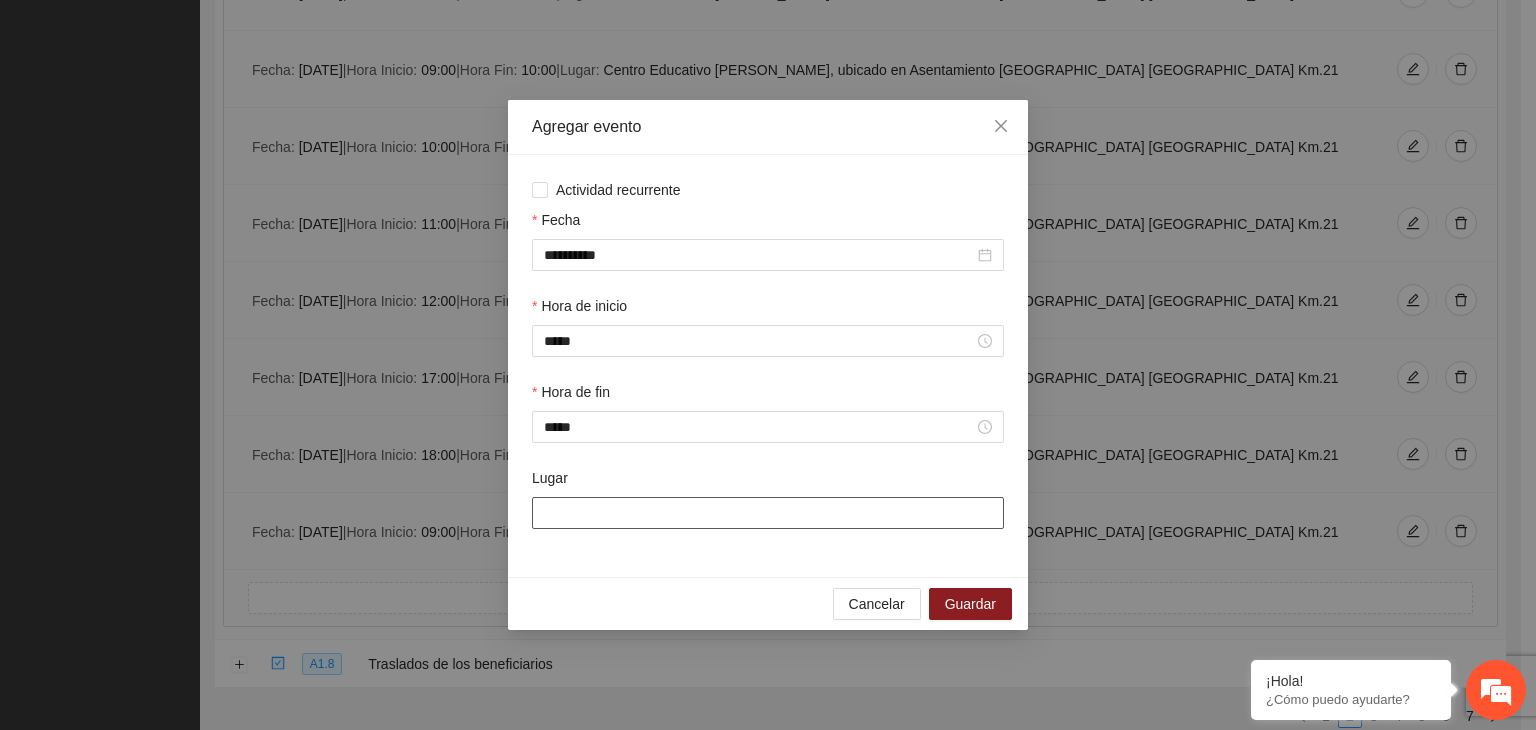 click on "Lugar" at bounding box center [768, 513] 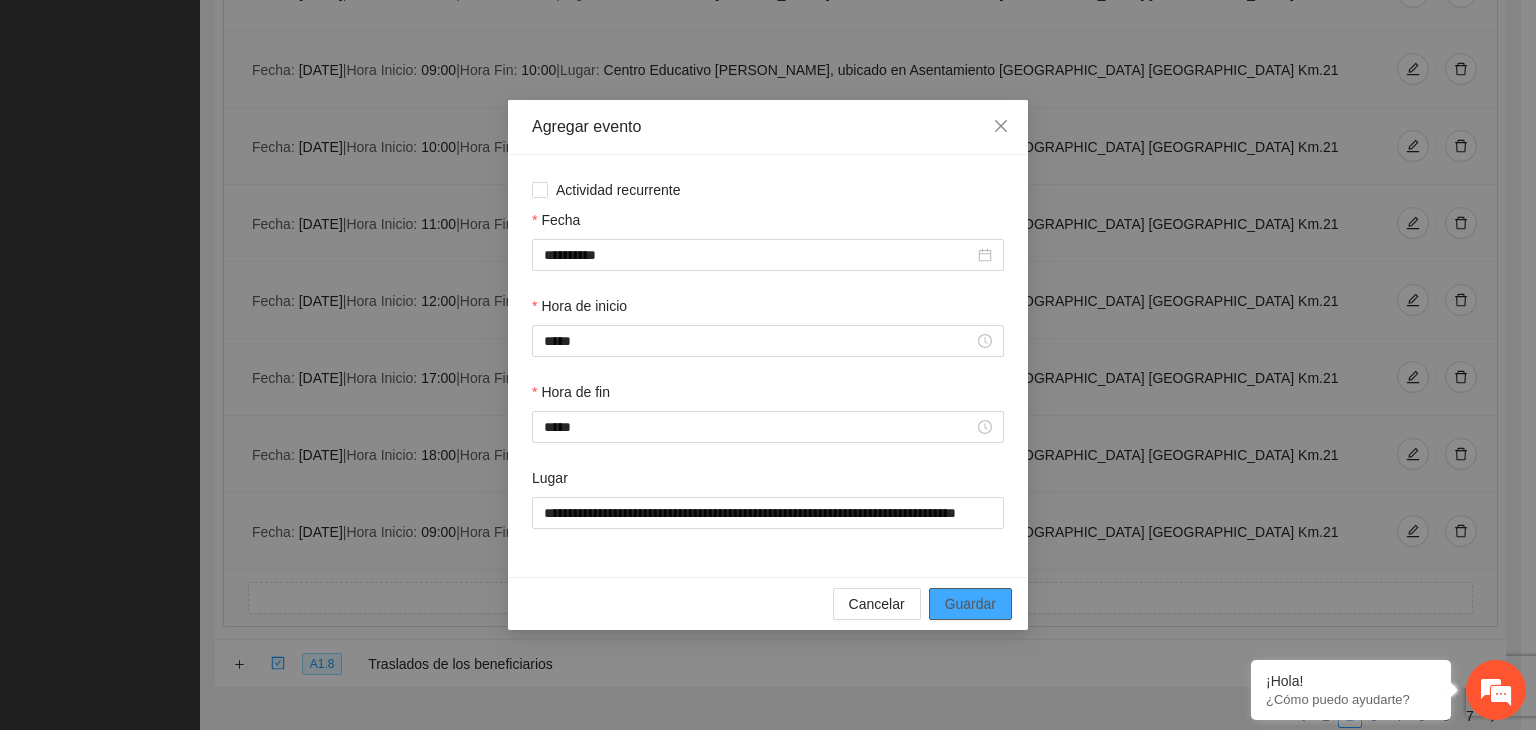 click on "Guardar" at bounding box center (970, 604) 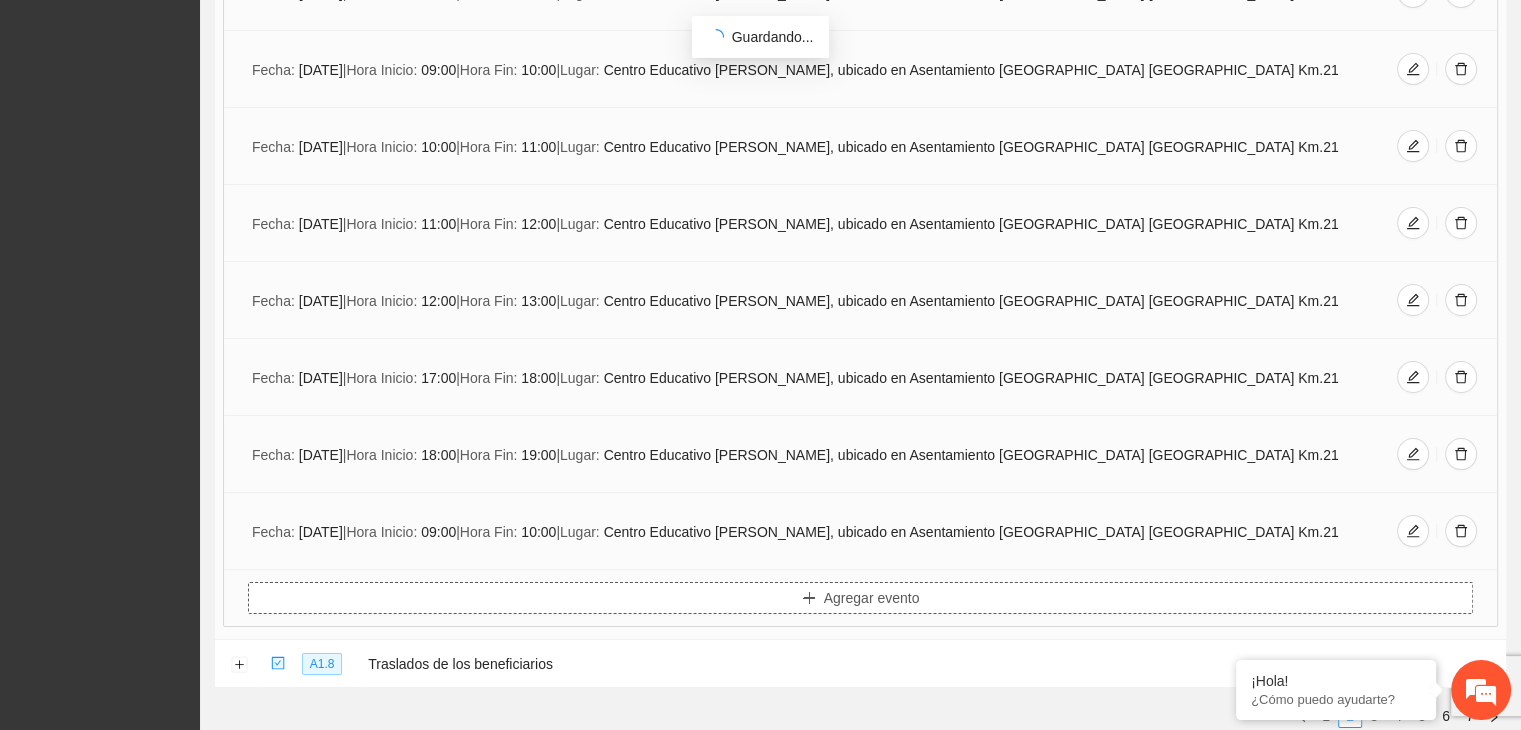click on "Agregar evento" at bounding box center [872, 598] 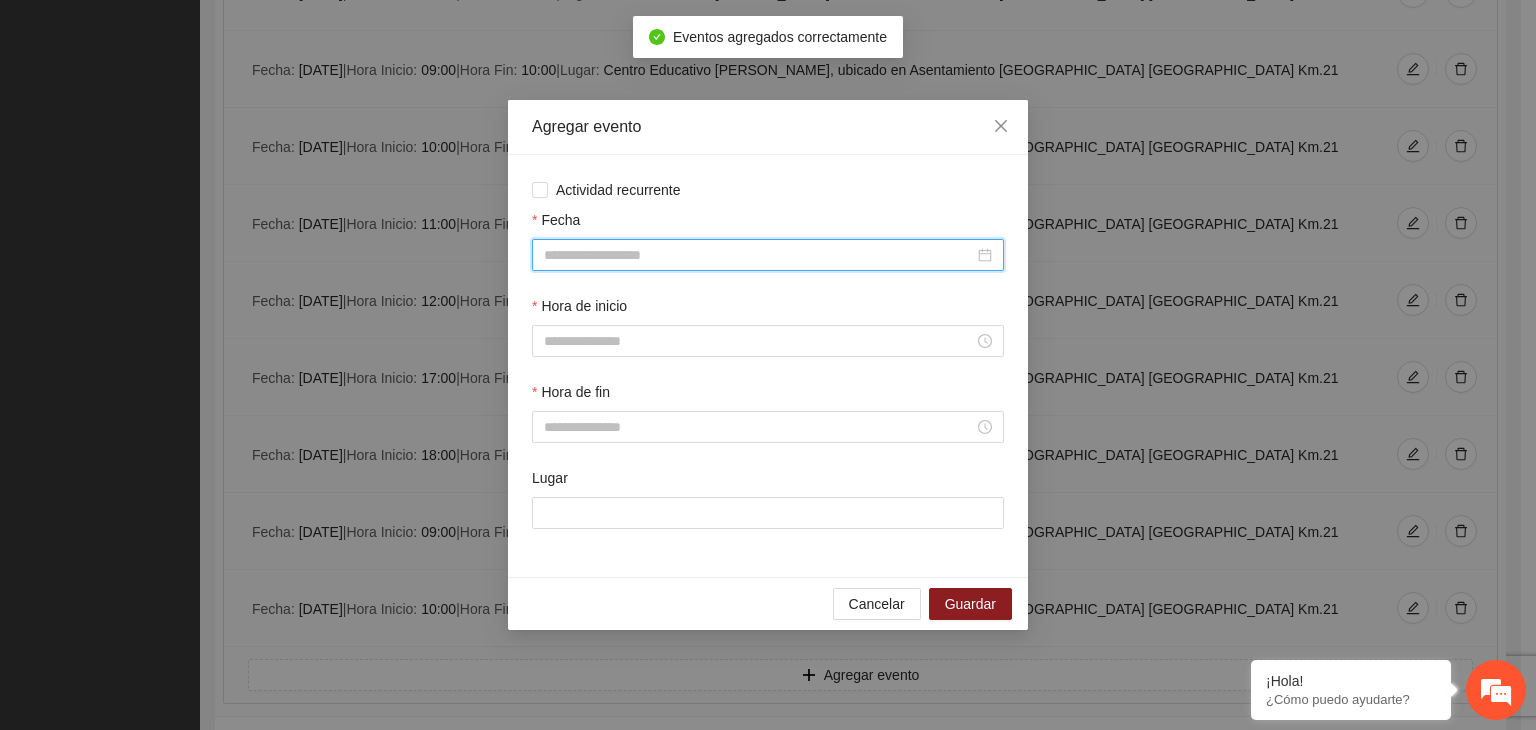 click on "Fecha" at bounding box center (759, 255) 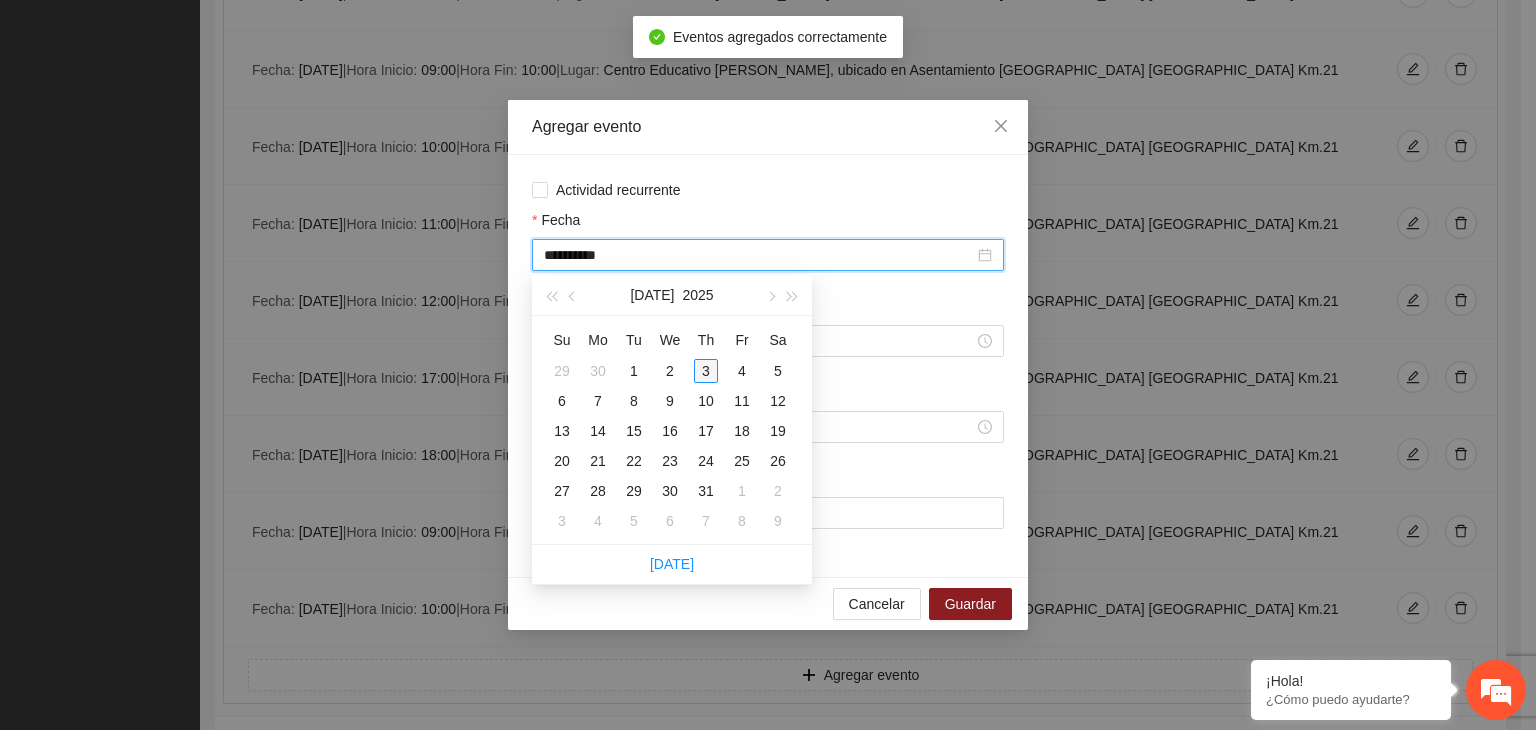 type on "**********" 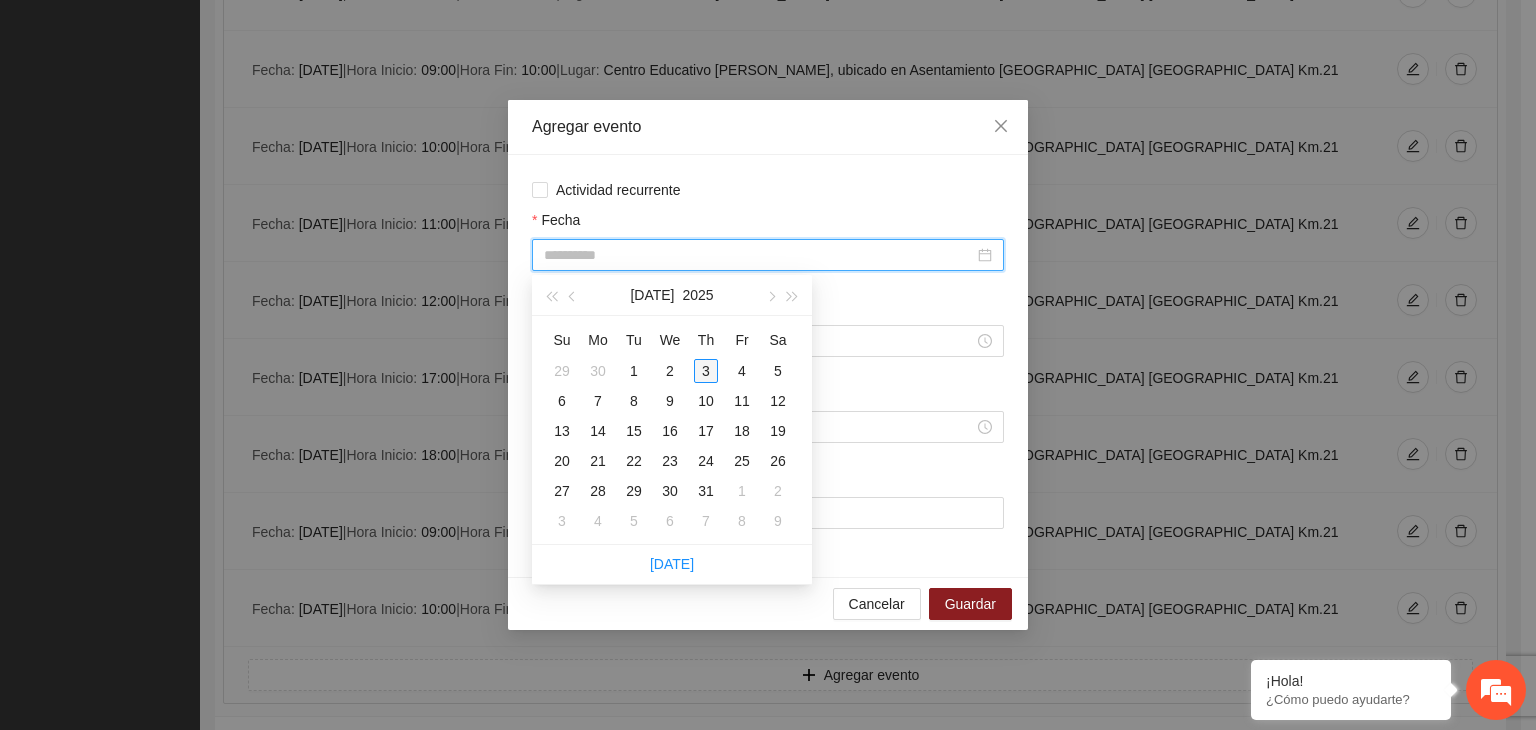 click on "3" at bounding box center (706, 371) 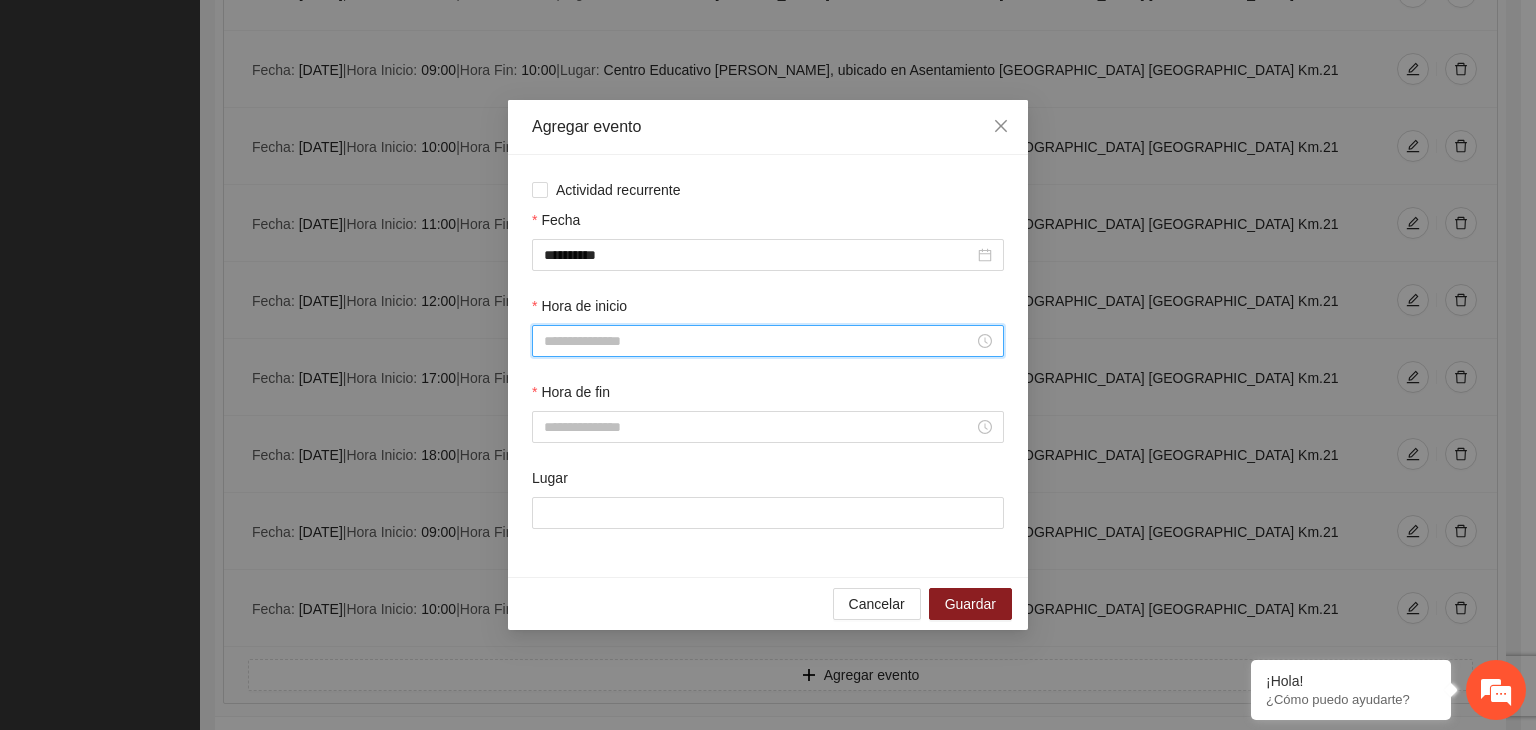click on "Hora de inicio" at bounding box center (759, 341) 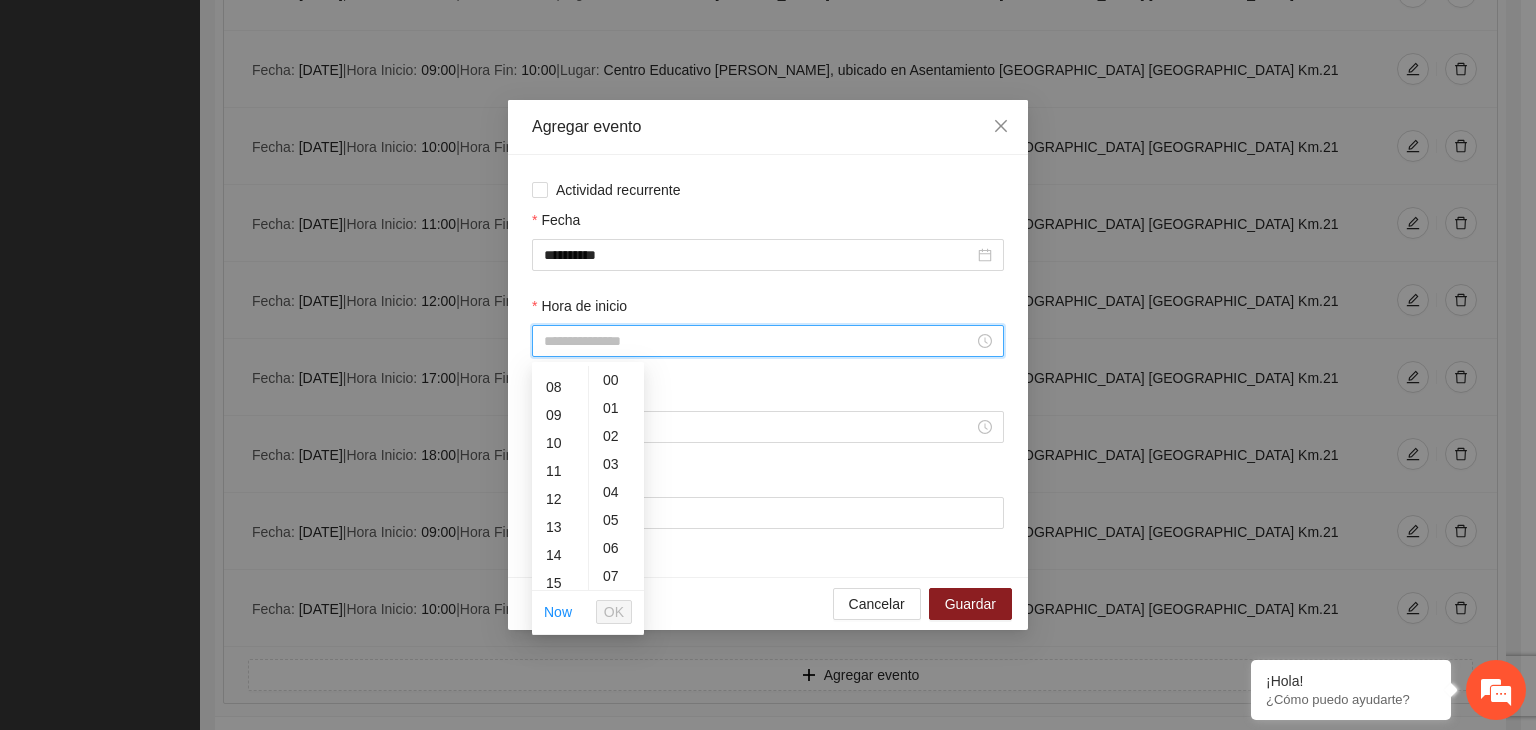 scroll, scrollTop: 232, scrollLeft: 0, axis: vertical 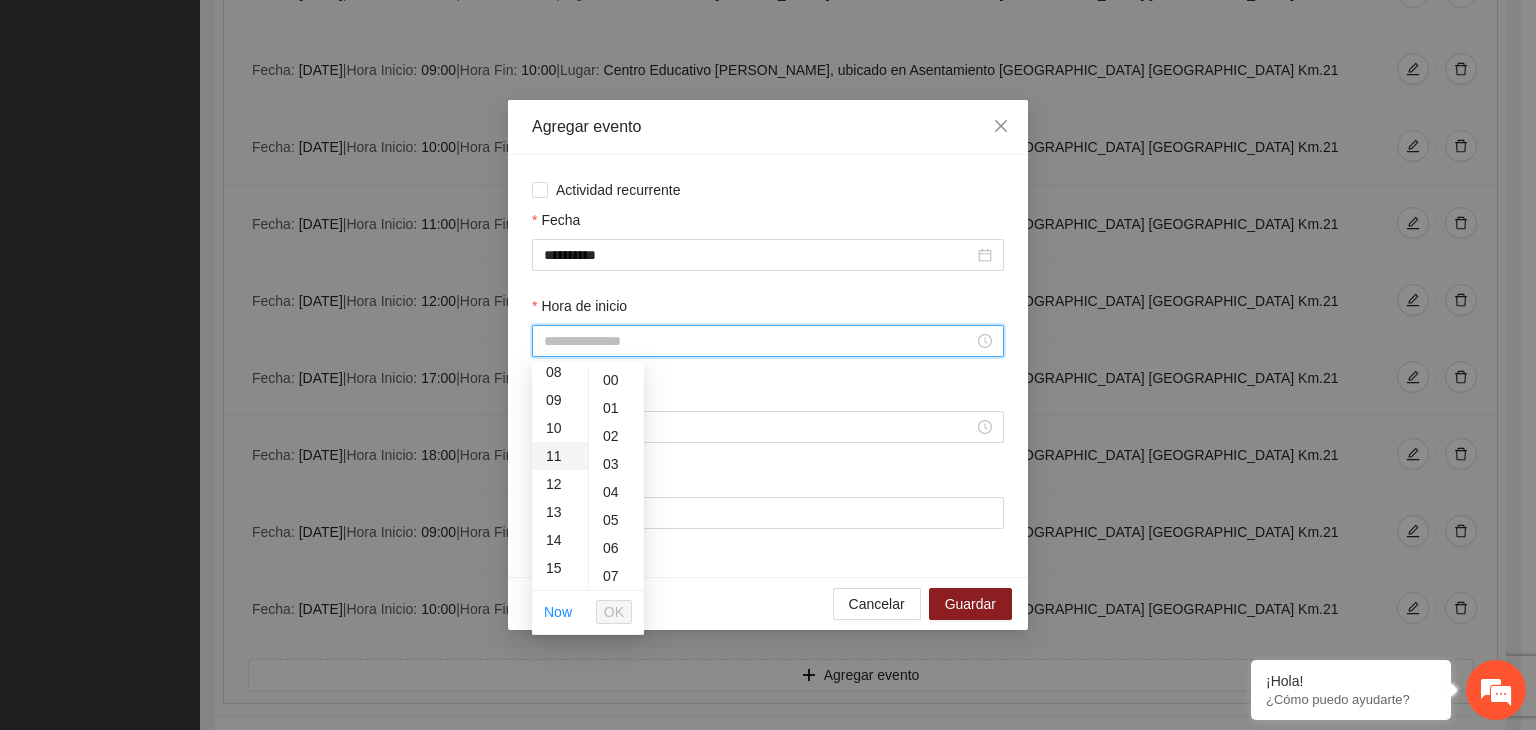 click on "11" at bounding box center [560, 456] 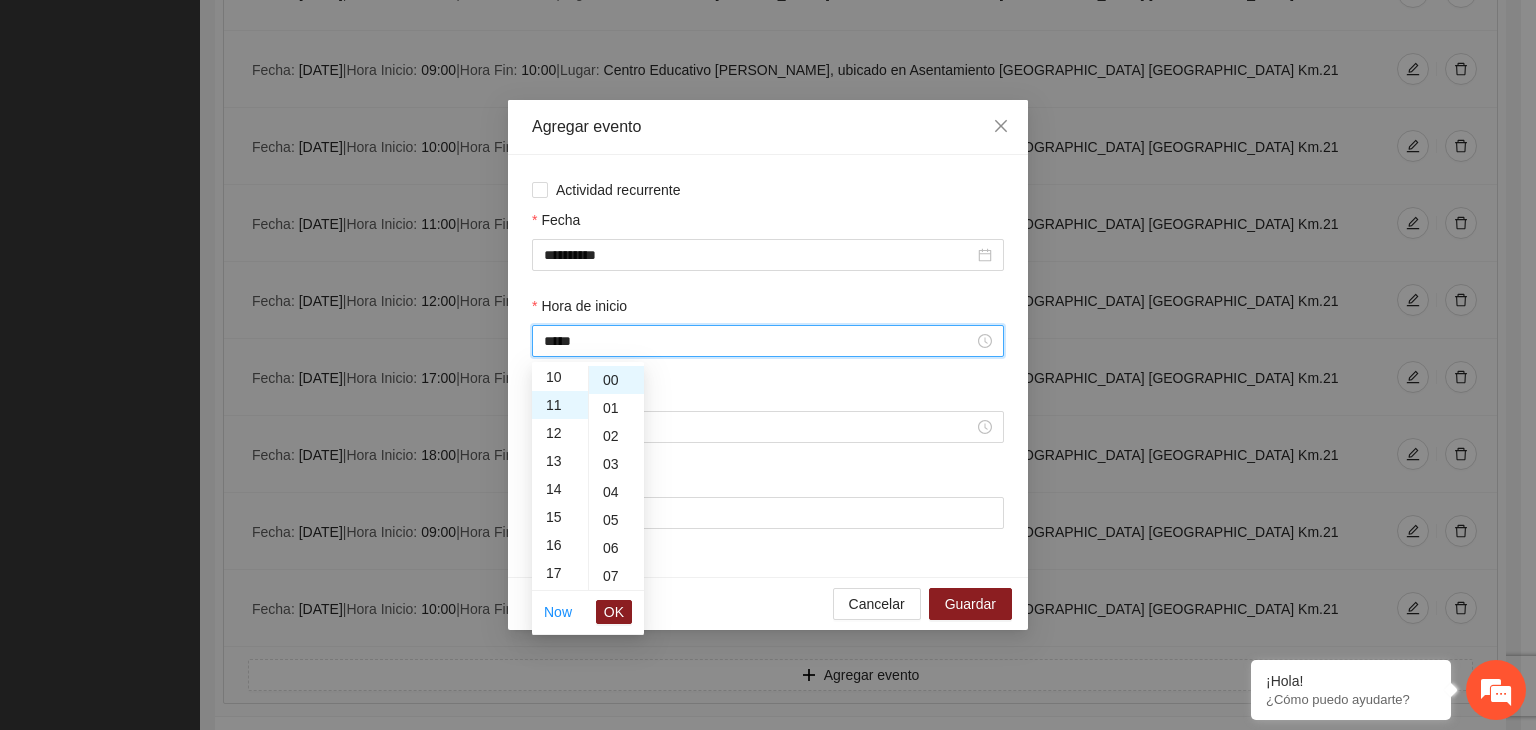 scroll, scrollTop: 308, scrollLeft: 0, axis: vertical 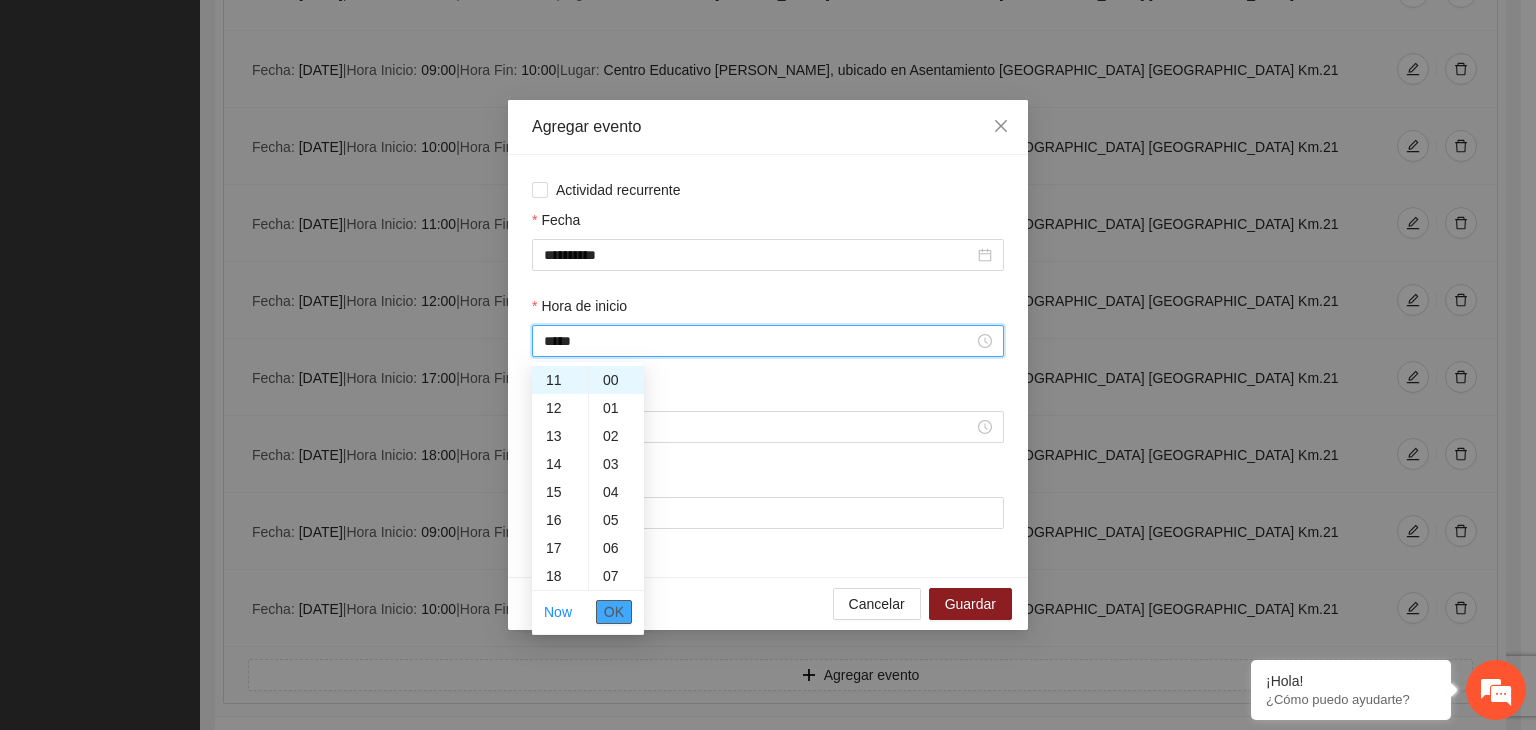 click on "OK" at bounding box center [614, 612] 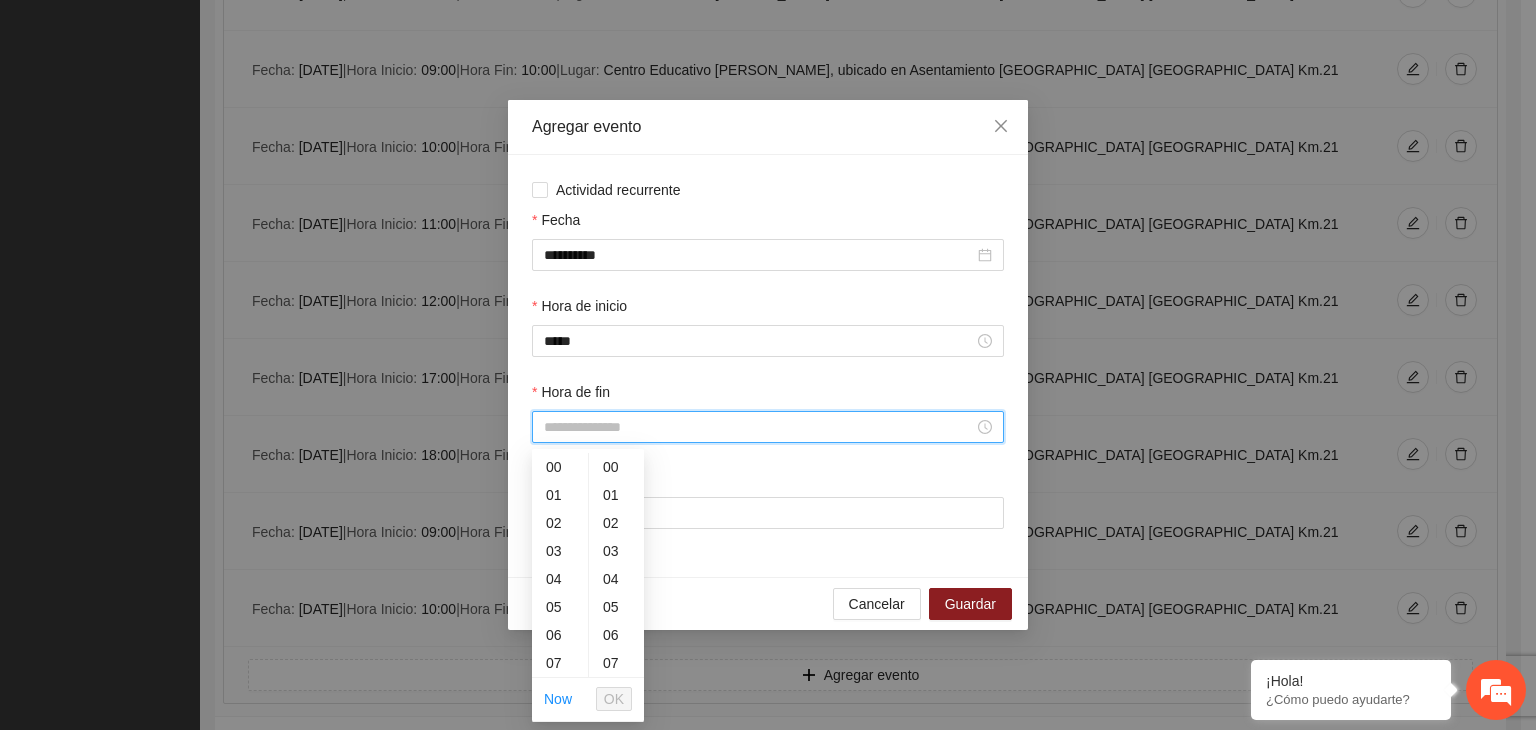 click on "Hora de fin" at bounding box center (759, 427) 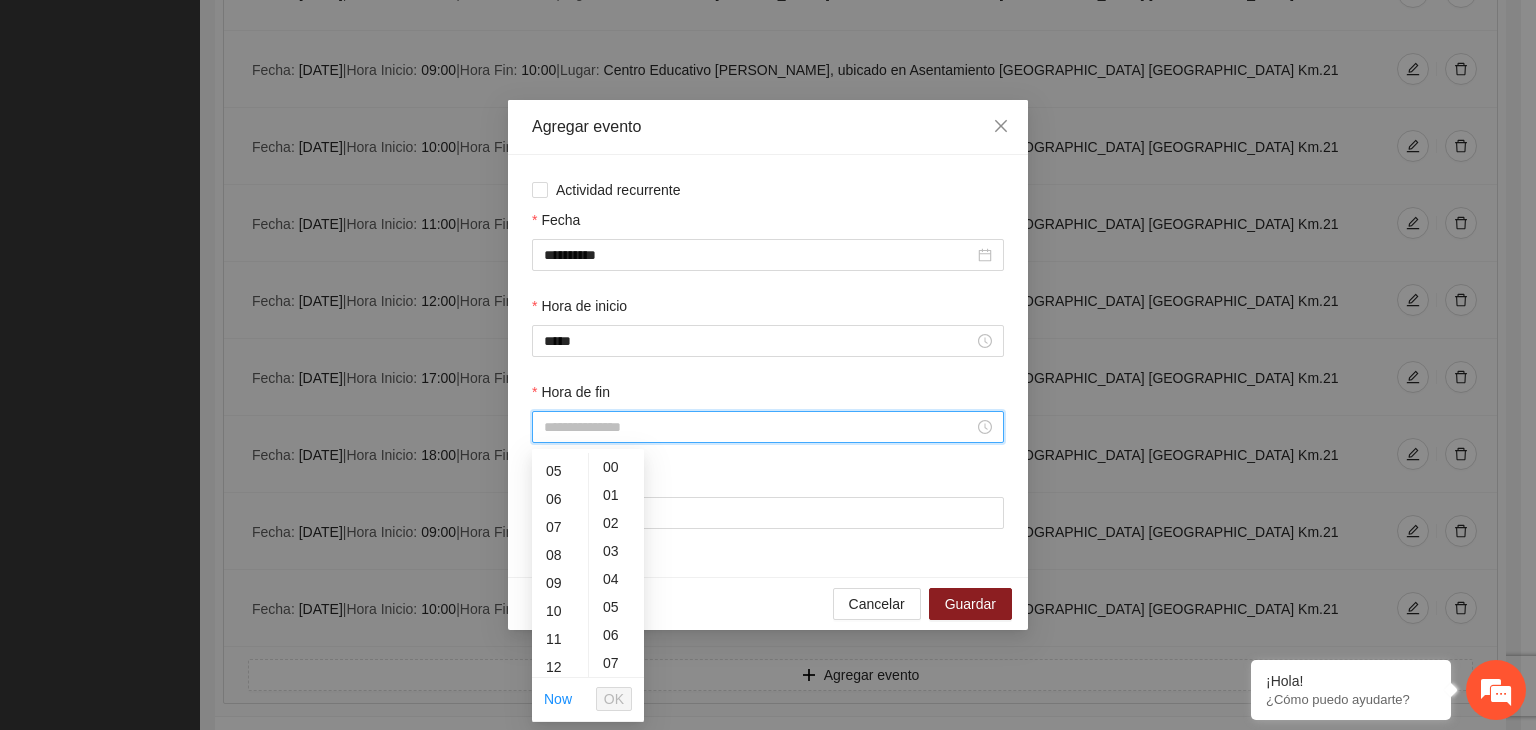scroll, scrollTop: 154, scrollLeft: 0, axis: vertical 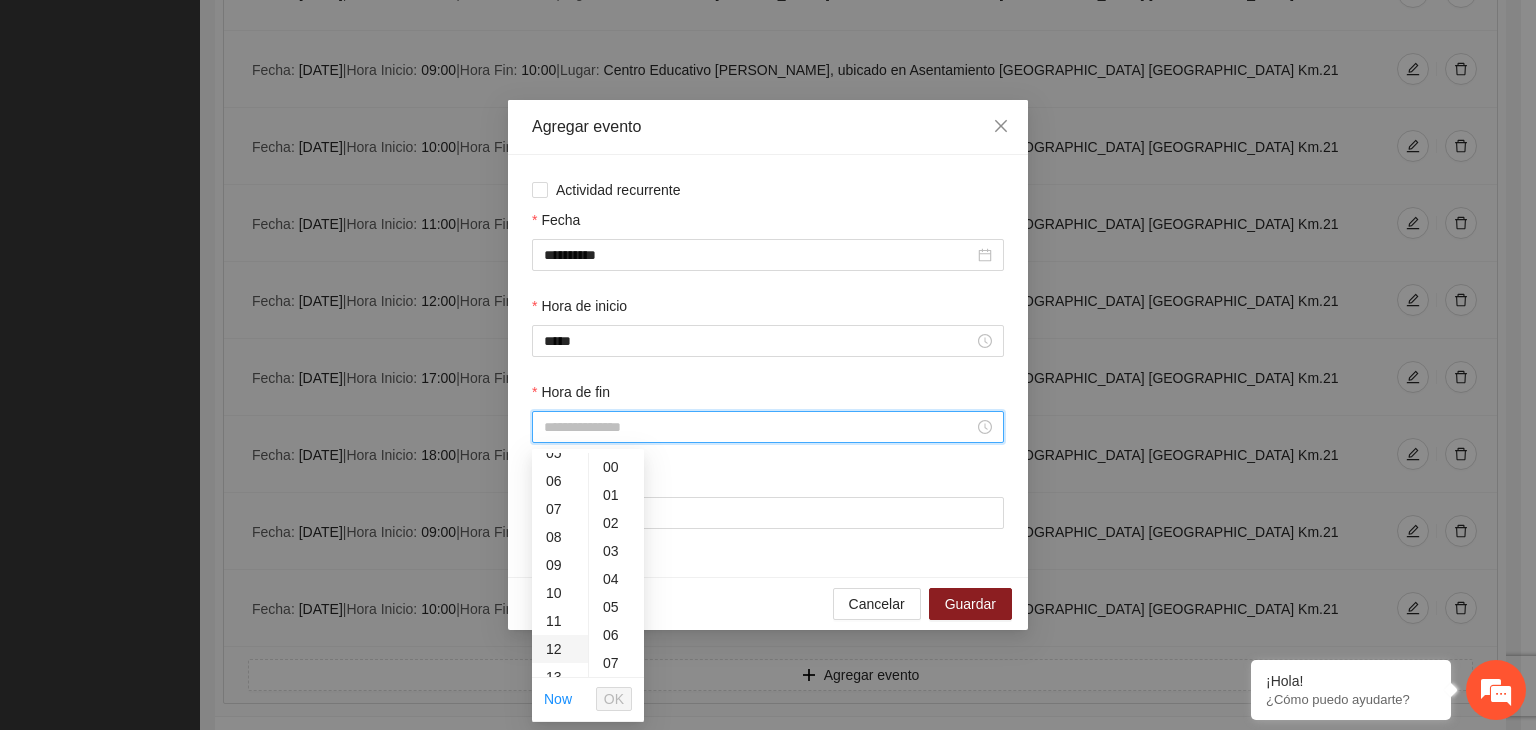 click on "12" at bounding box center (560, 649) 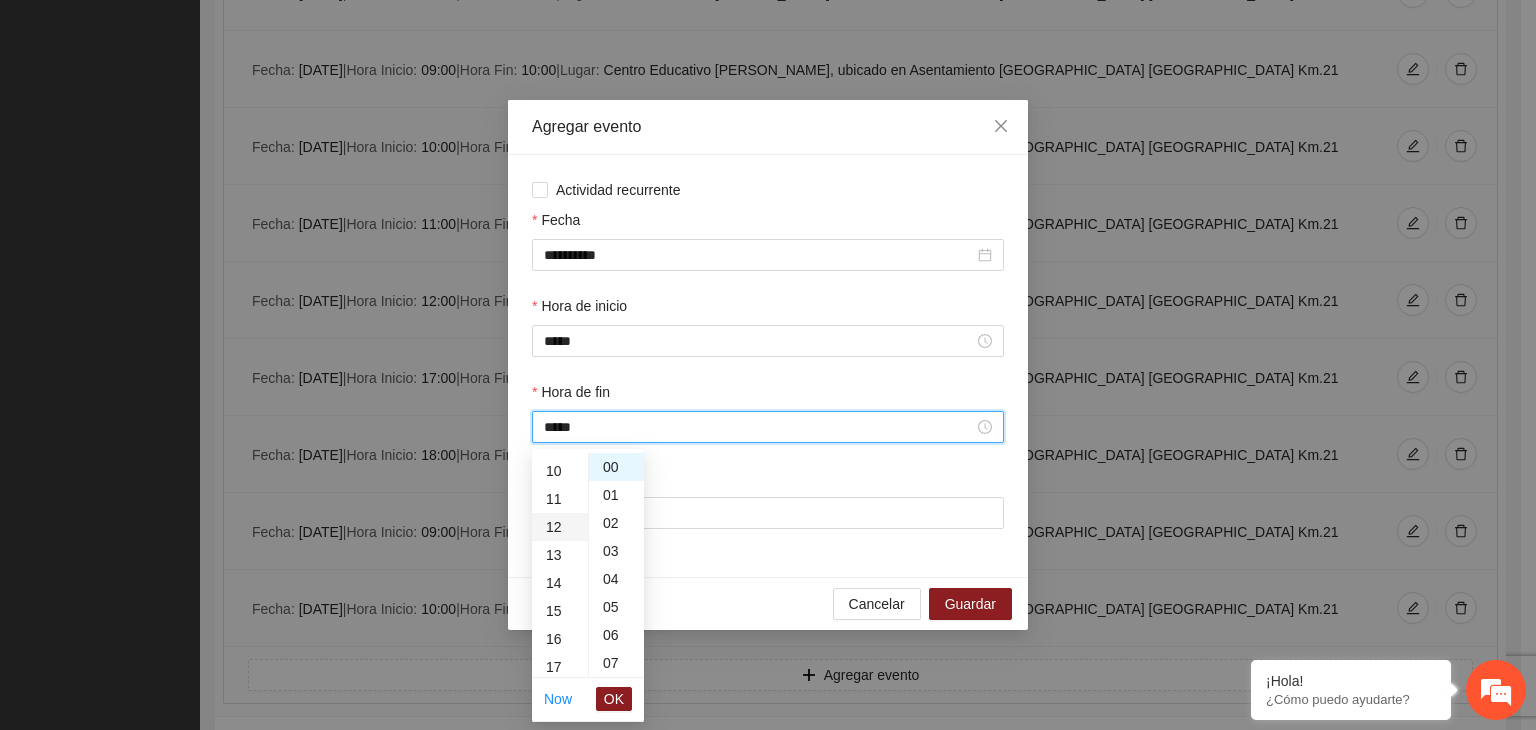 scroll, scrollTop: 336, scrollLeft: 0, axis: vertical 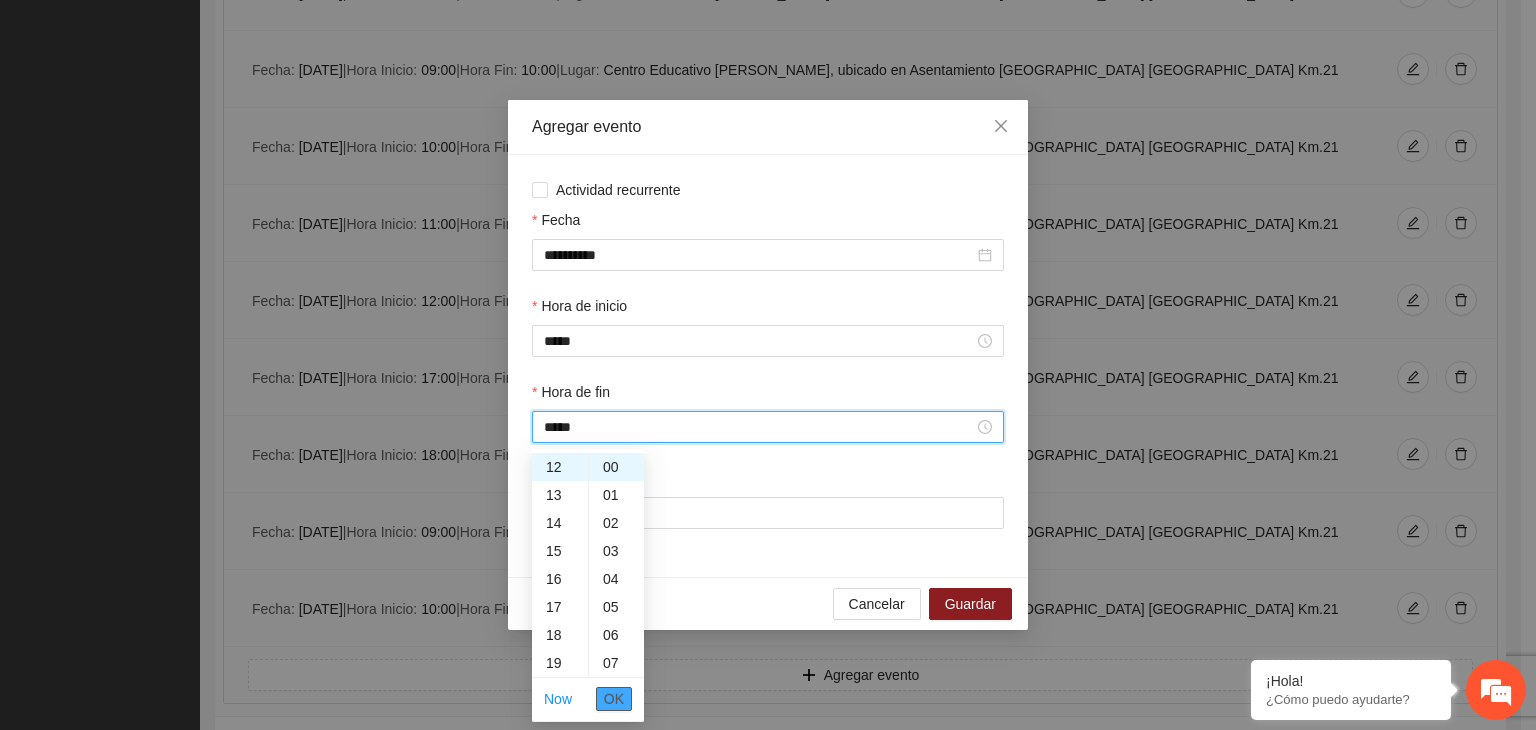 click on "OK" at bounding box center [614, 699] 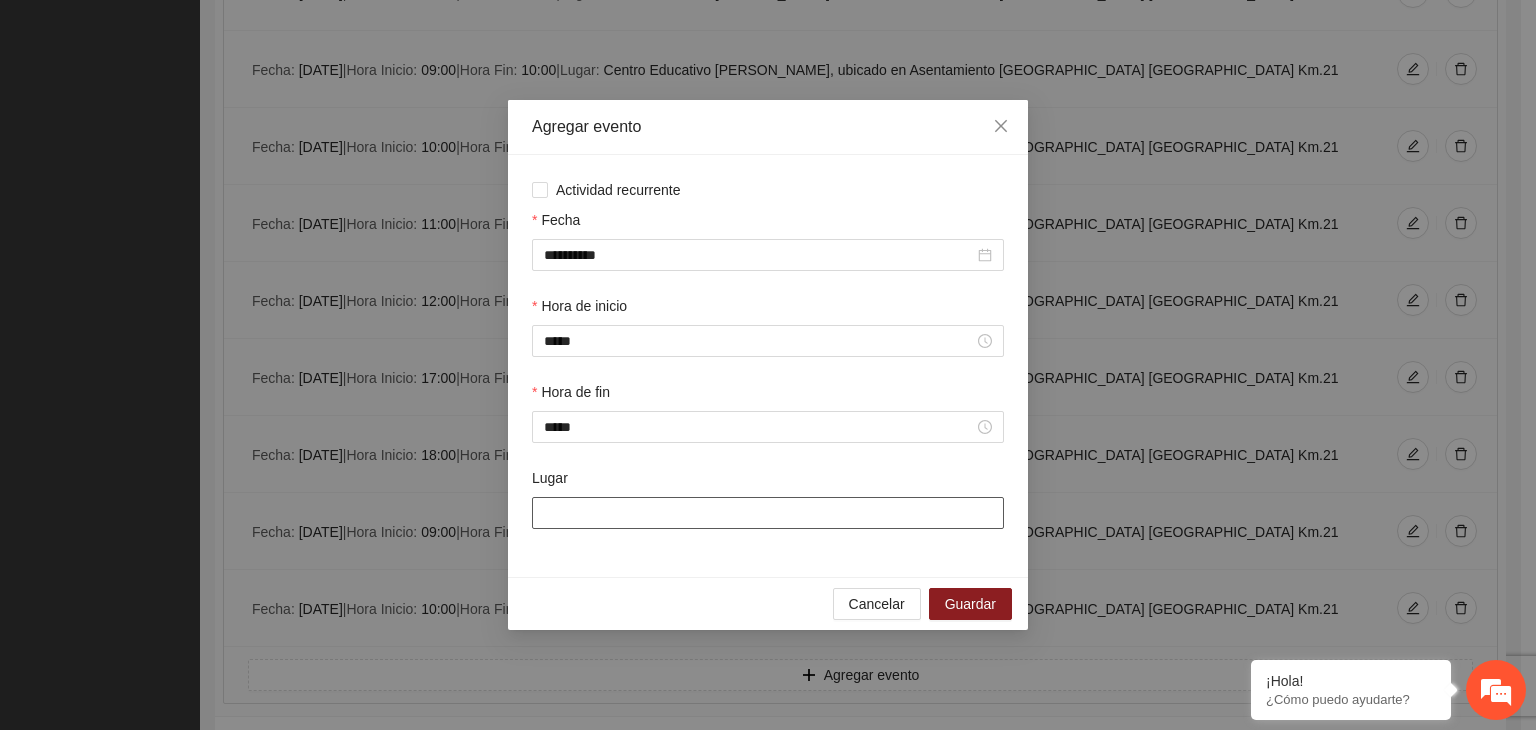 click on "Lugar" at bounding box center (768, 513) 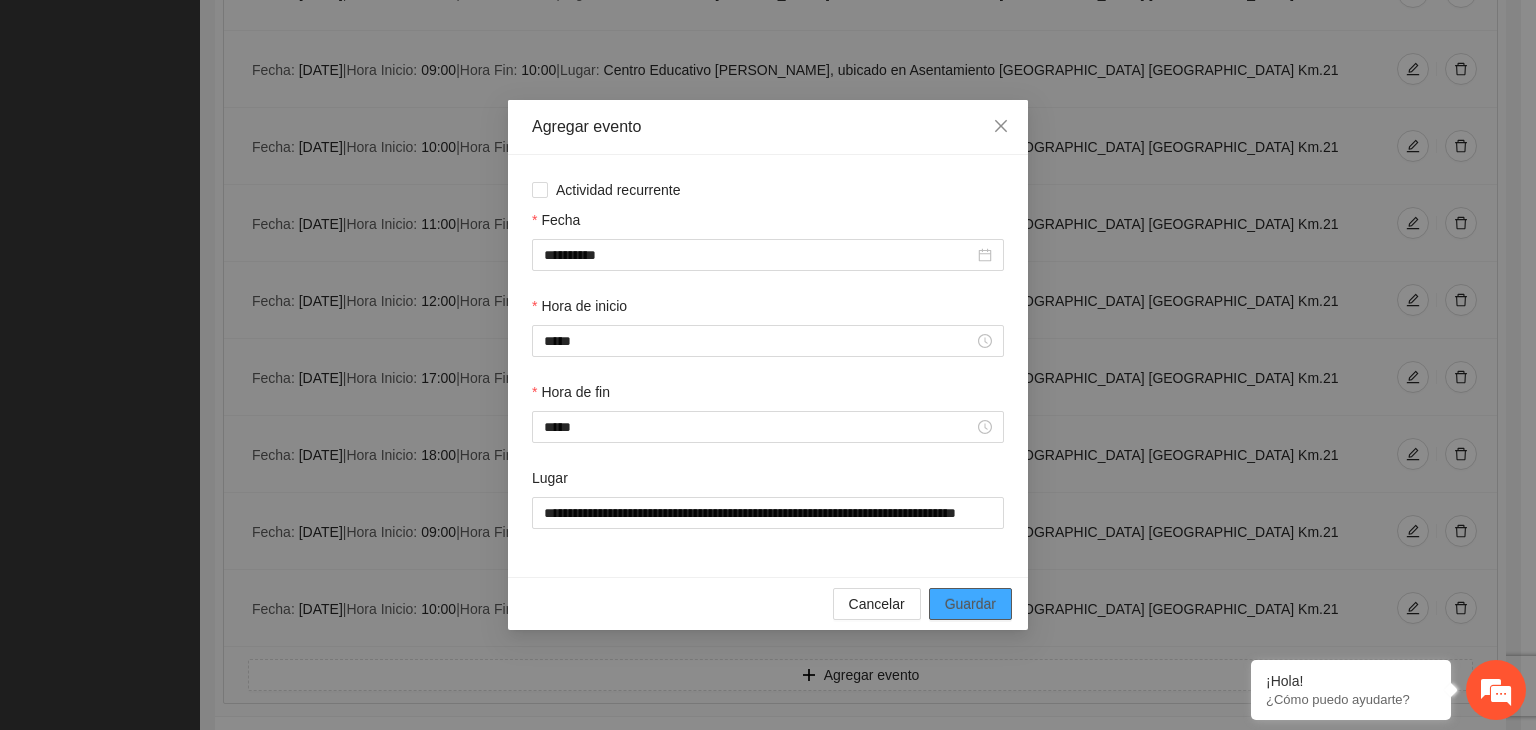 click on "Guardar" at bounding box center (970, 604) 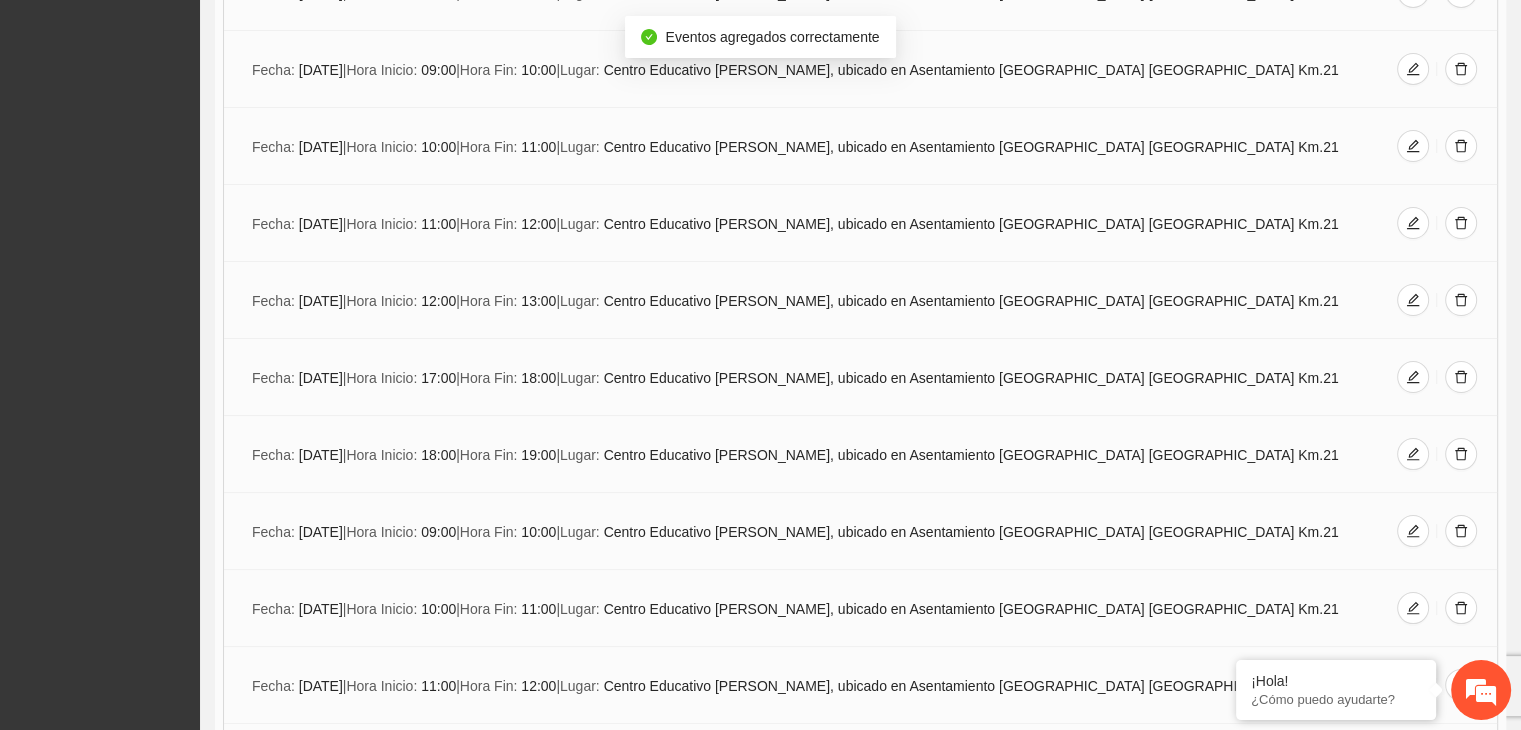click on "Fecha:   [DATE]  |  Hora Inicio:   11:00  |  Hora Fin:   12:00  |  Lugar:   Centro Educativo [PERSON_NAME], ubicado en Asentamiento [GEOGRAPHIC_DATA]21" at bounding box center (860, 685) 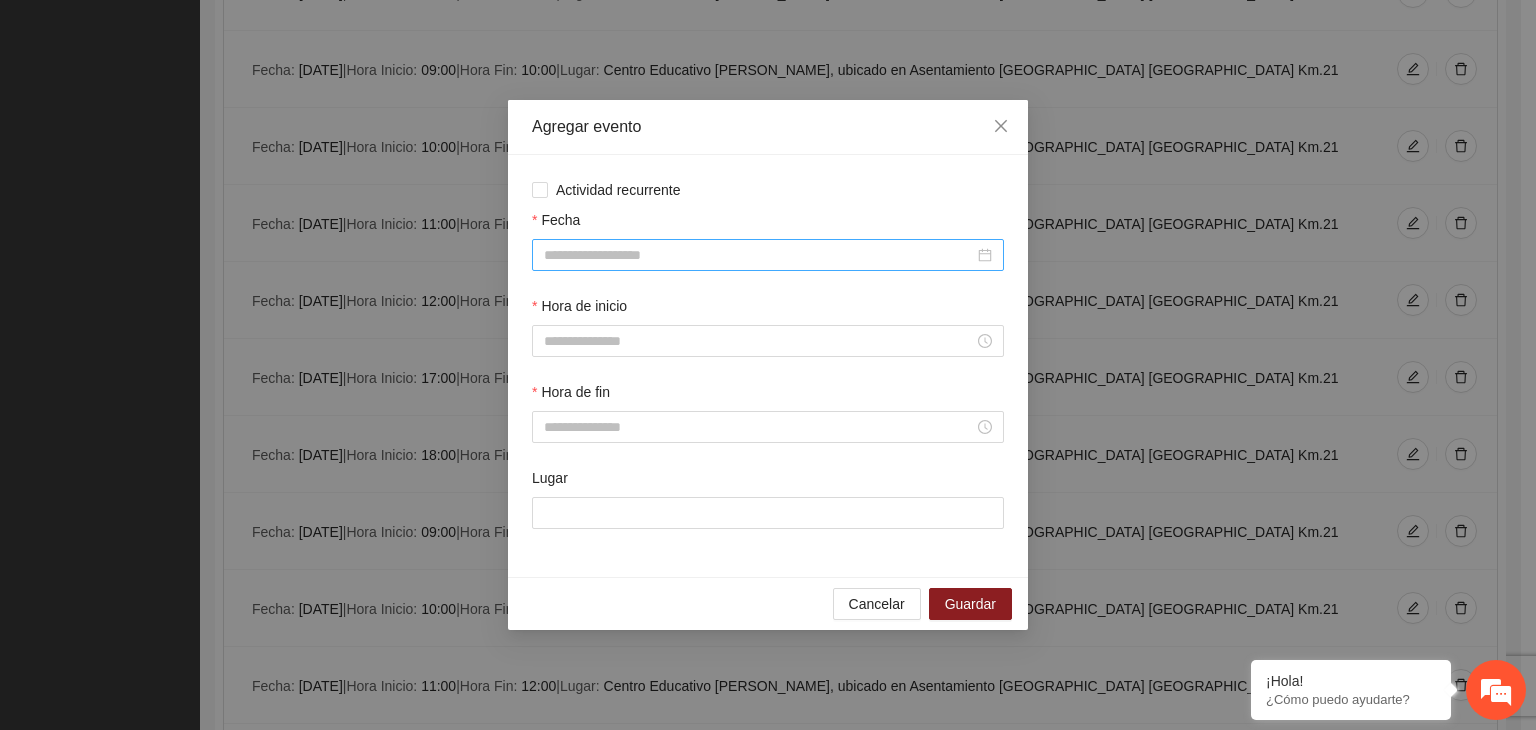 drag, startPoint x: 666, startPoint y: 240, endPoint x: 672, endPoint y: 254, distance: 15.231546 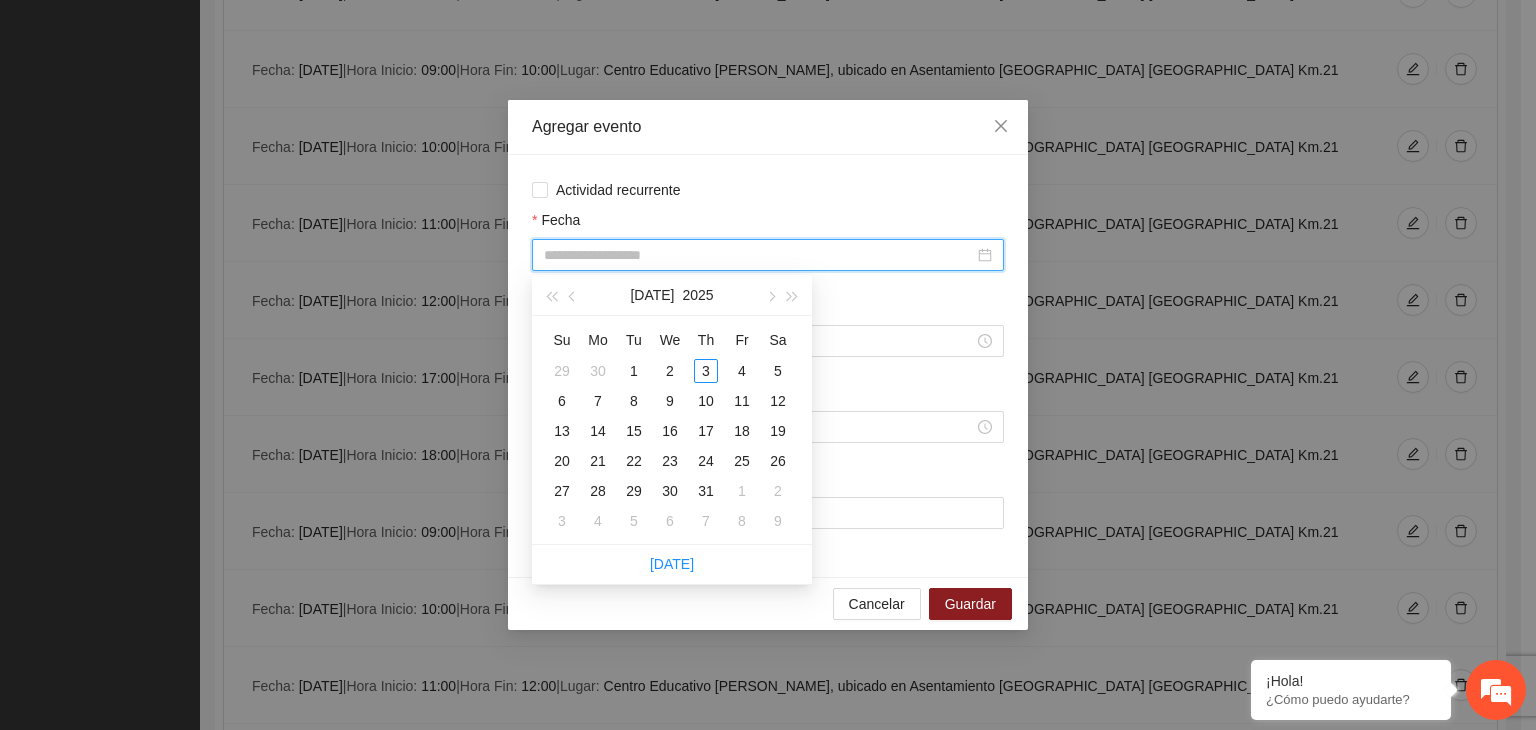 click on "Fecha" at bounding box center [759, 255] 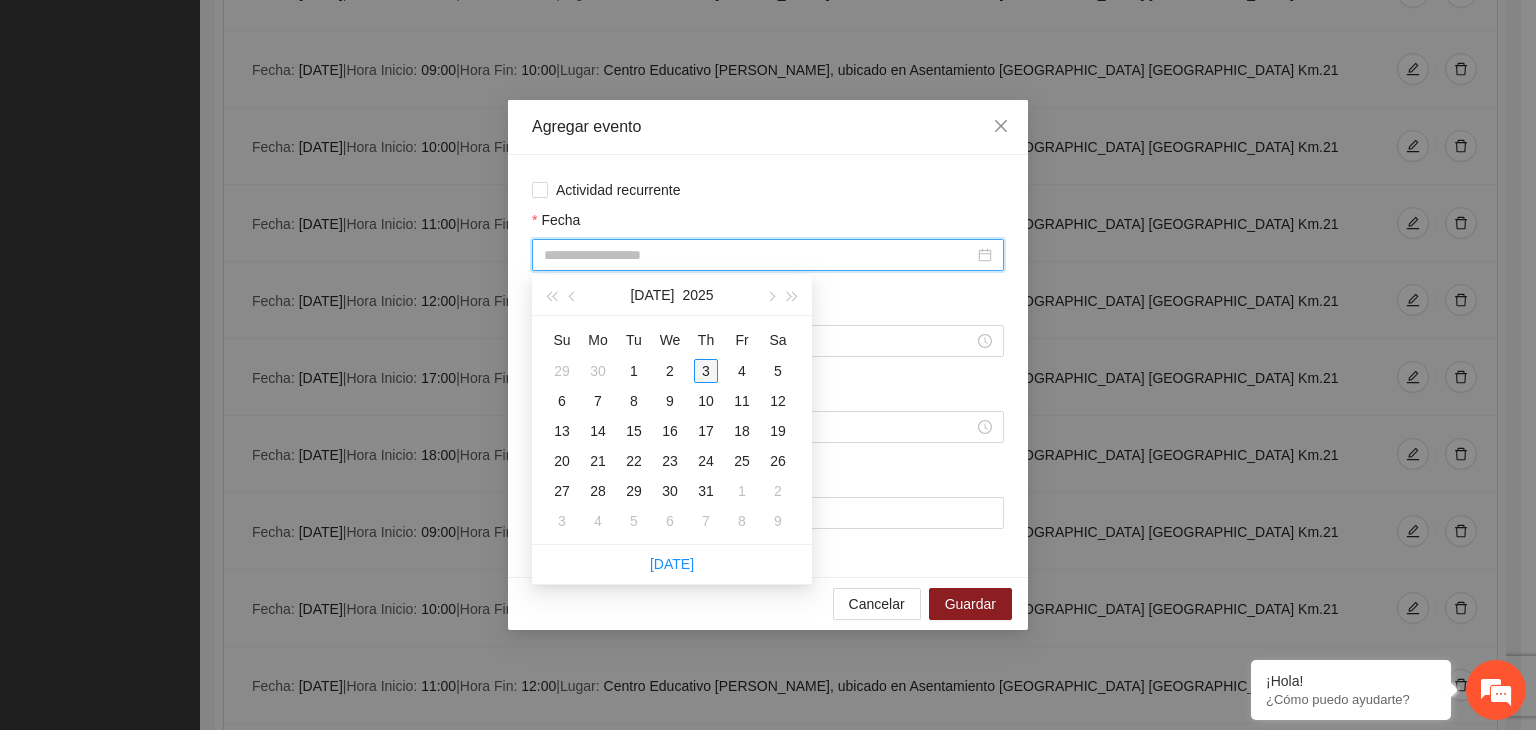type on "**********" 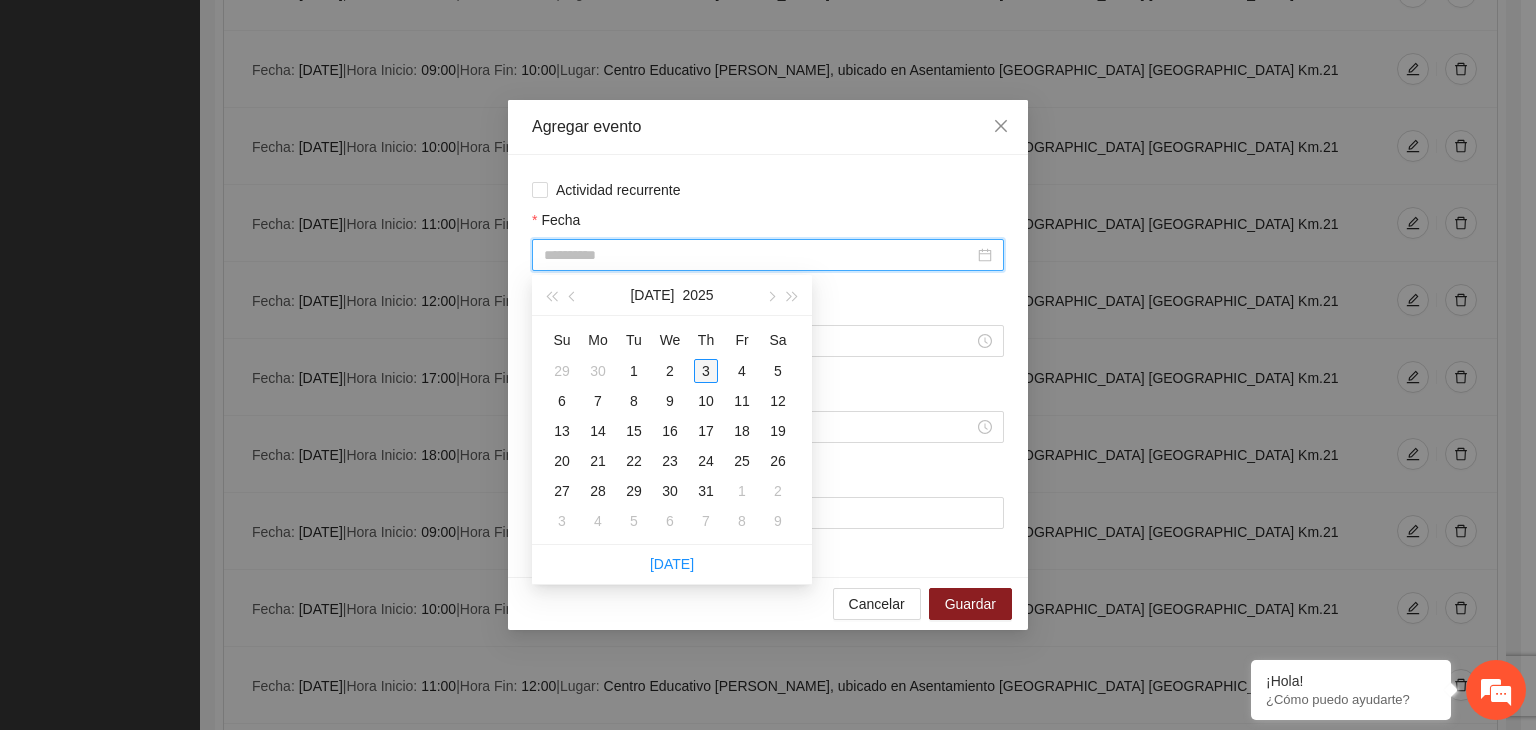 click on "3" at bounding box center [706, 371] 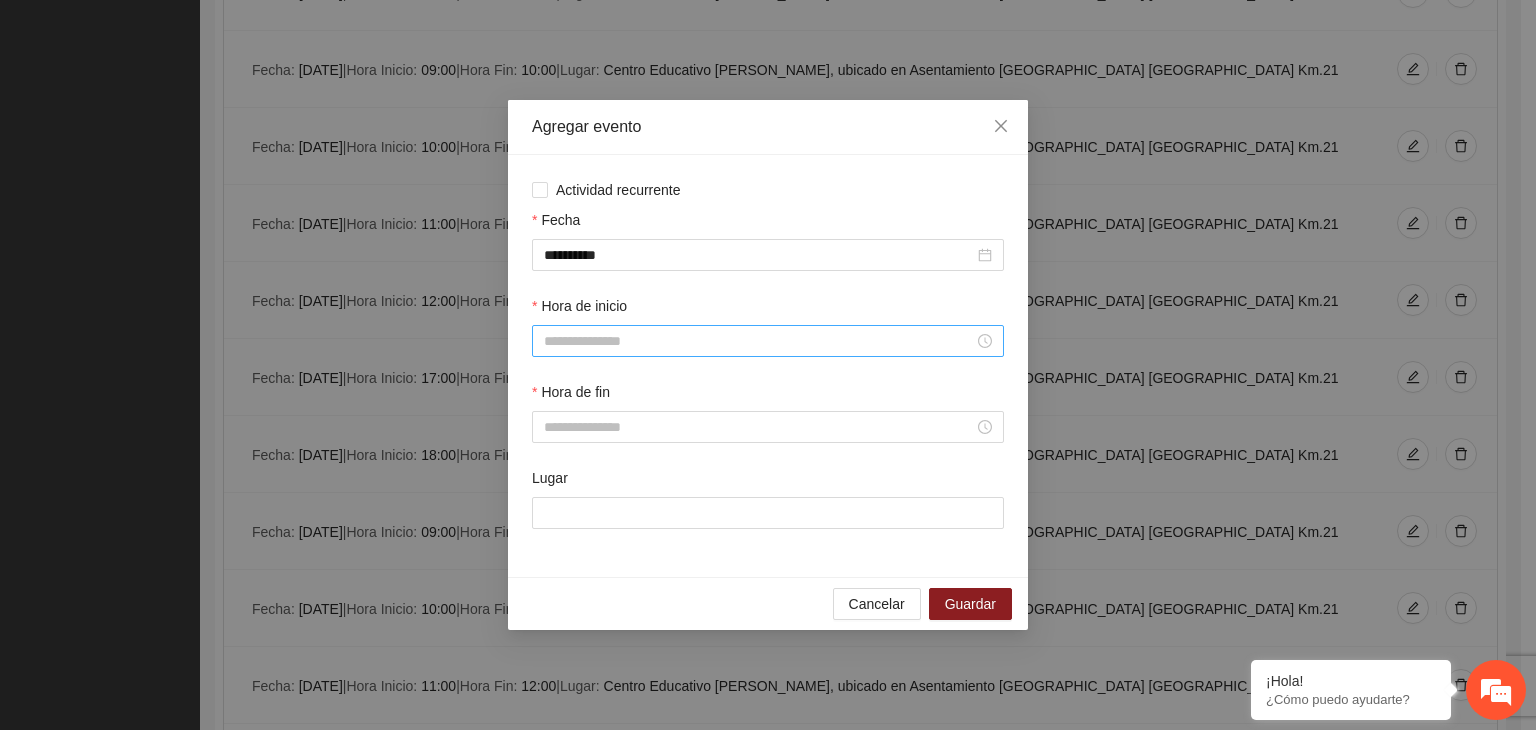 click at bounding box center [768, 341] 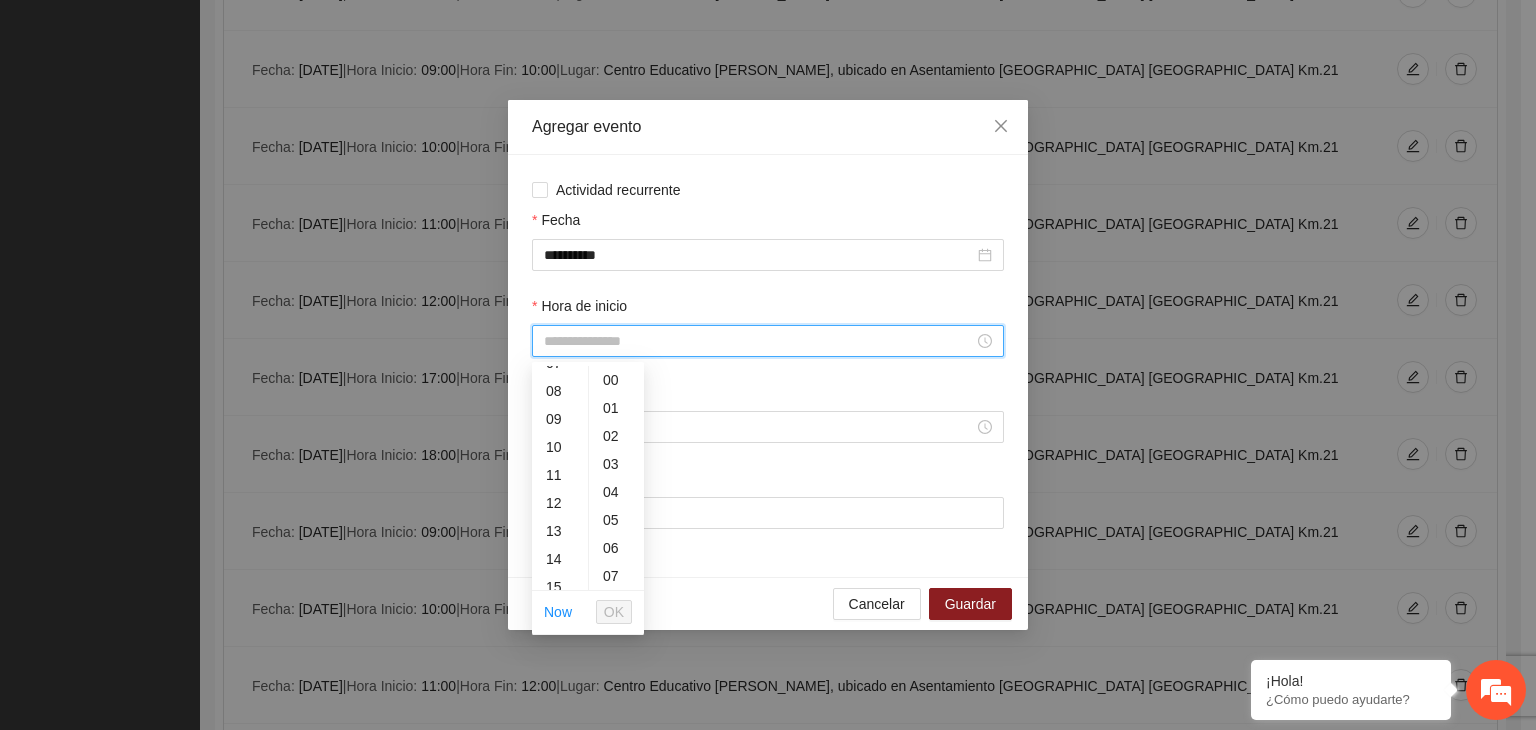 scroll, scrollTop: 228, scrollLeft: 0, axis: vertical 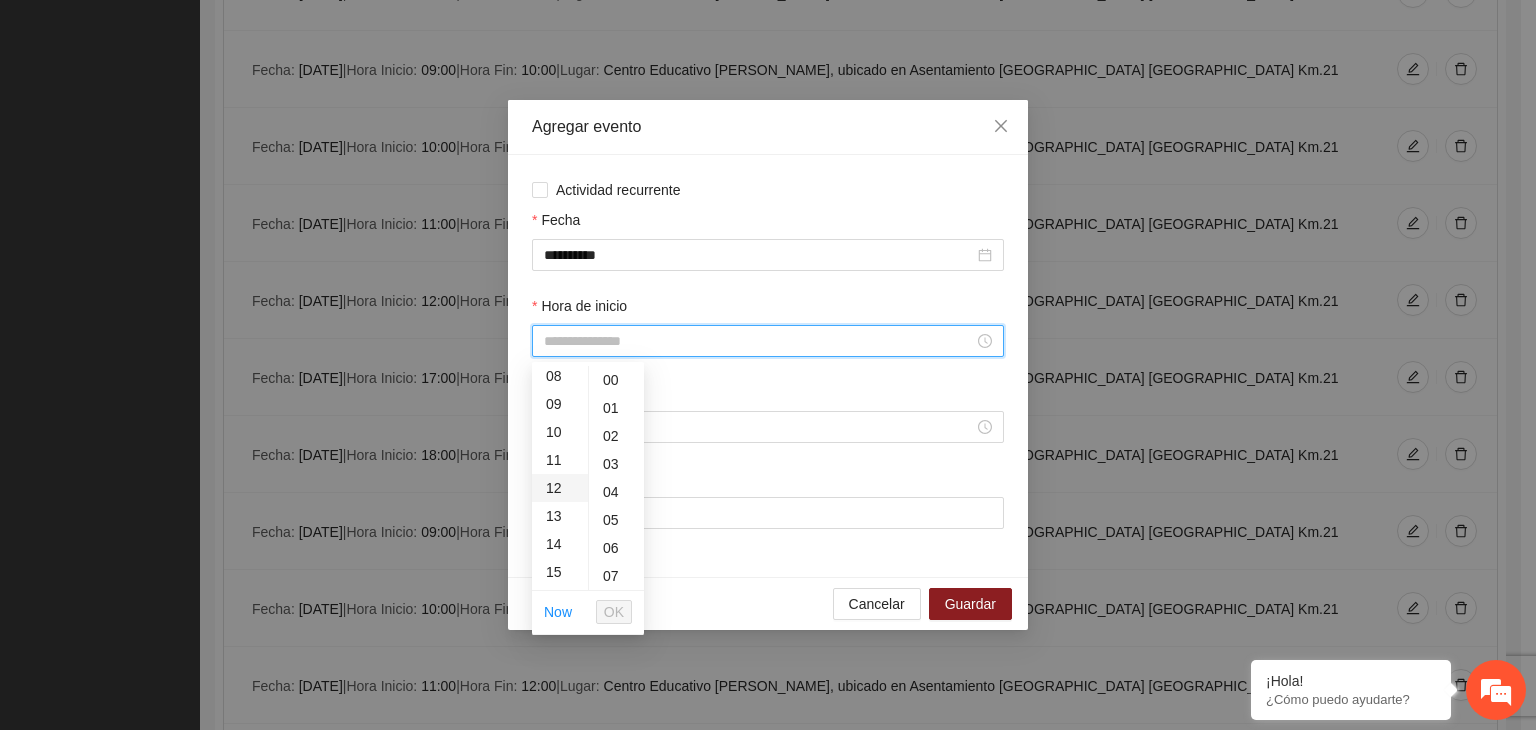 click on "12" at bounding box center (560, 488) 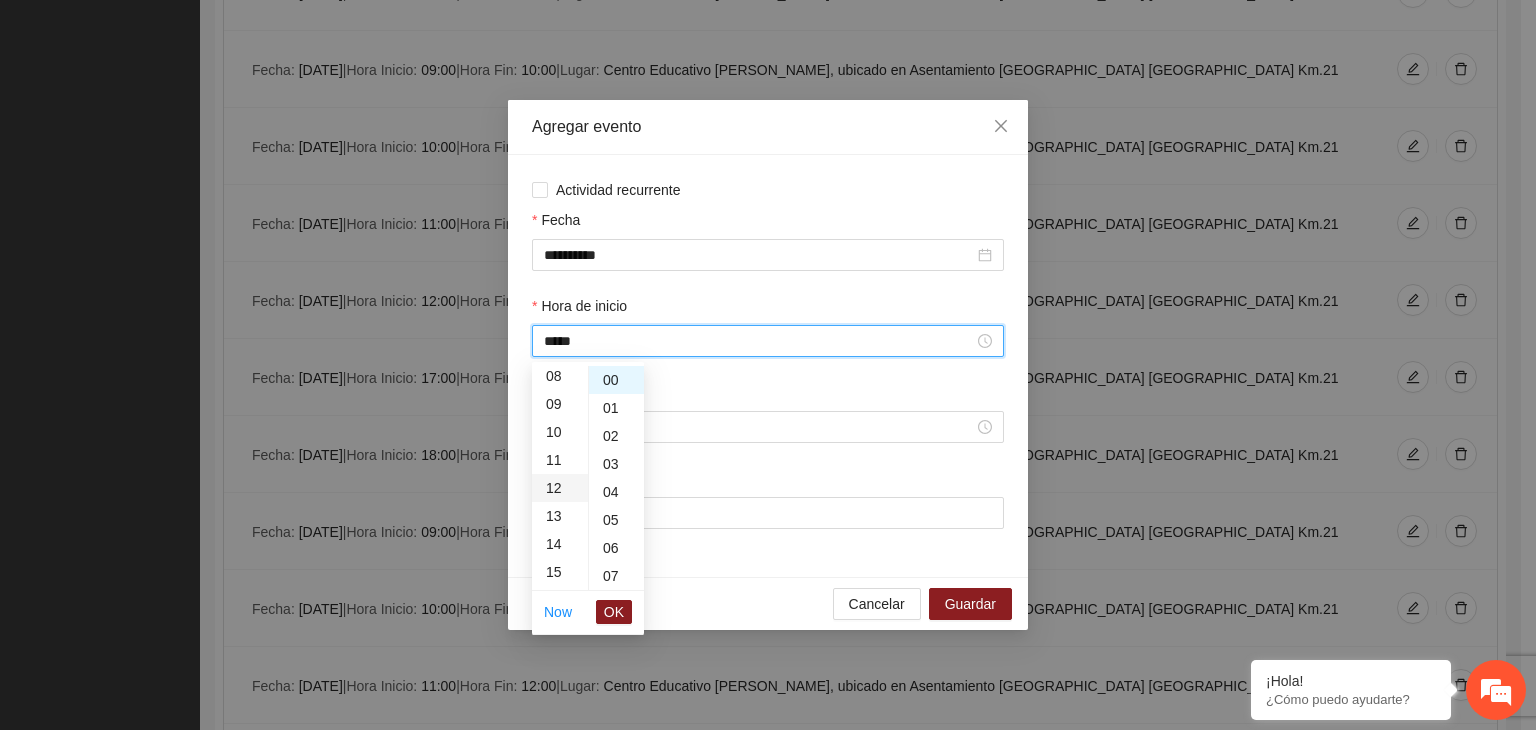 scroll, scrollTop: 336, scrollLeft: 0, axis: vertical 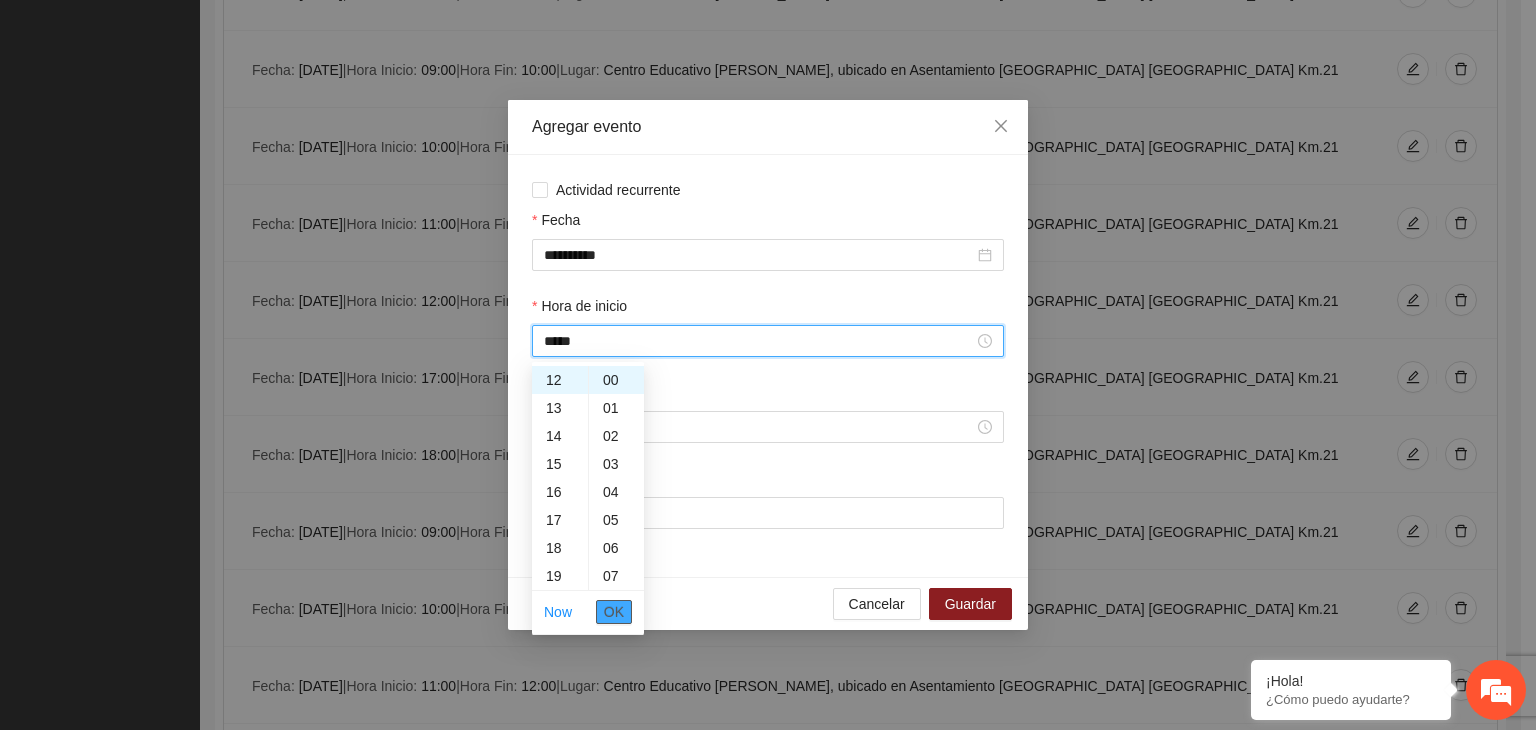click on "OK" at bounding box center (614, 612) 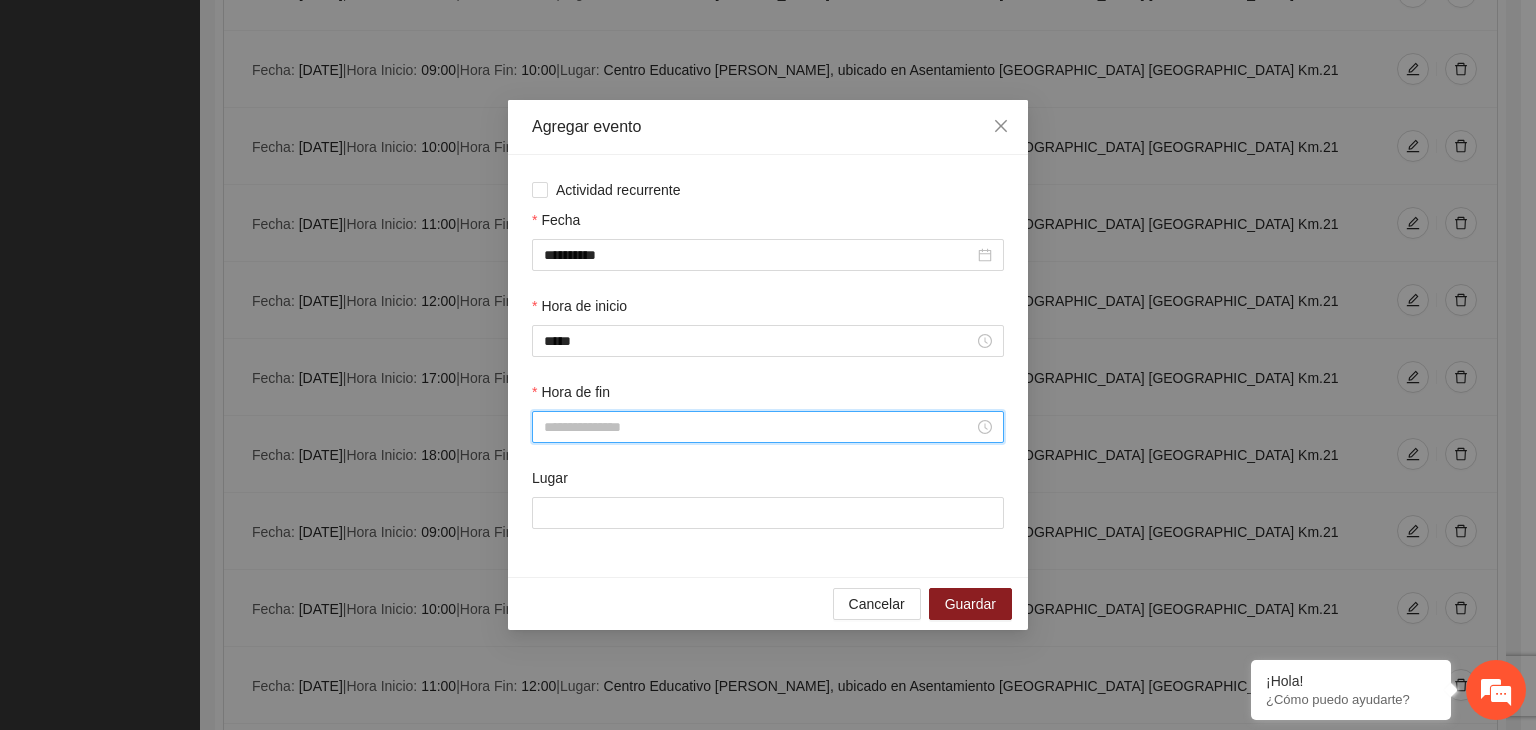 click on "Hora de fin" at bounding box center [759, 427] 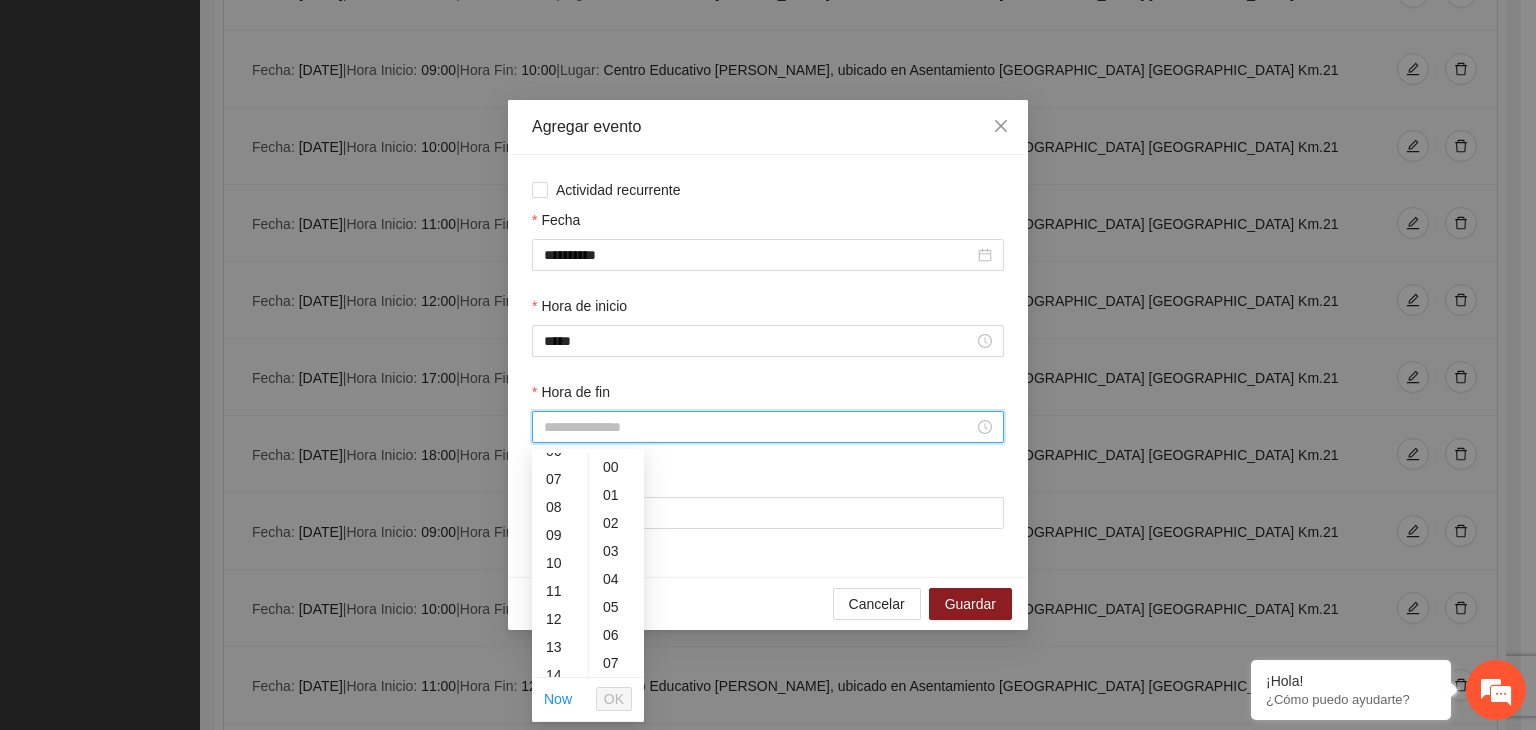 scroll, scrollTop: 258, scrollLeft: 0, axis: vertical 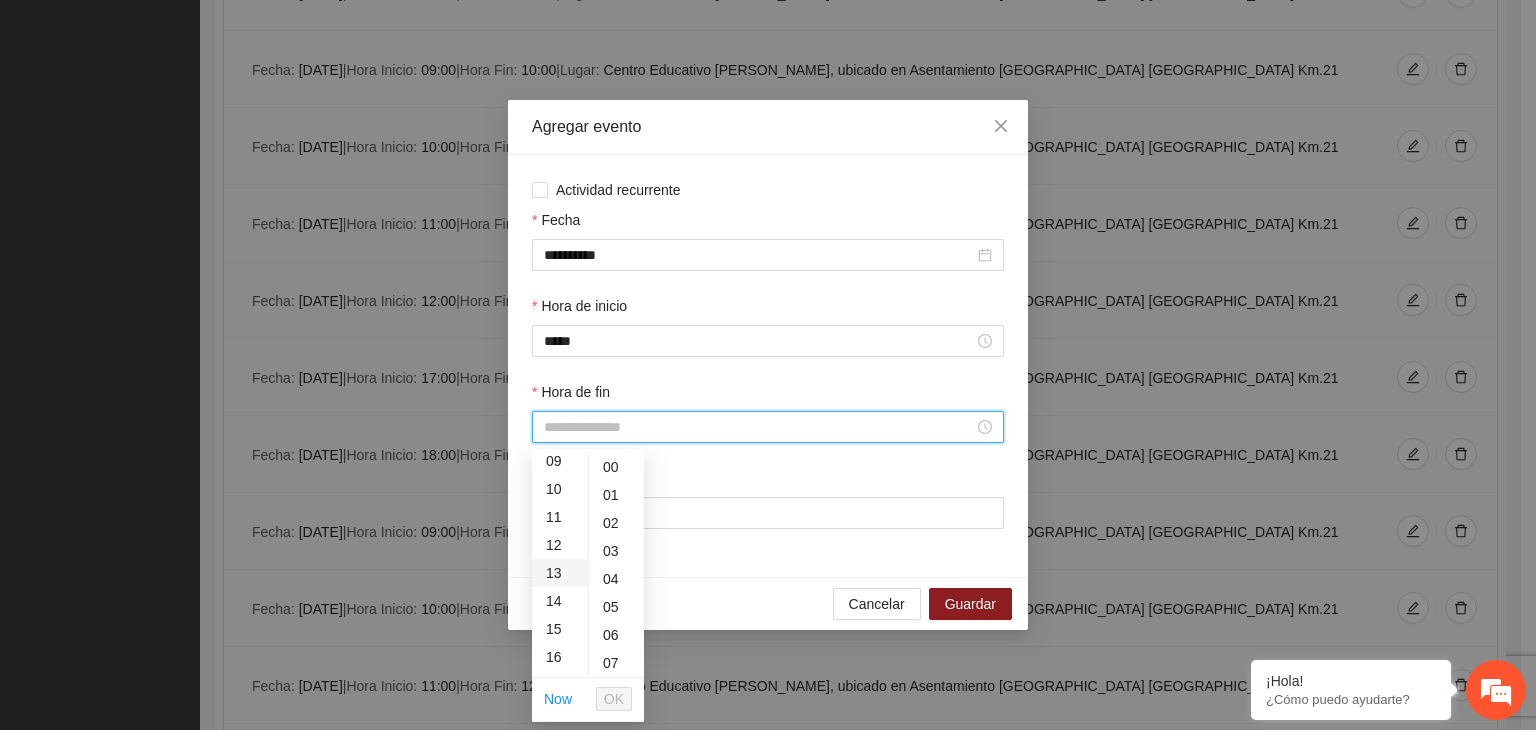 click on "13" at bounding box center [560, 573] 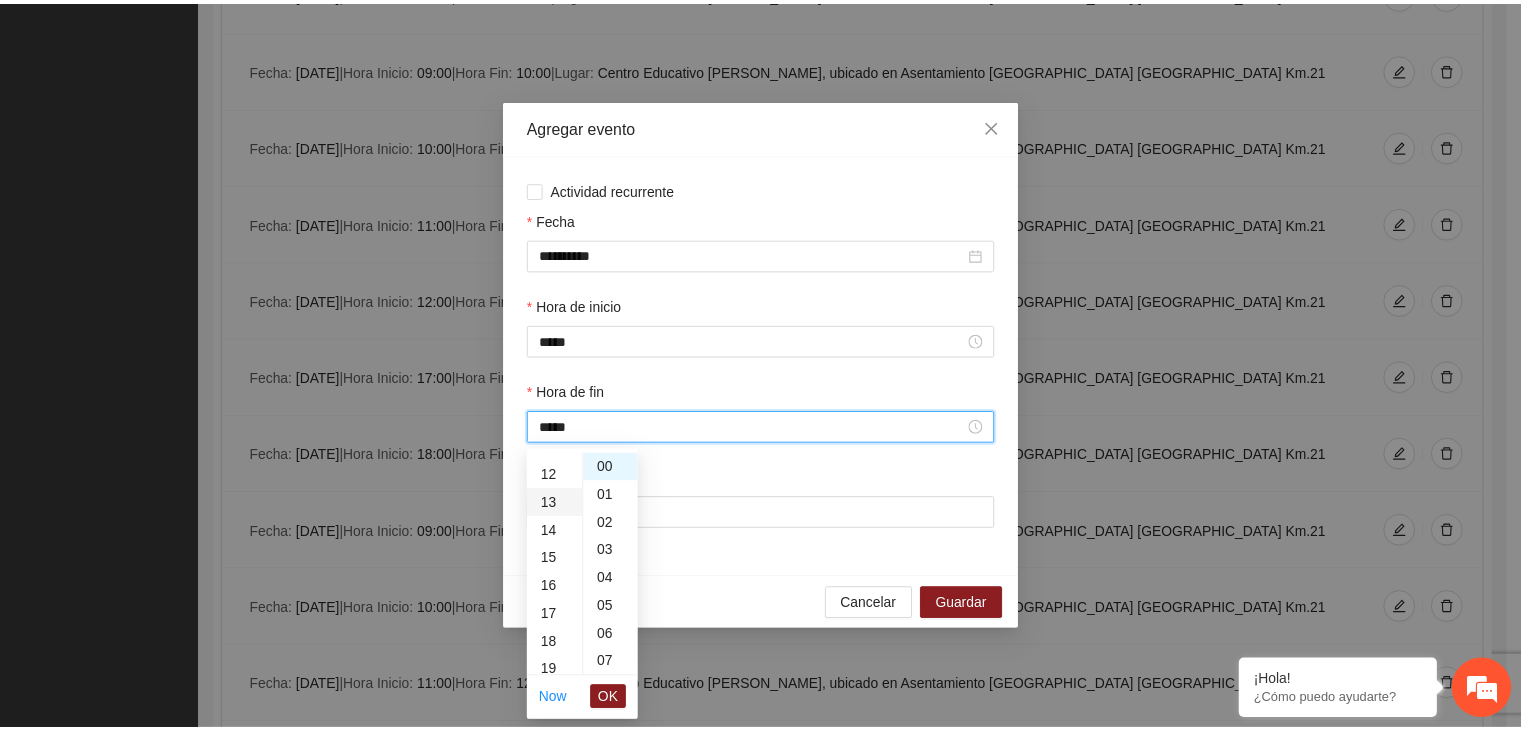 scroll, scrollTop: 364, scrollLeft: 0, axis: vertical 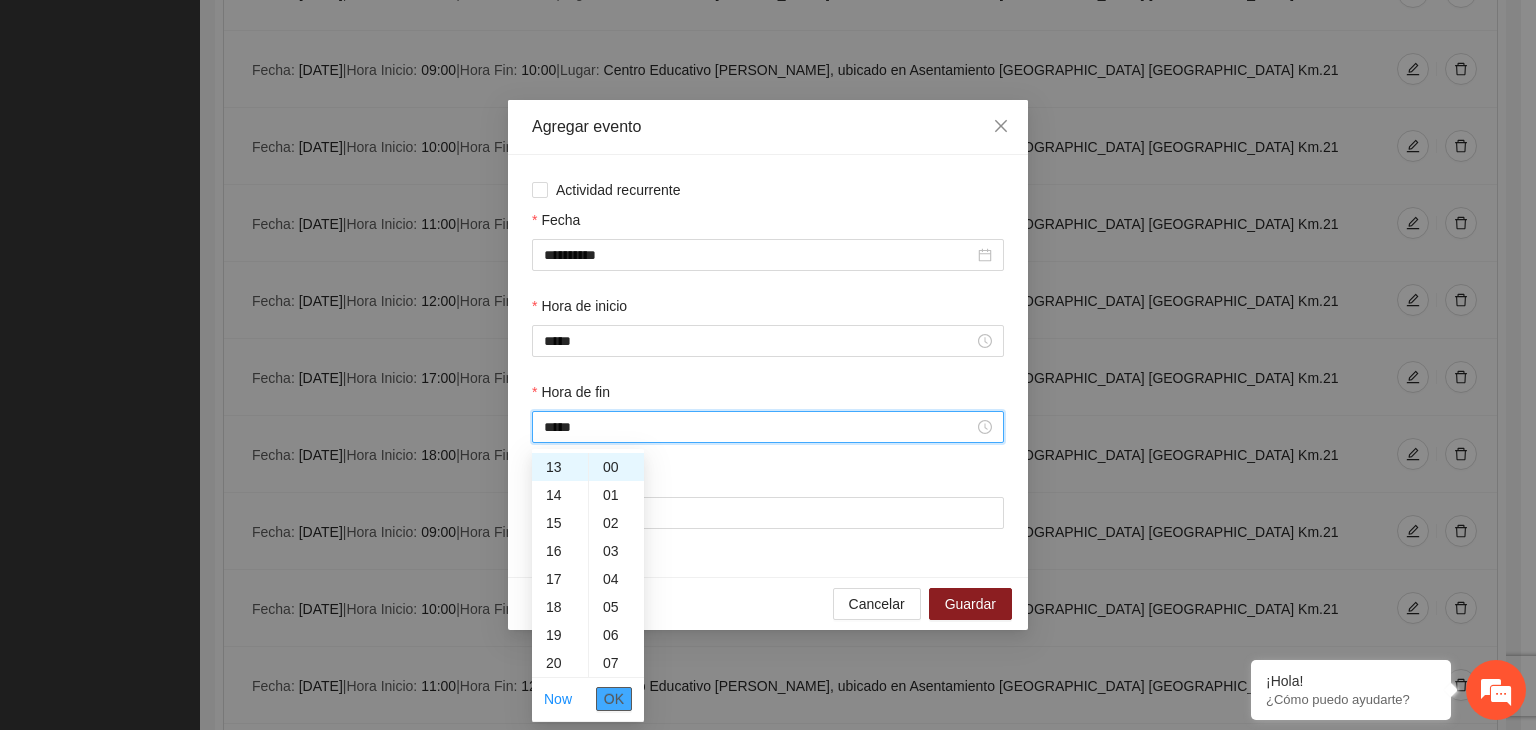 click on "OK" at bounding box center (614, 699) 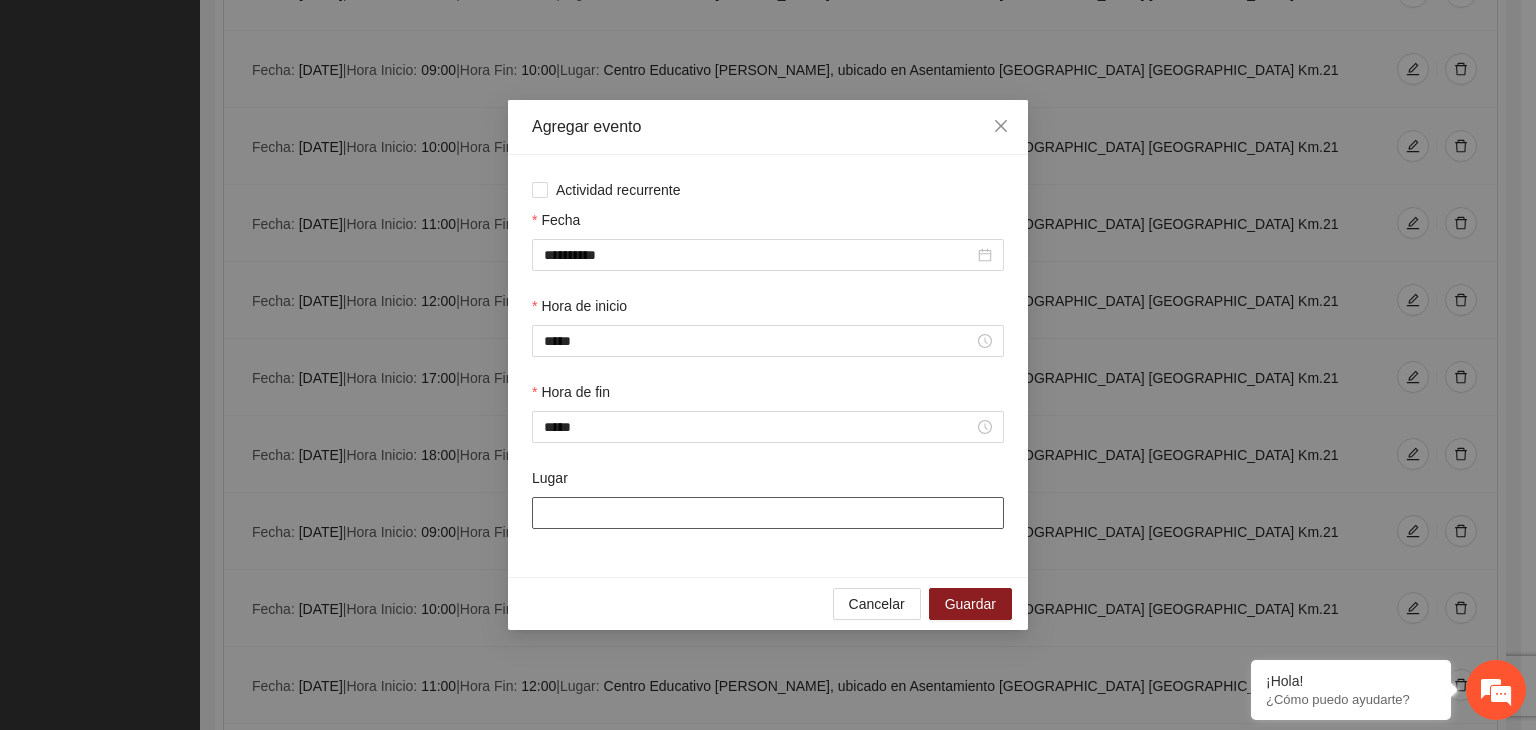 click on "Lugar" at bounding box center [768, 513] 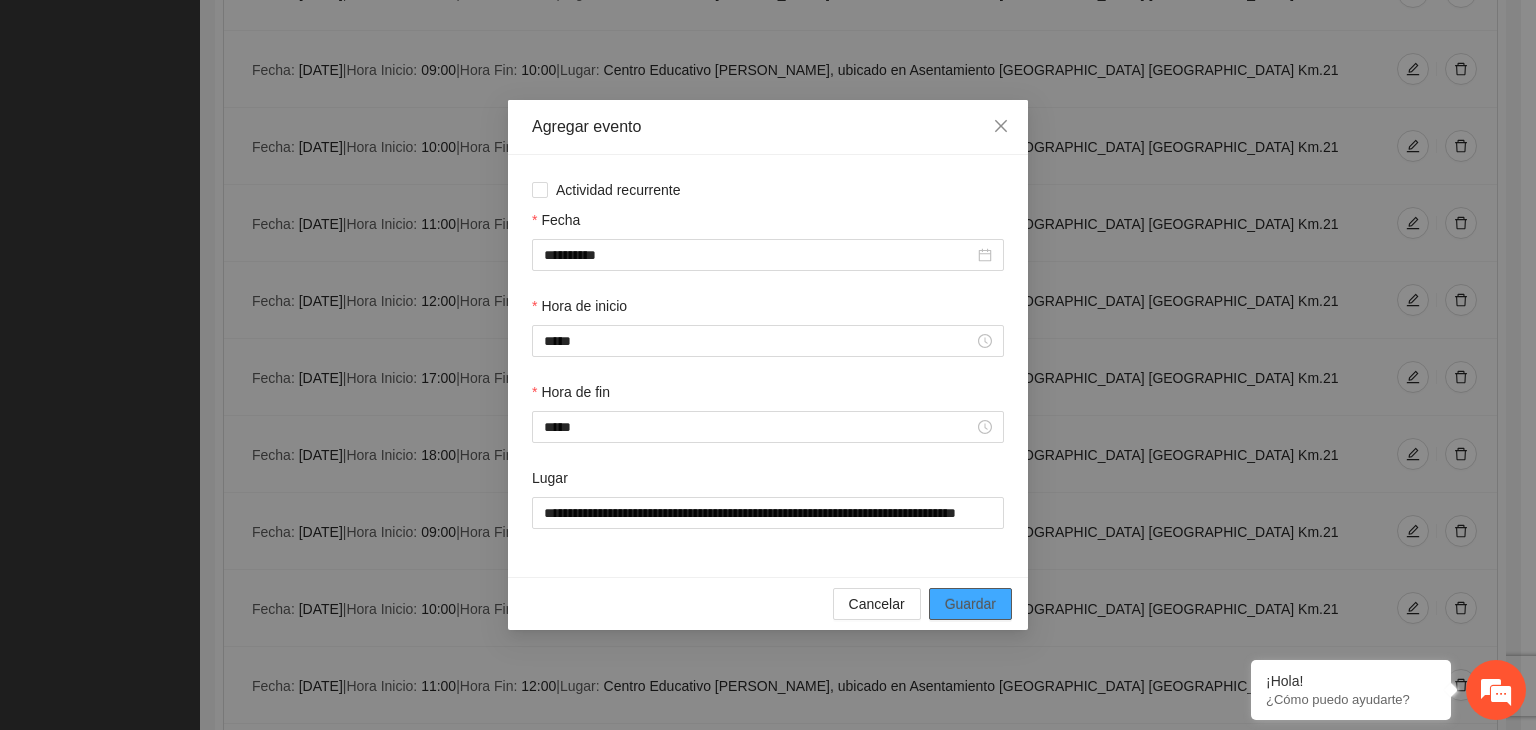 click on "Guardar" at bounding box center (970, 604) 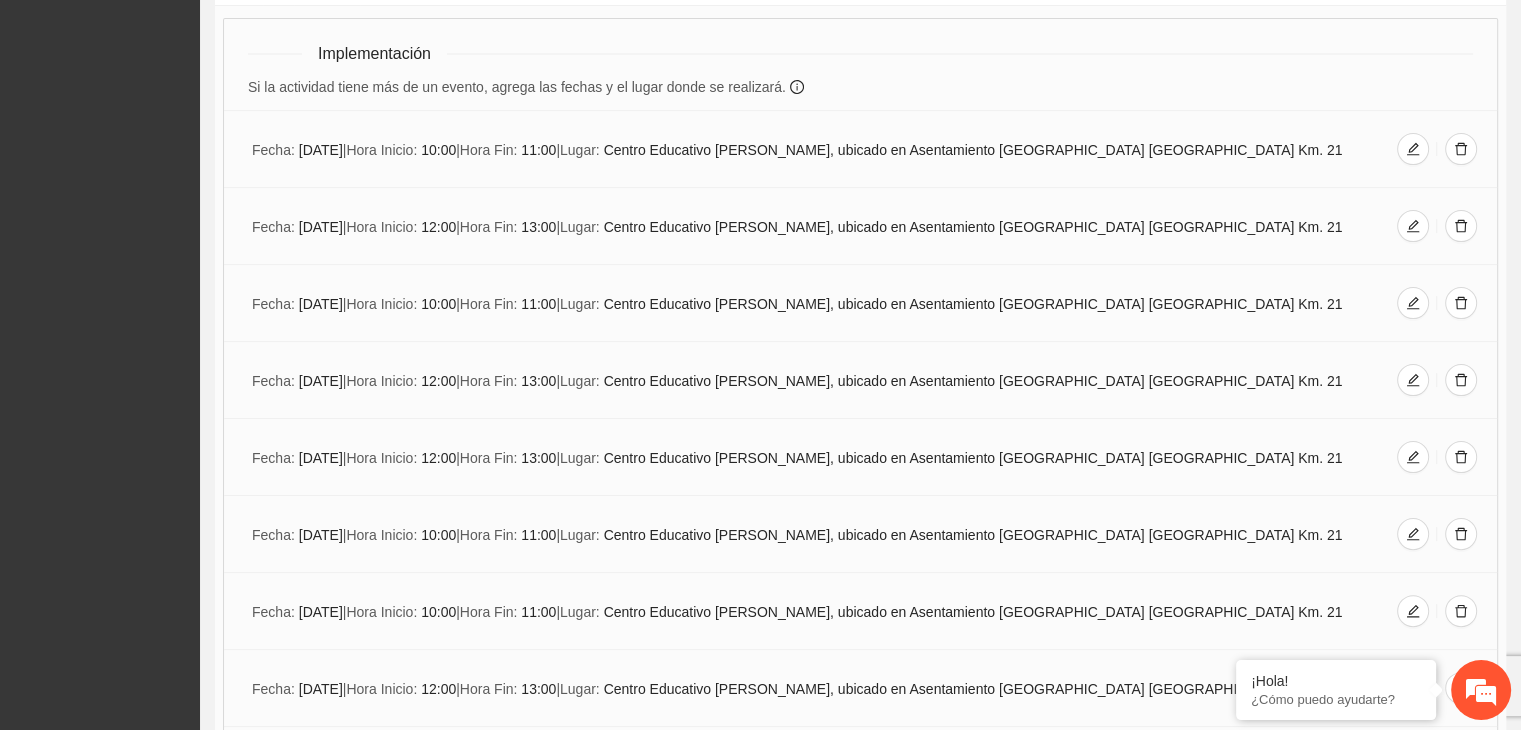 scroll, scrollTop: 0, scrollLeft: 0, axis: both 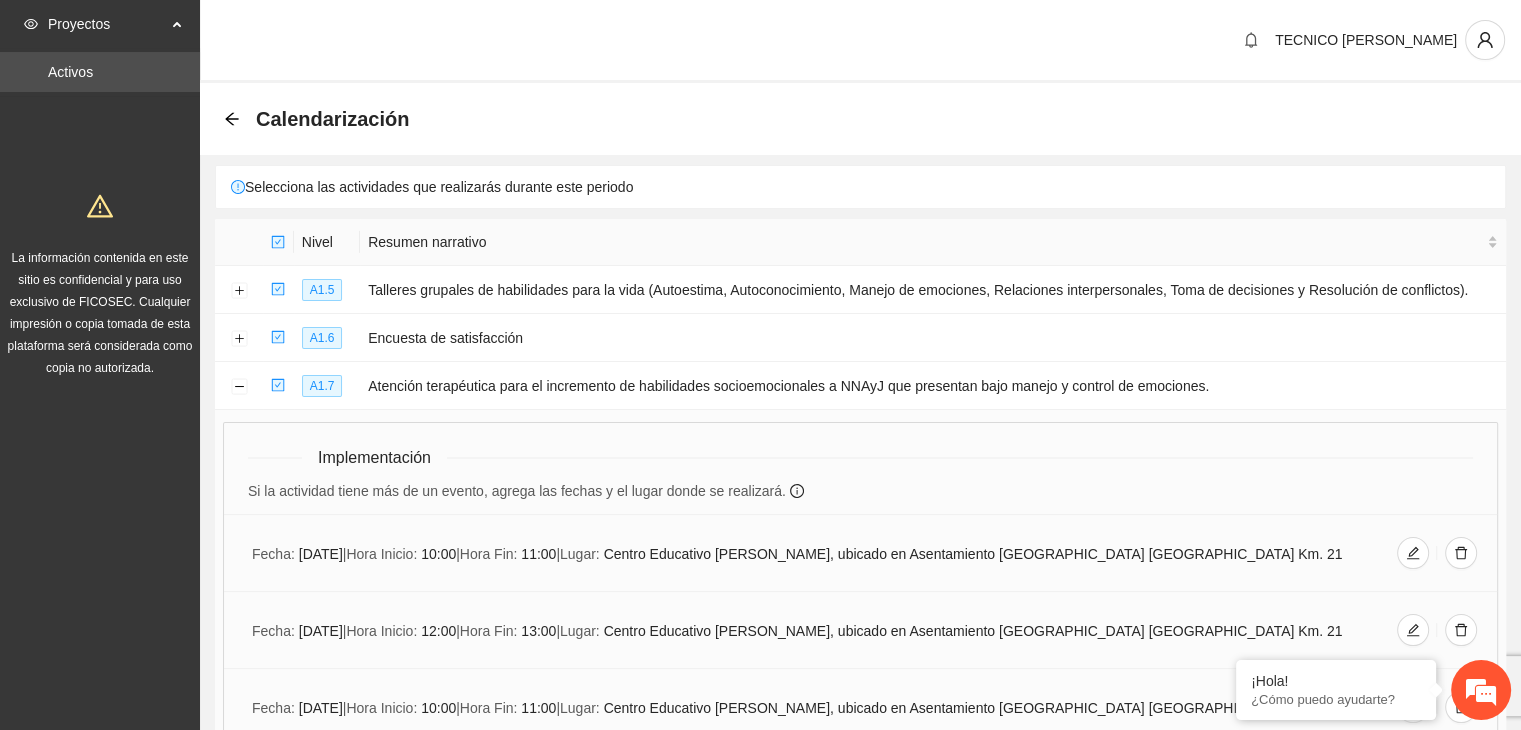 click on "Calendarización" at bounding box center (860, 119) 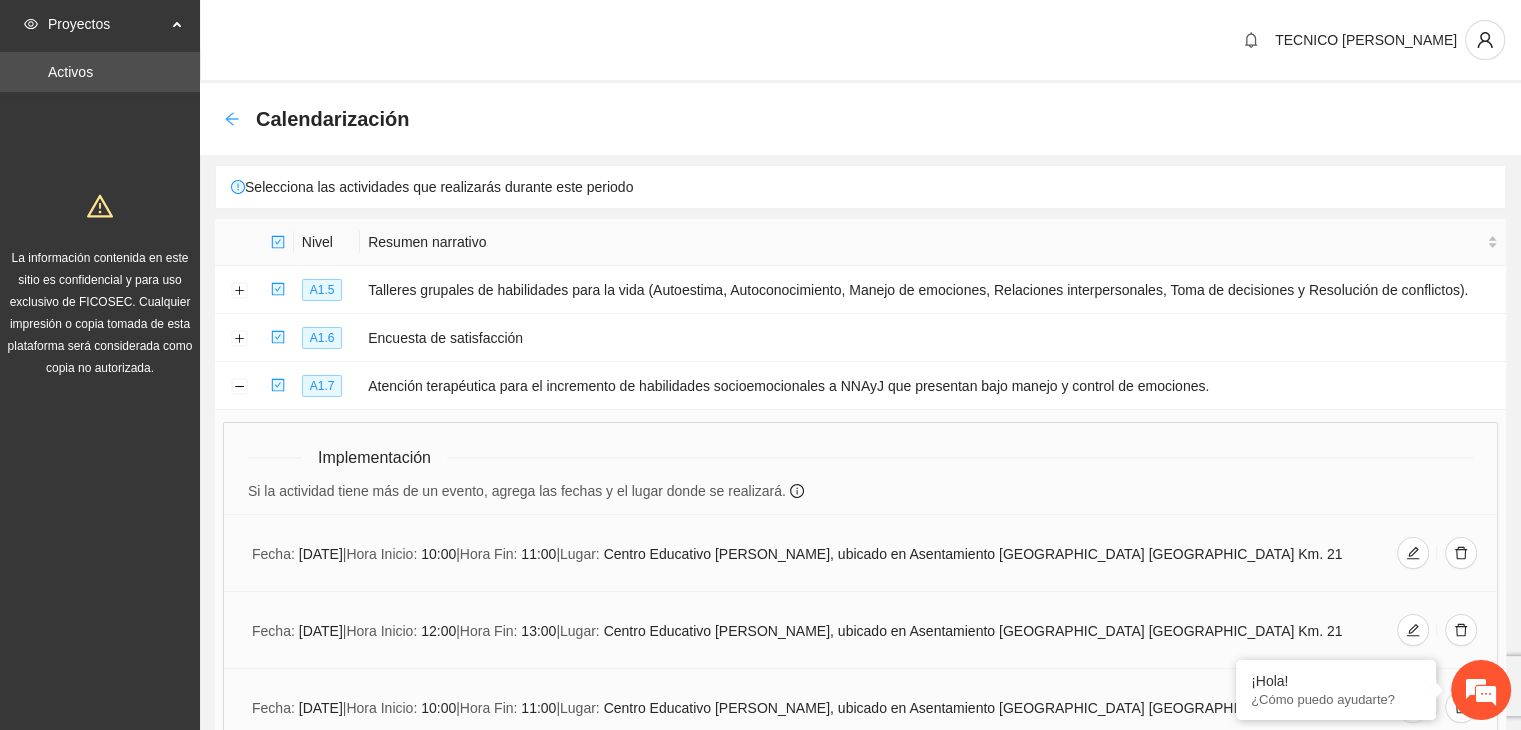 click 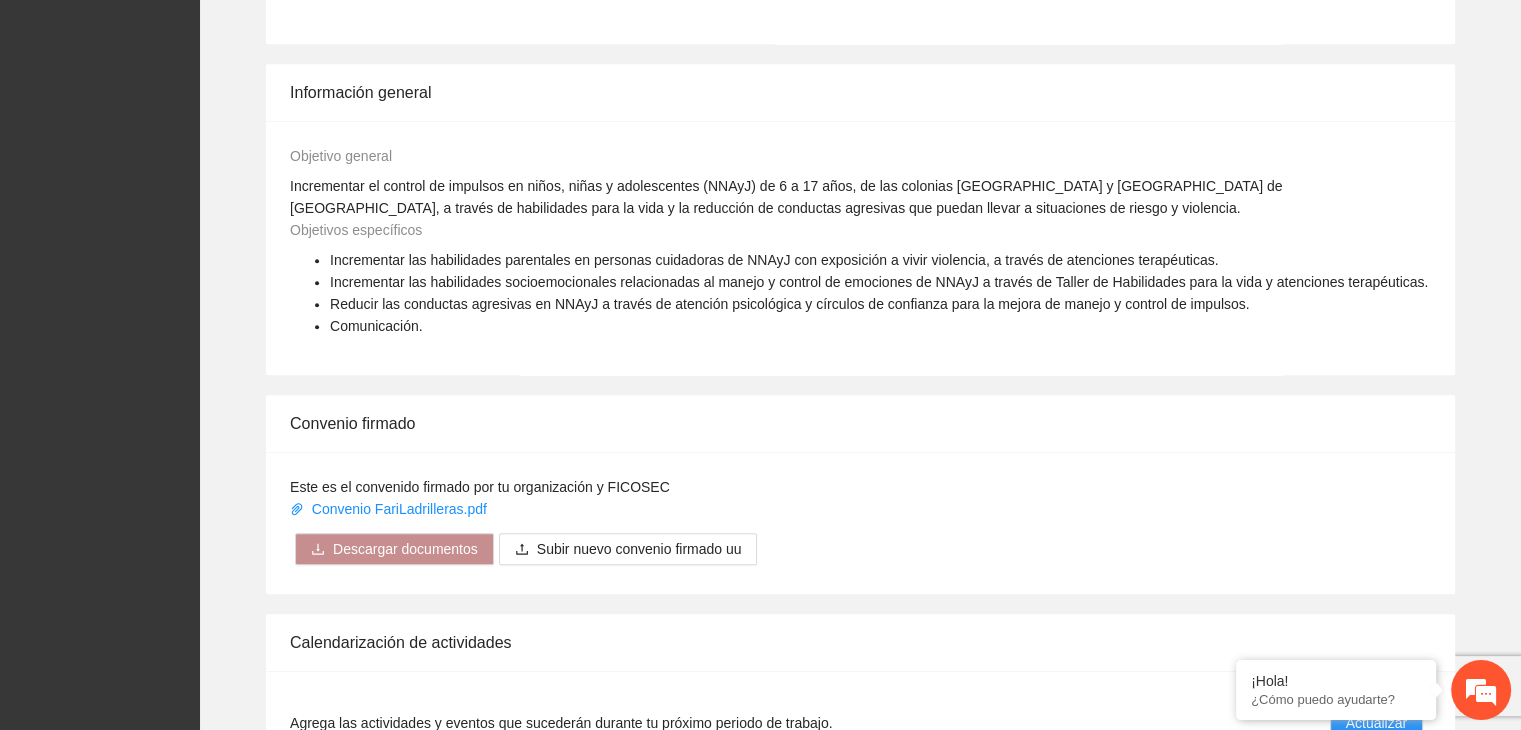 scroll, scrollTop: 1516, scrollLeft: 0, axis: vertical 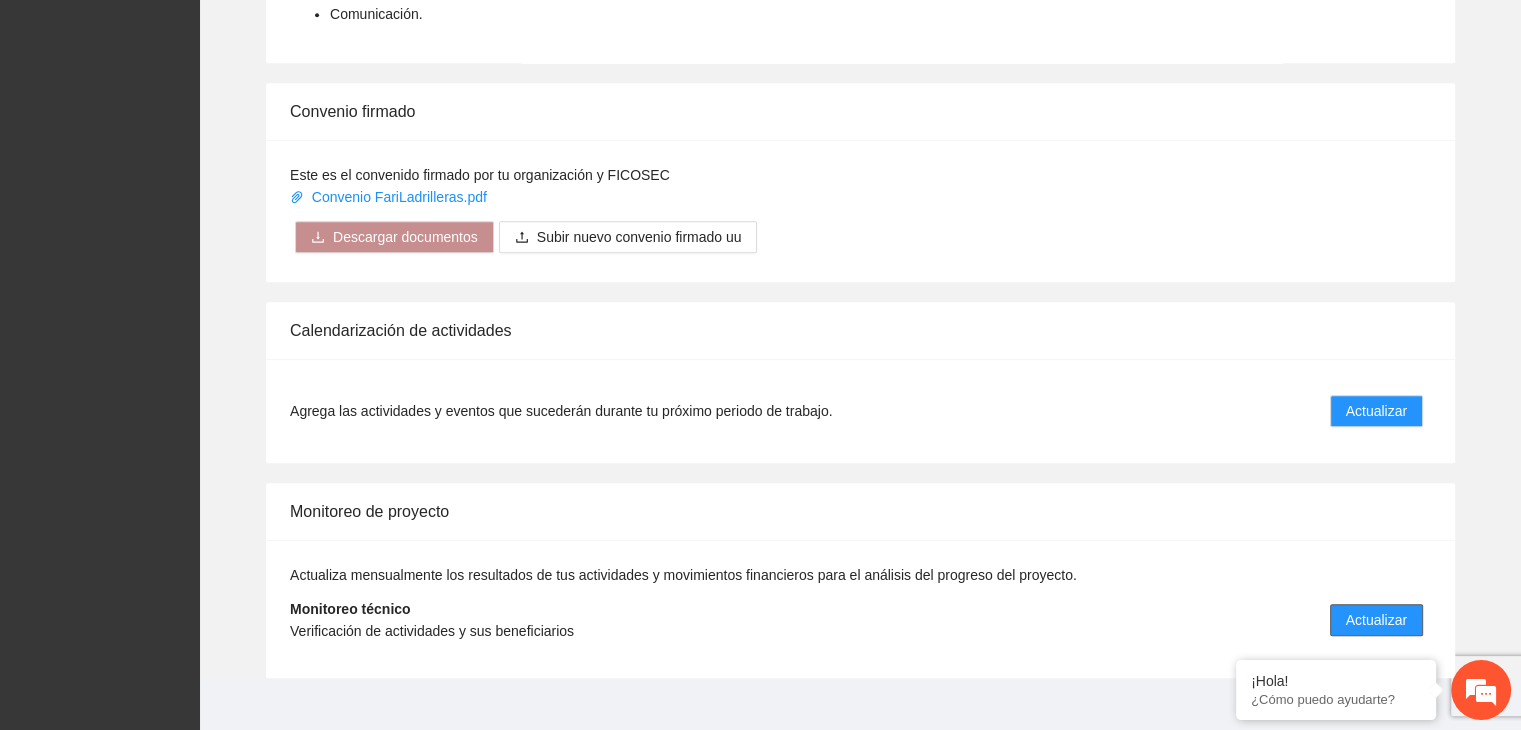 click on "Actualizar" at bounding box center (1376, 620) 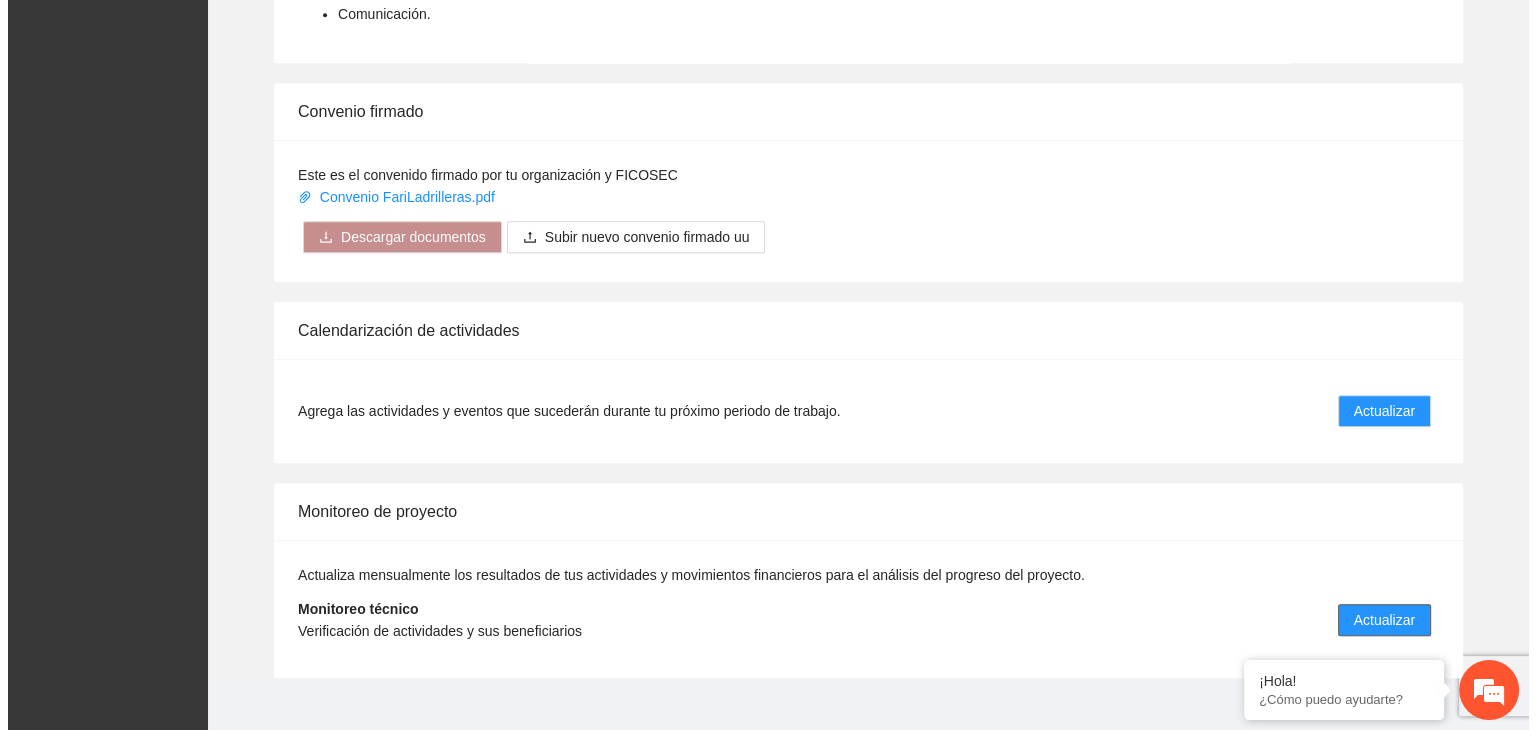 scroll, scrollTop: 0, scrollLeft: 0, axis: both 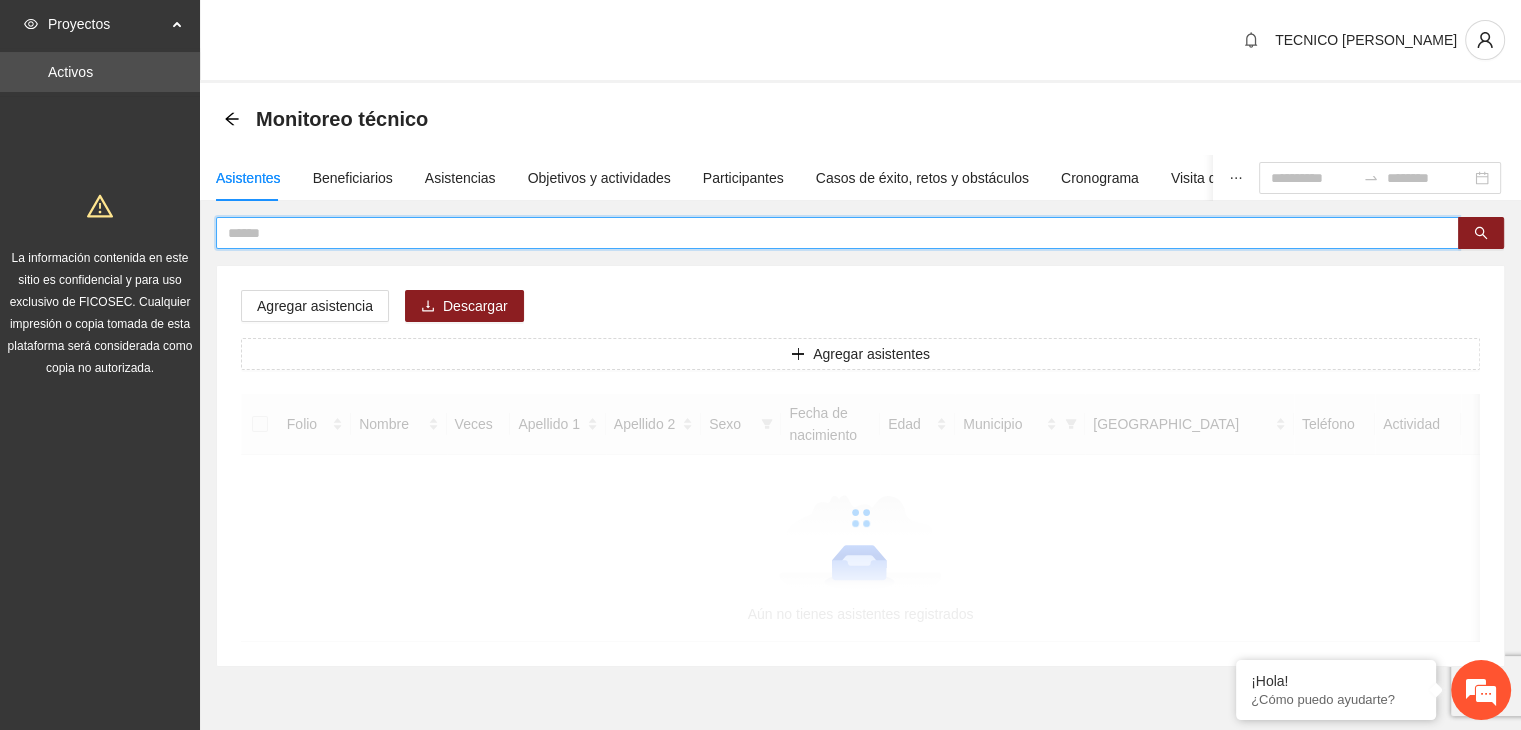 click at bounding box center [829, 233] 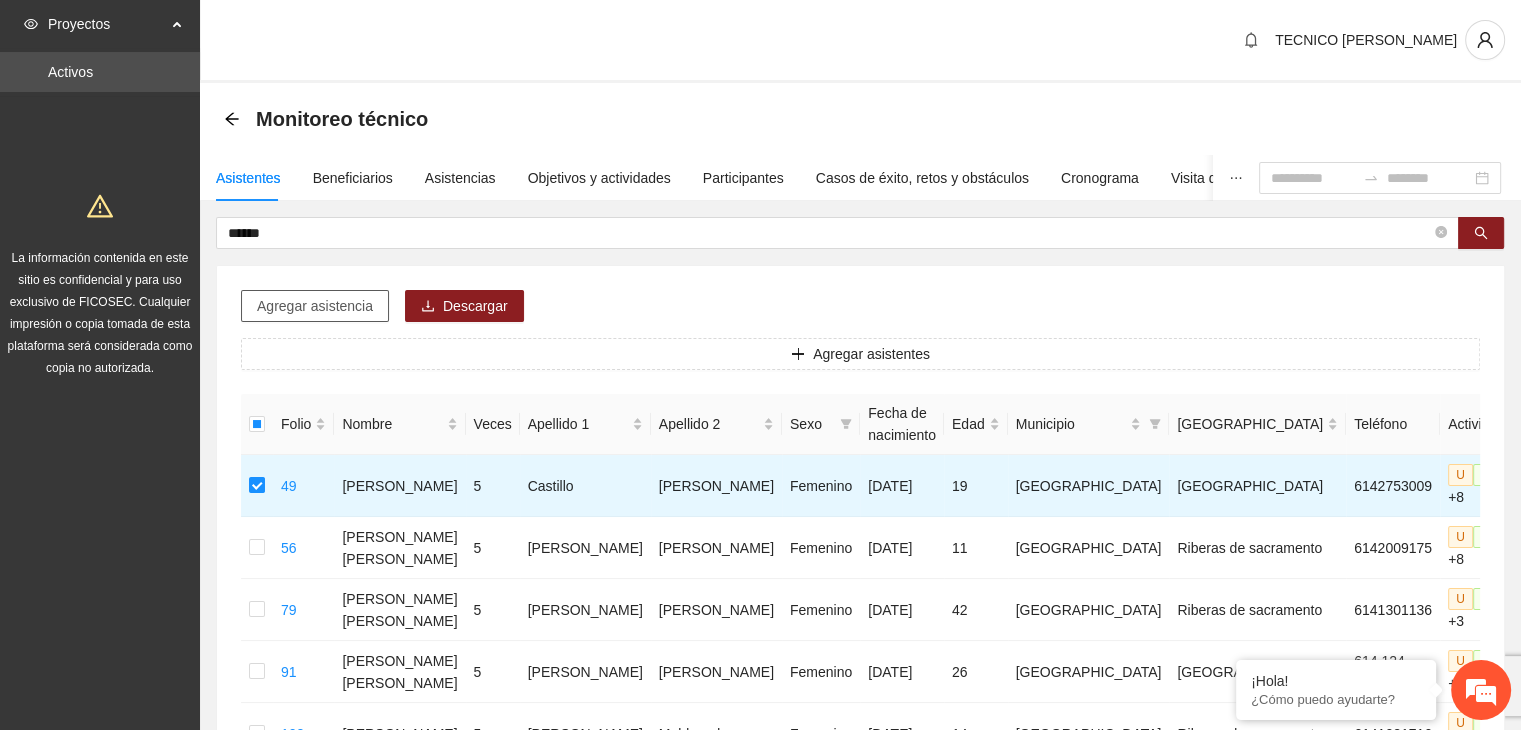 click on "Agregar asistencia" at bounding box center [315, 306] 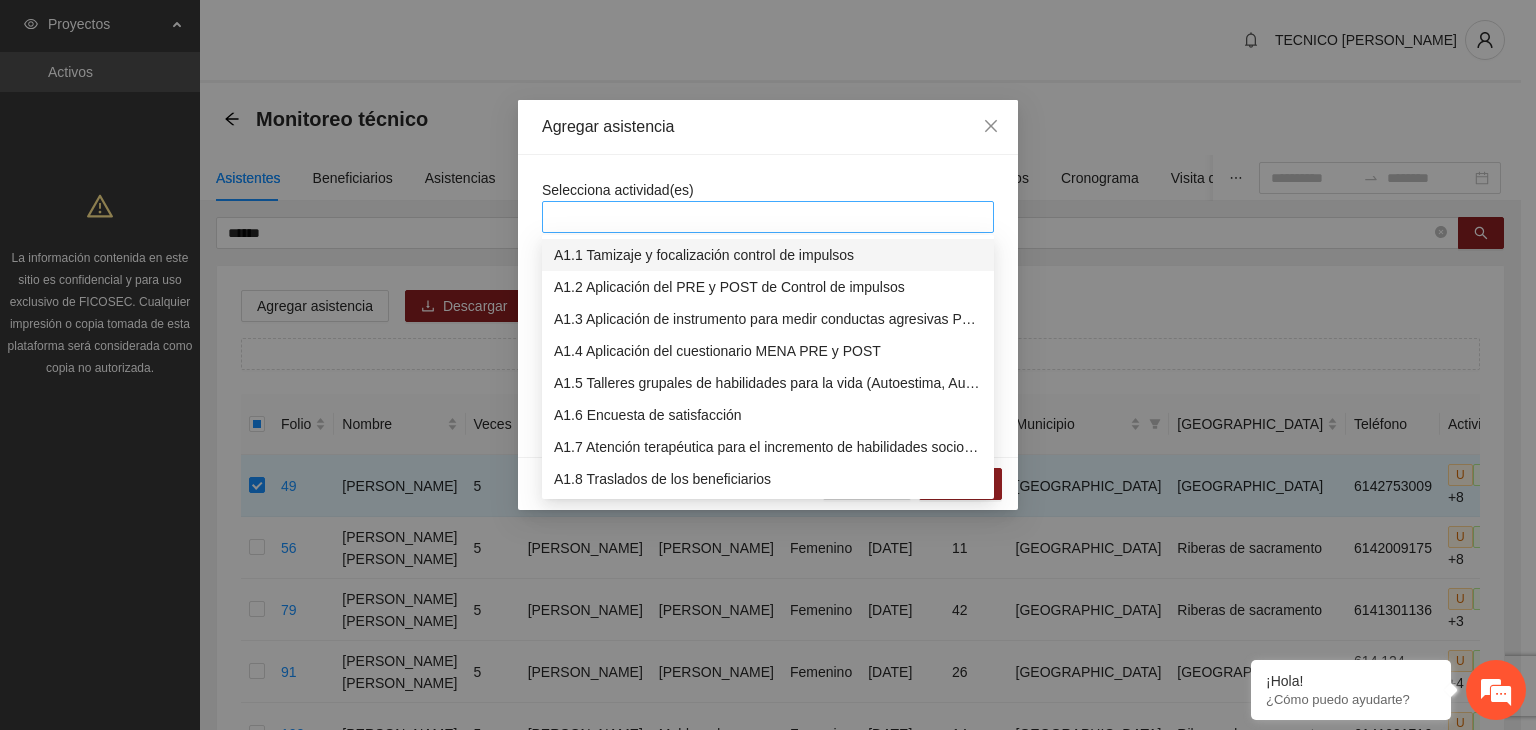 click at bounding box center [768, 217] 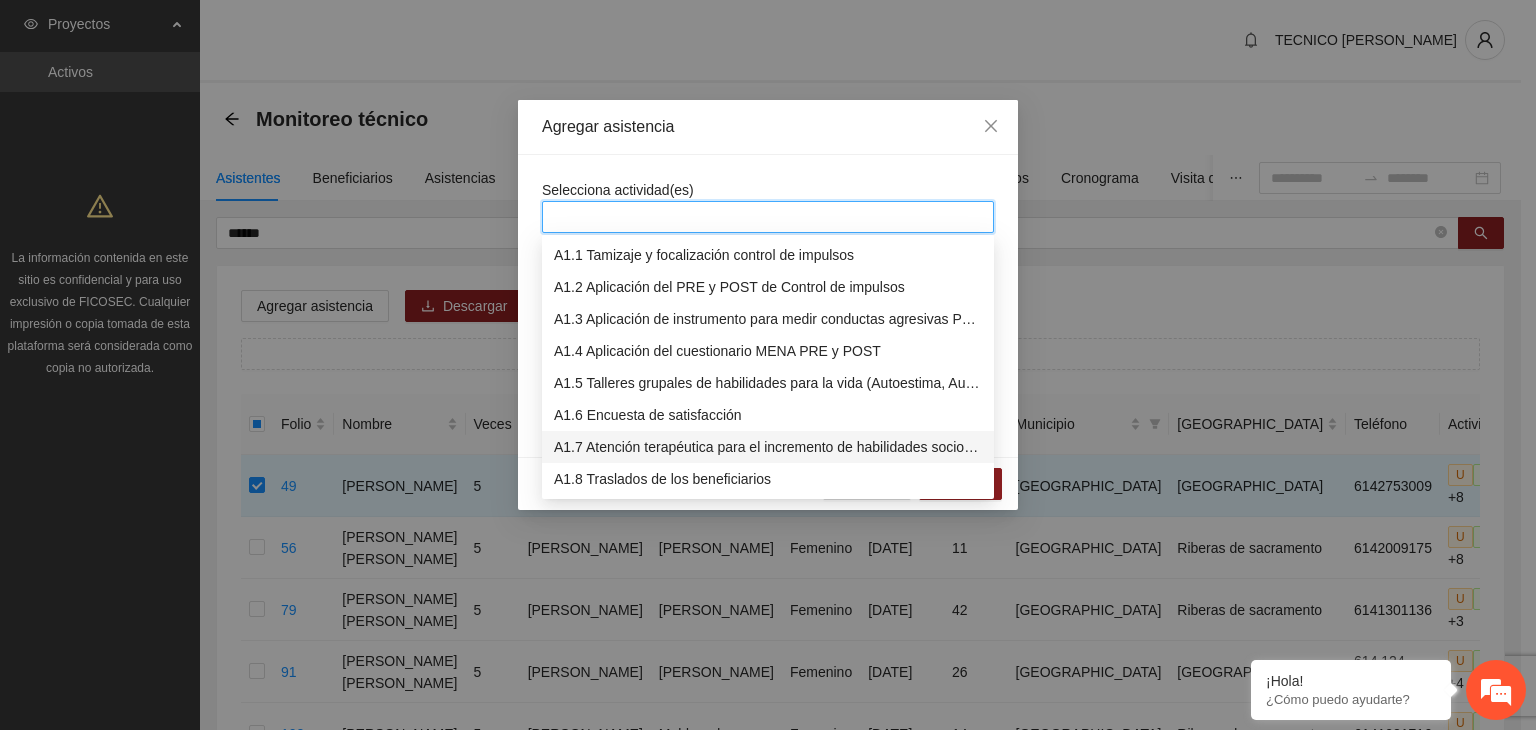 click on "A1.7 Atención terapéutica para el incremento de habilidades socioemocionales a NNAyJ que presentan bajo manejo y control de emociones." at bounding box center [768, 447] 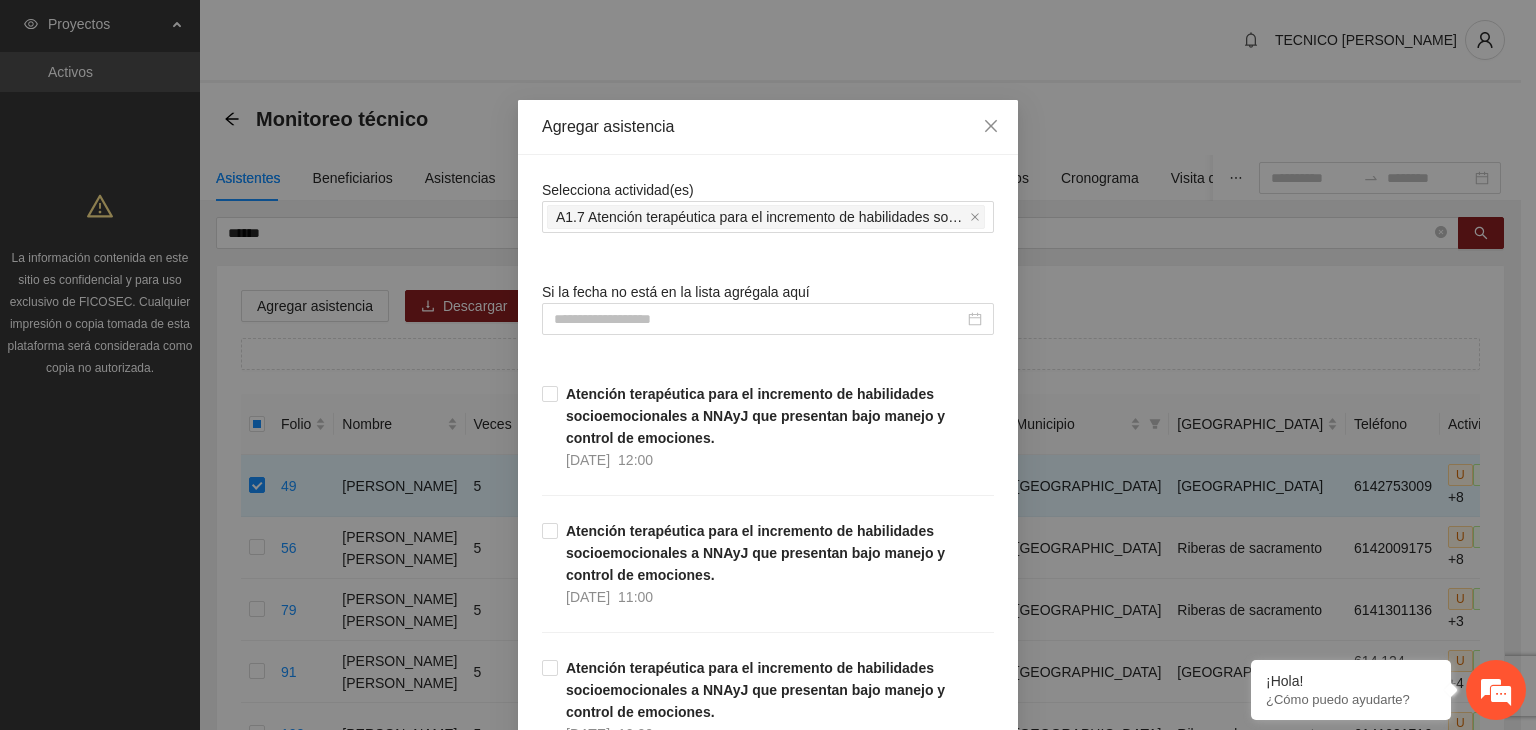 click on "Agregar asistencia" at bounding box center (768, 127) 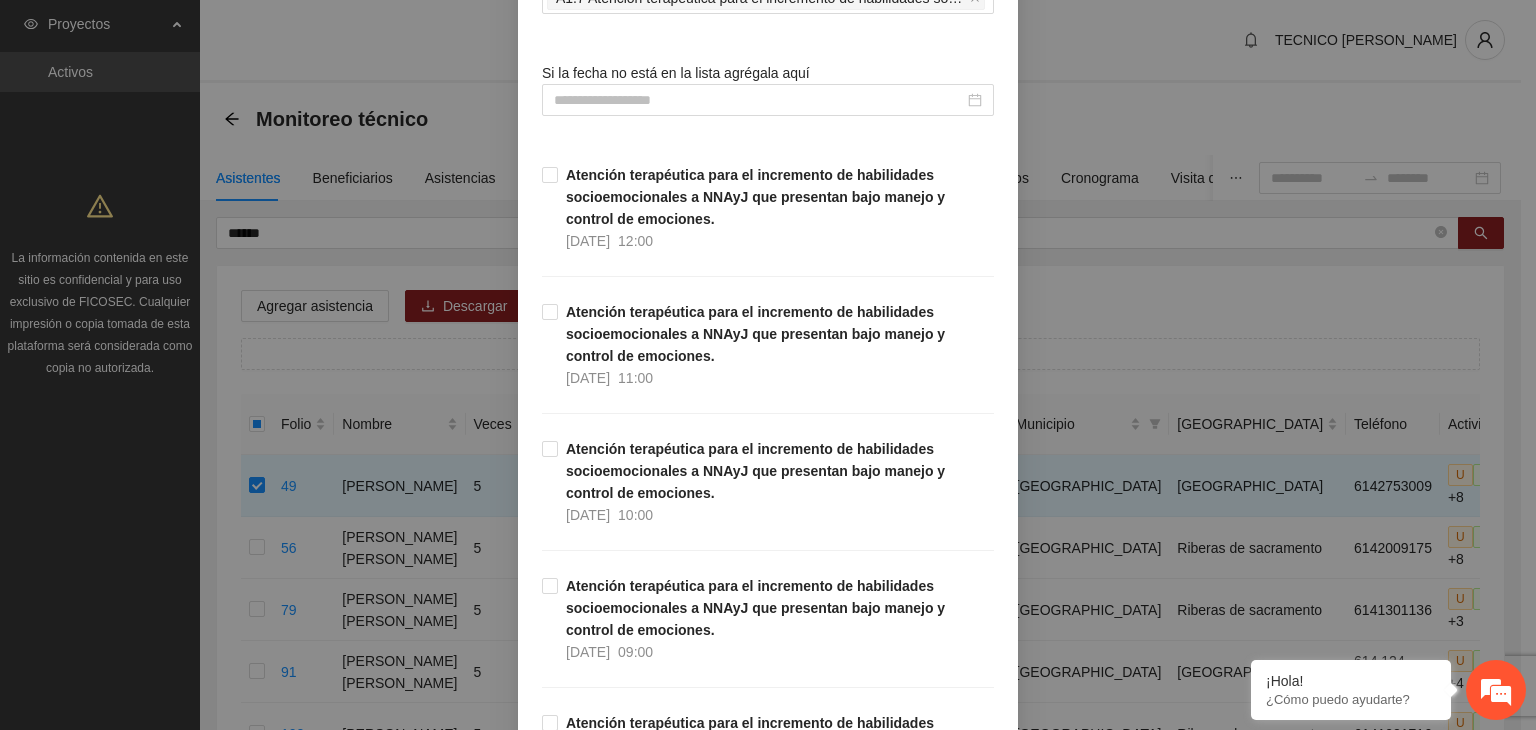 scroll, scrollTop: 252, scrollLeft: 0, axis: vertical 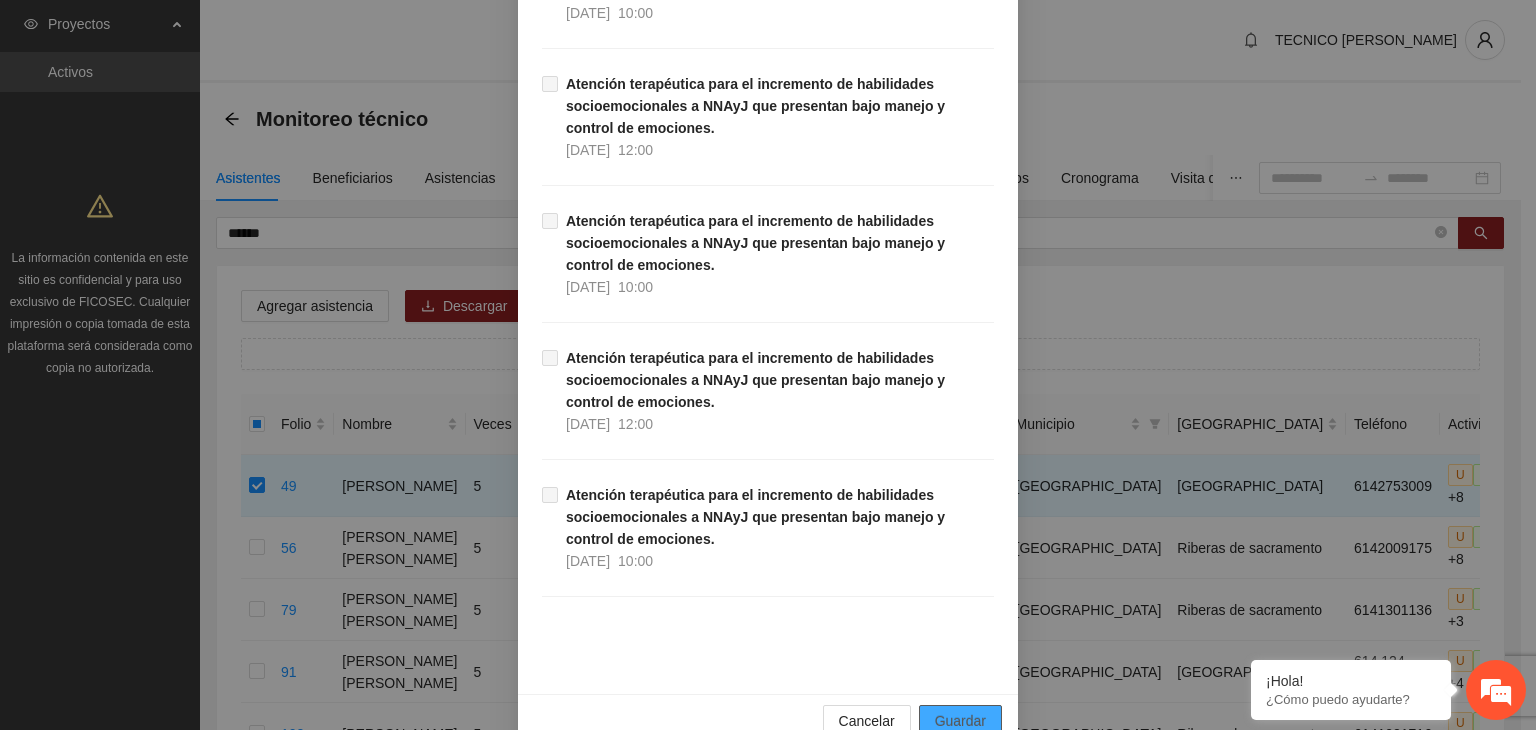 click on "Guardar" at bounding box center (960, 721) 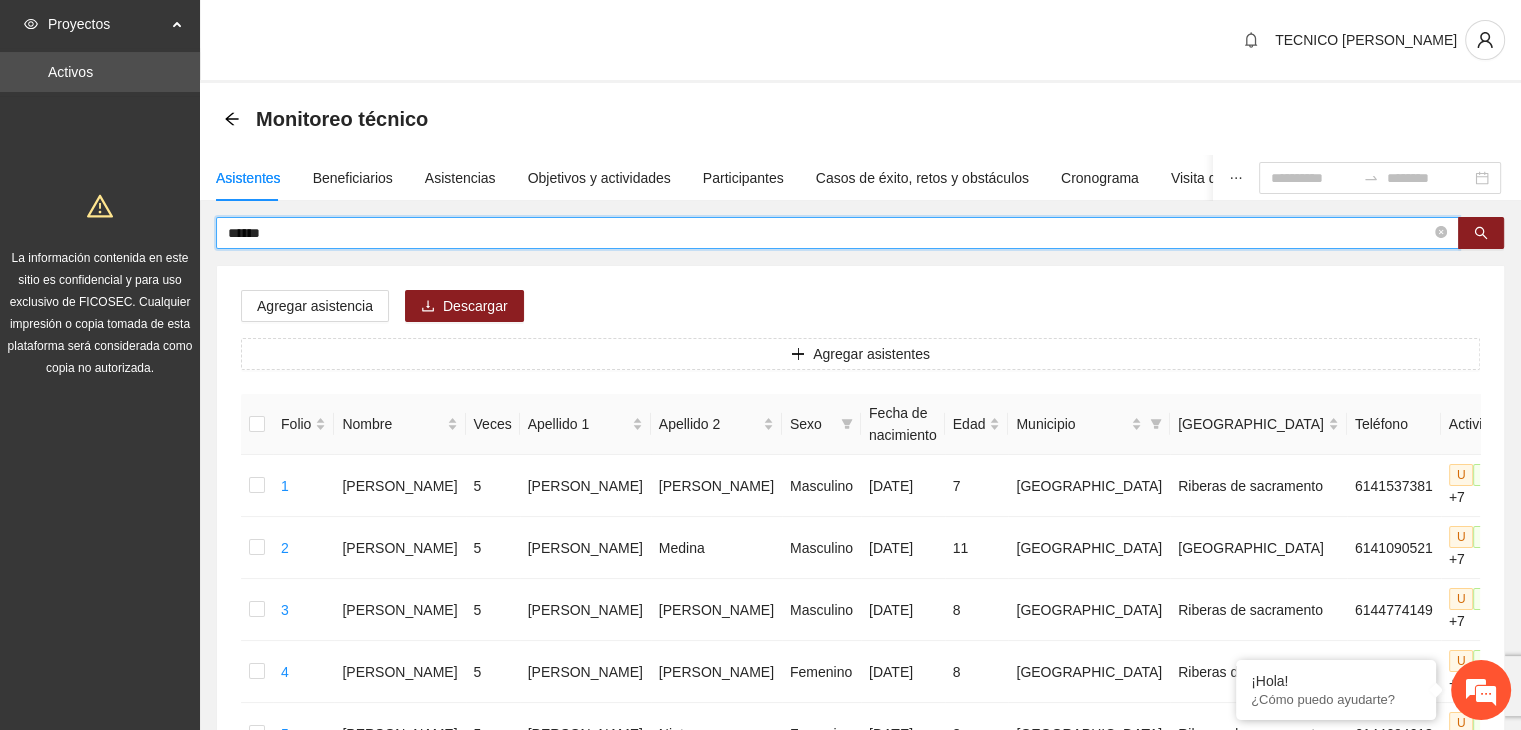 drag, startPoint x: 328, startPoint y: 233, endPoint x: 222, endPoint y: 245, distance: 106.677086 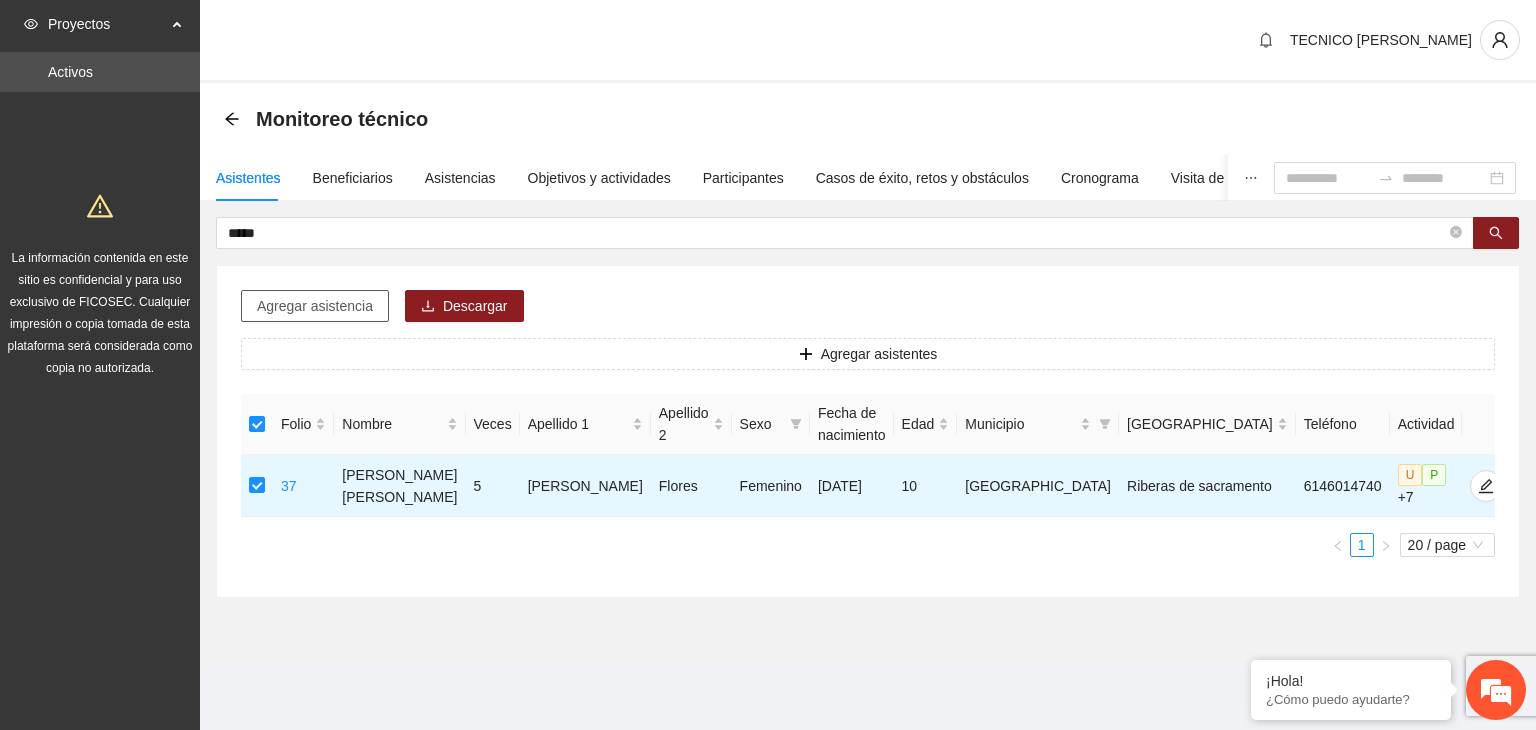 click on "Agregar asistencia" at bounding box center (315, 306) 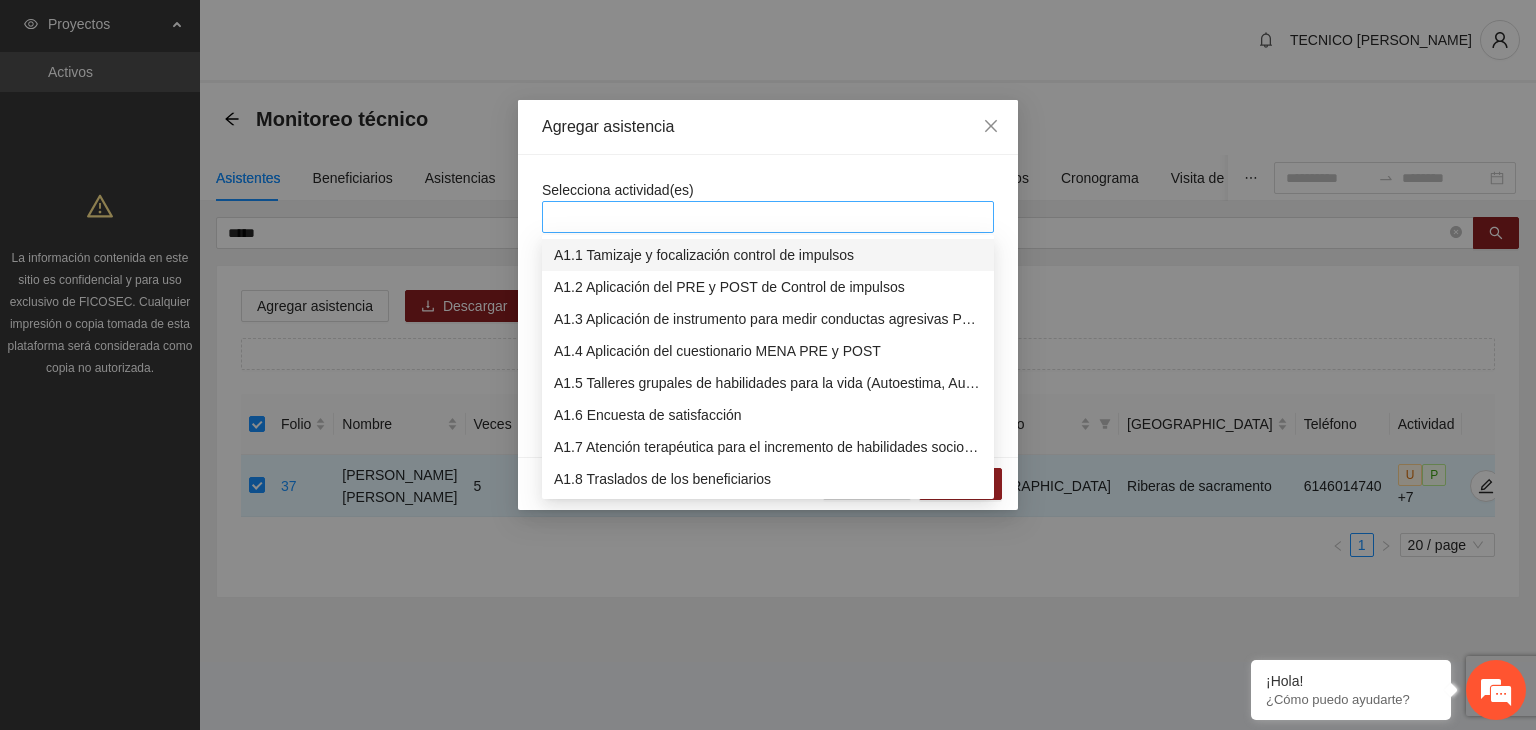 click at bounding box center [768, 217] 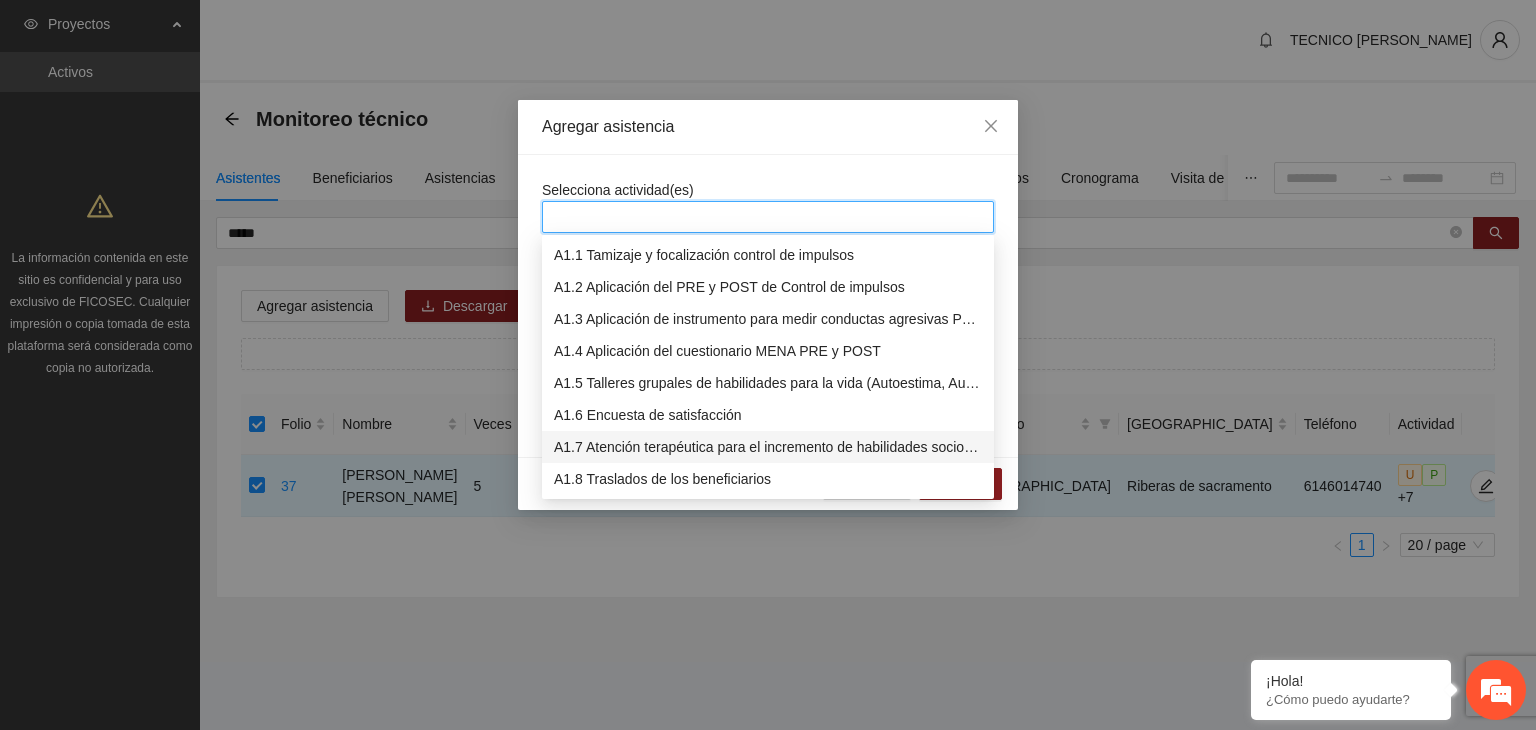 click on "A1.7 Atención terapéutica para el incremento de habilidades socioemocionales a NNAyJ que presentan bajo manejo y control de emociones." at bounding box center (768, 447) 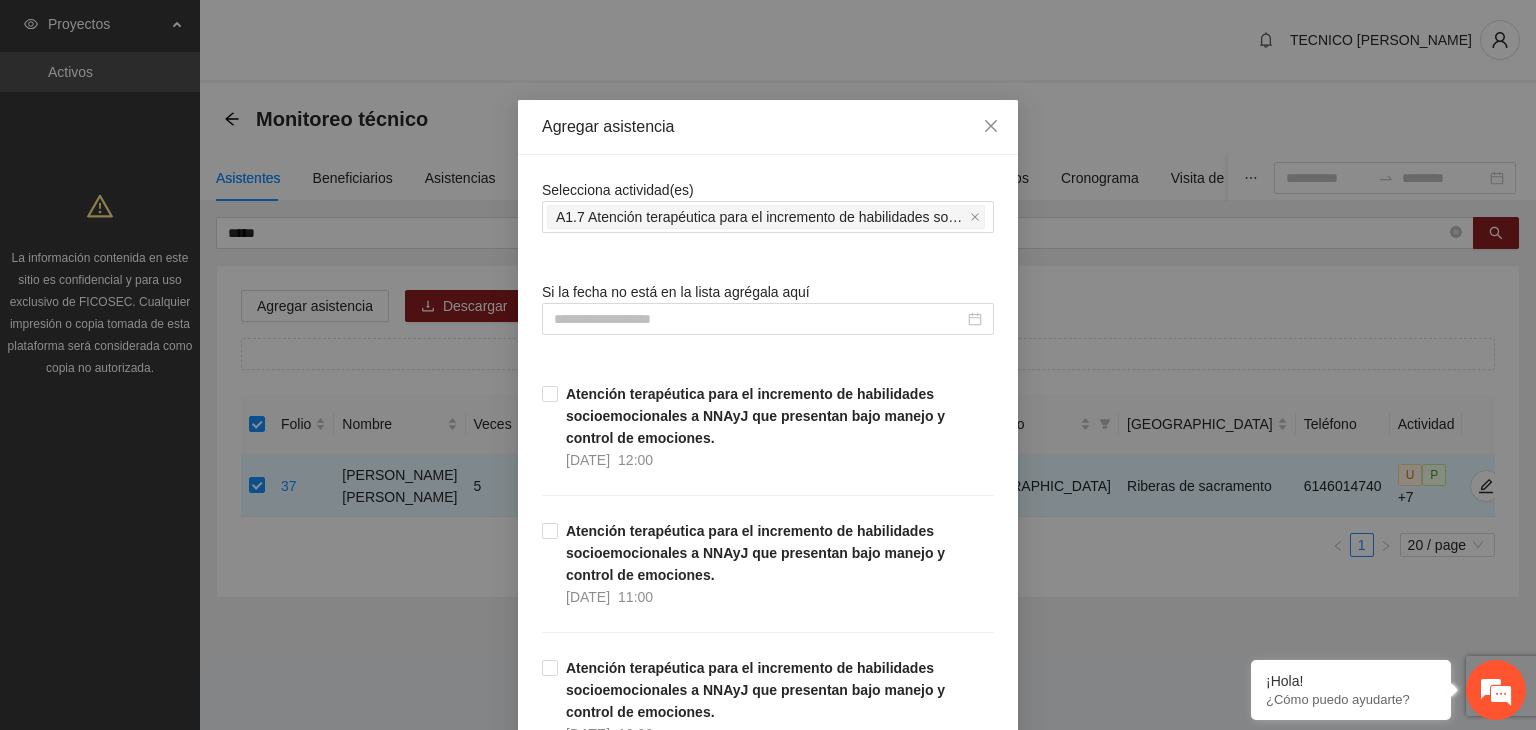 click on "Agregar asistencia" at bounding box center [768, 127] 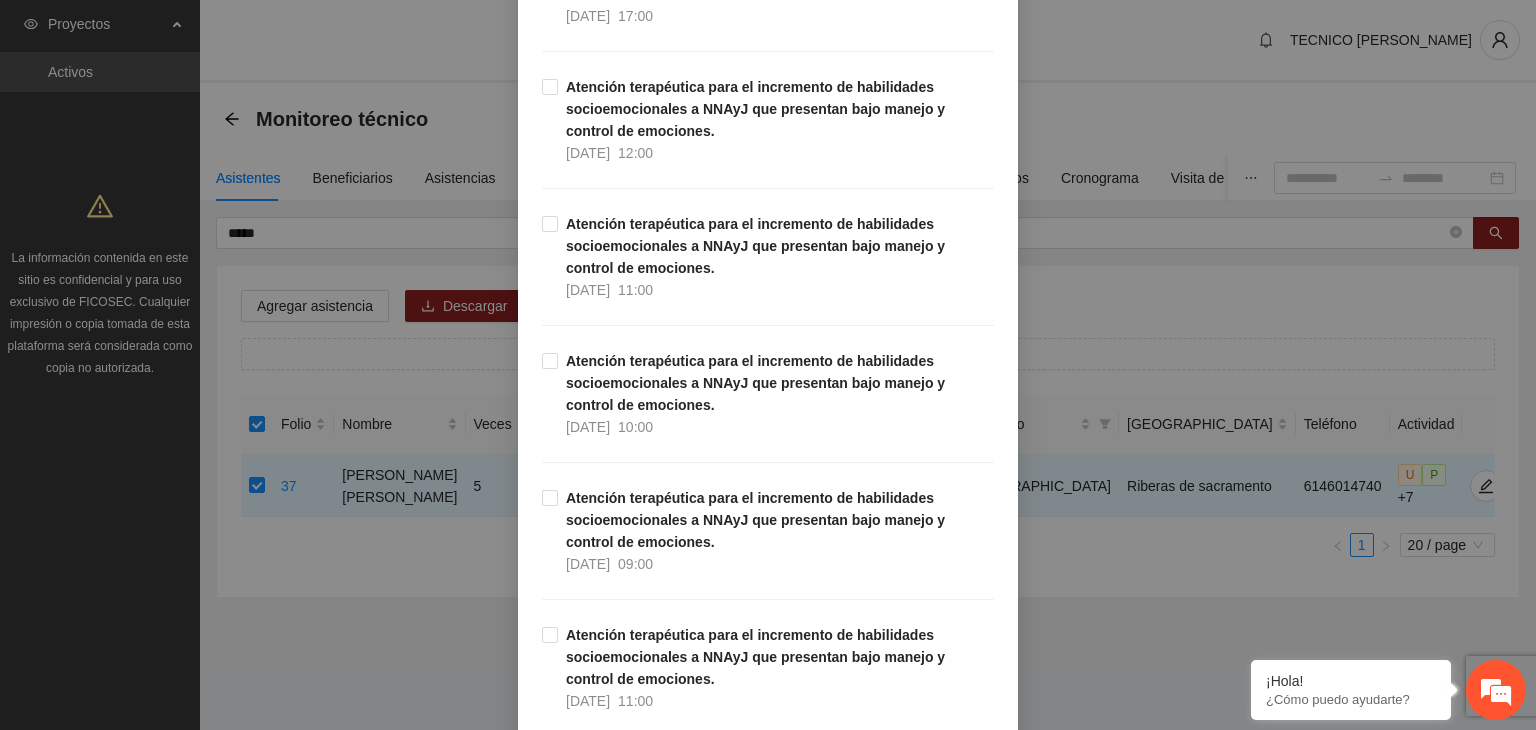 scroll, scrollTop: 1096, scrollLeft: 0, axis: vertical 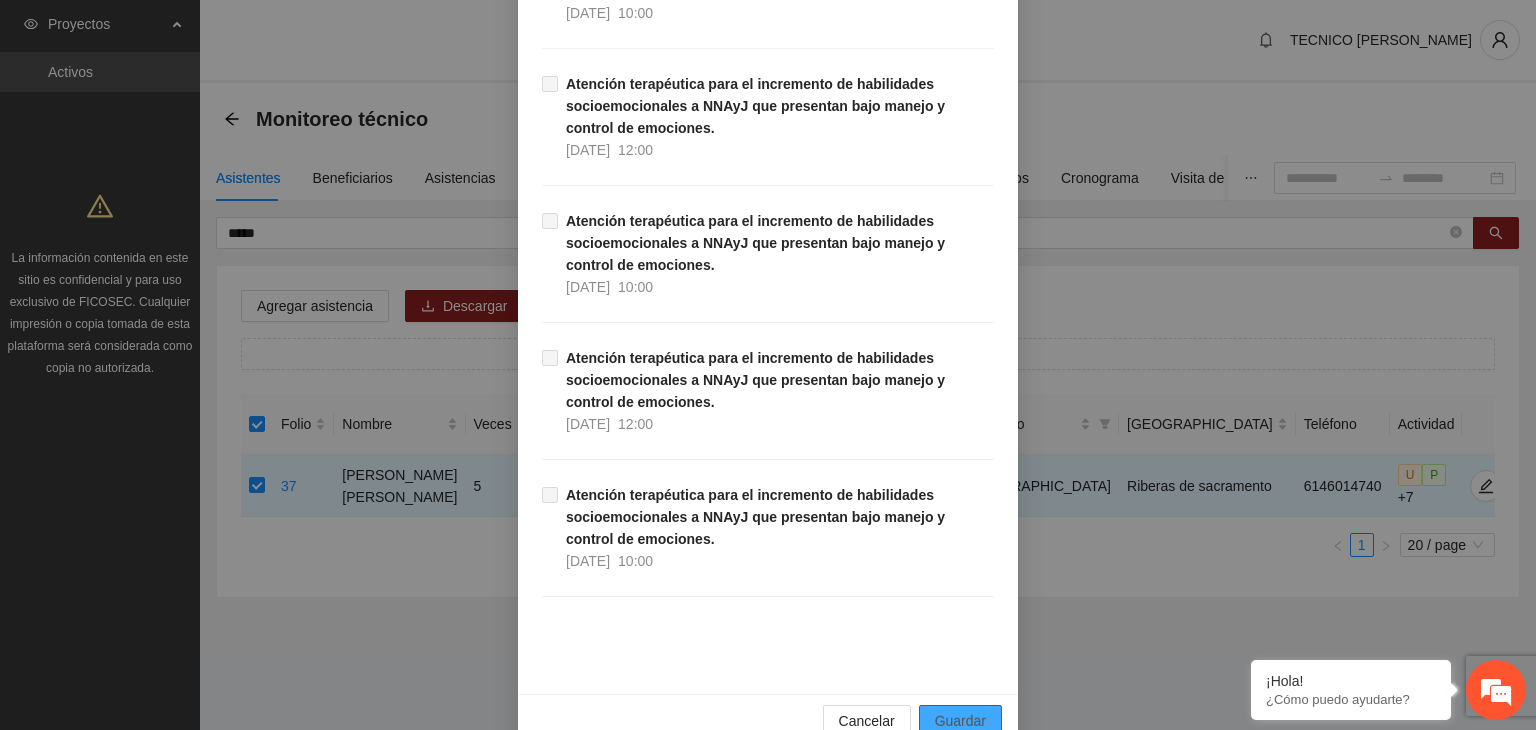 click on "Guardar" at bounding box center (960, 721) 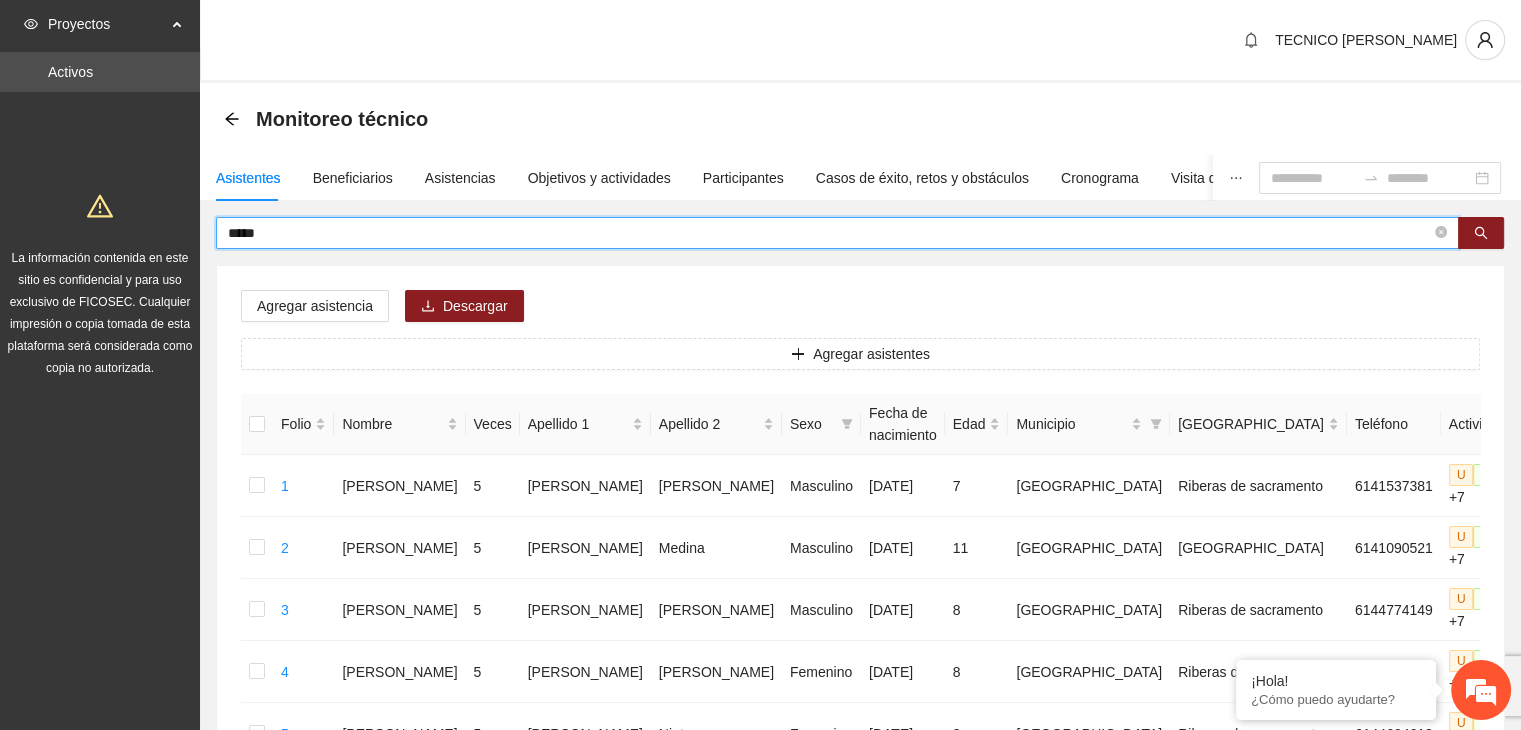 click on "*****" at bounding box center (829, 233) 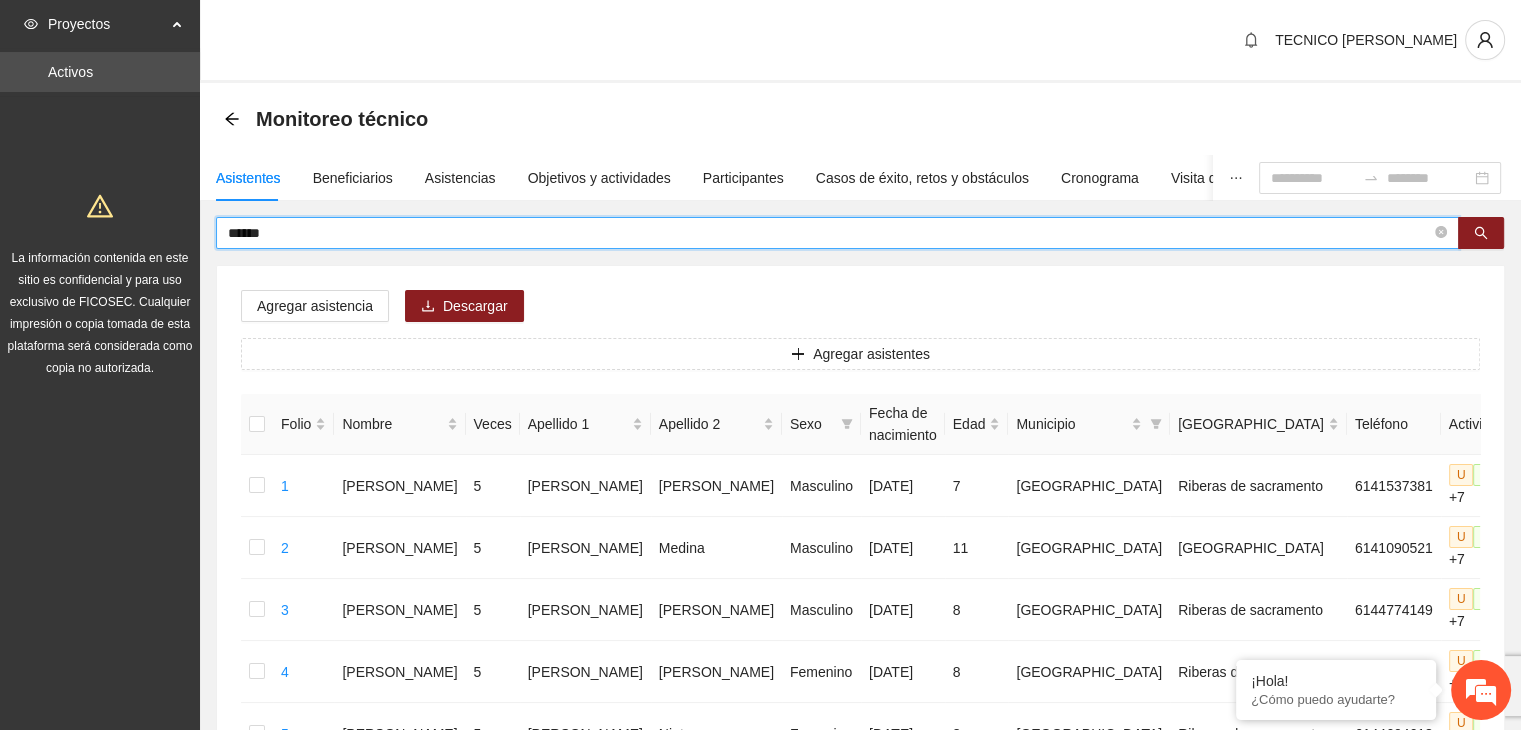 type on "******" 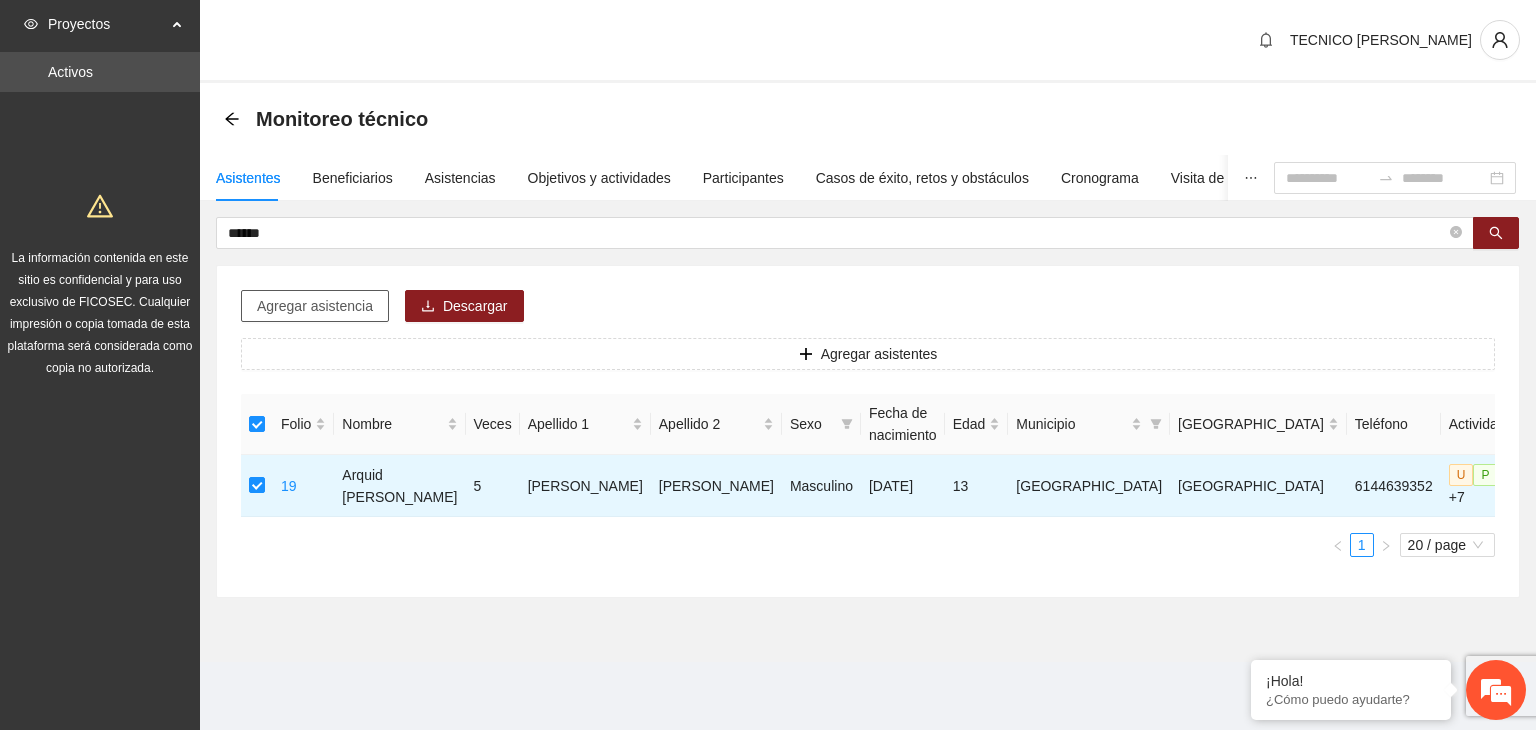 click on "Agregar asistencia" at bounding box center (315, 306) 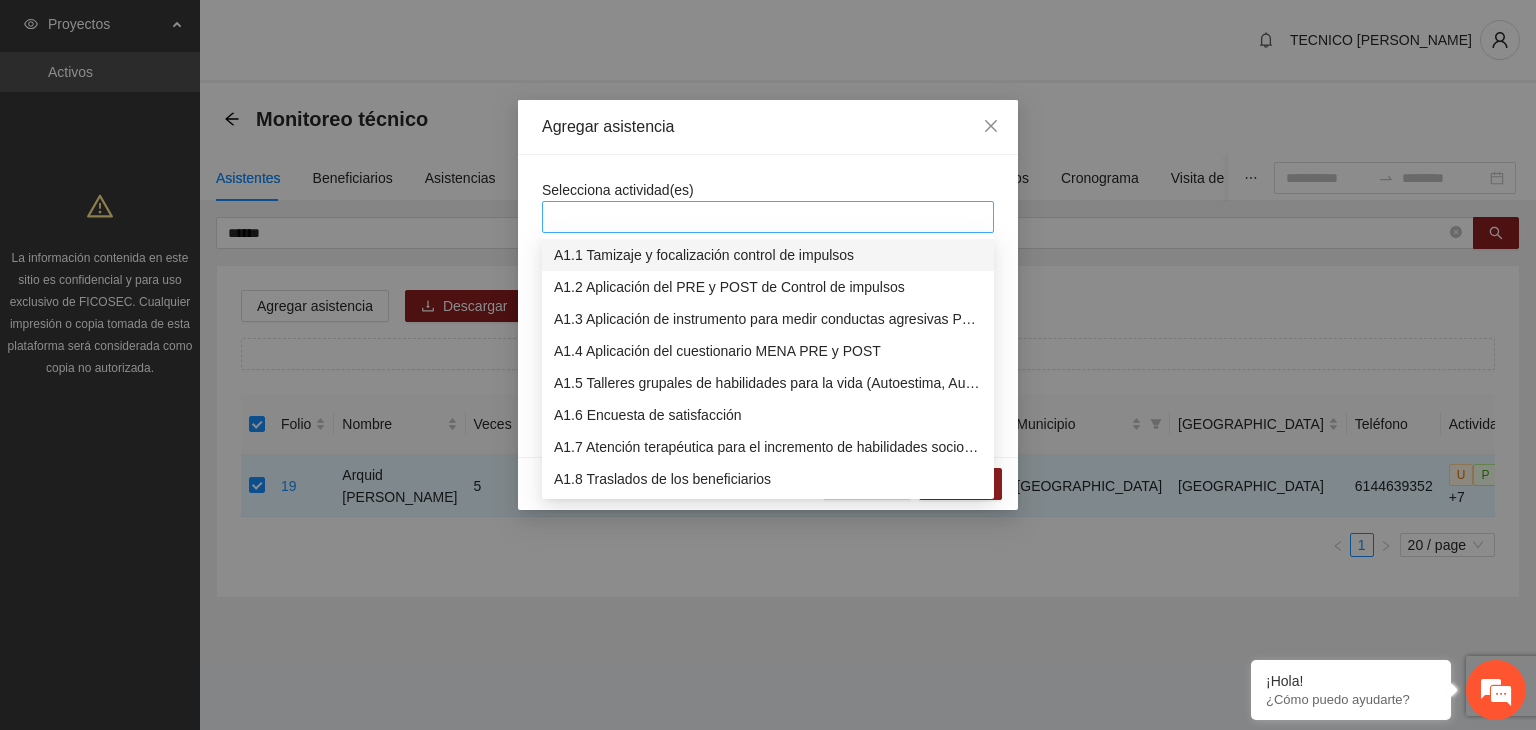 click at bounding box center [768, 217] 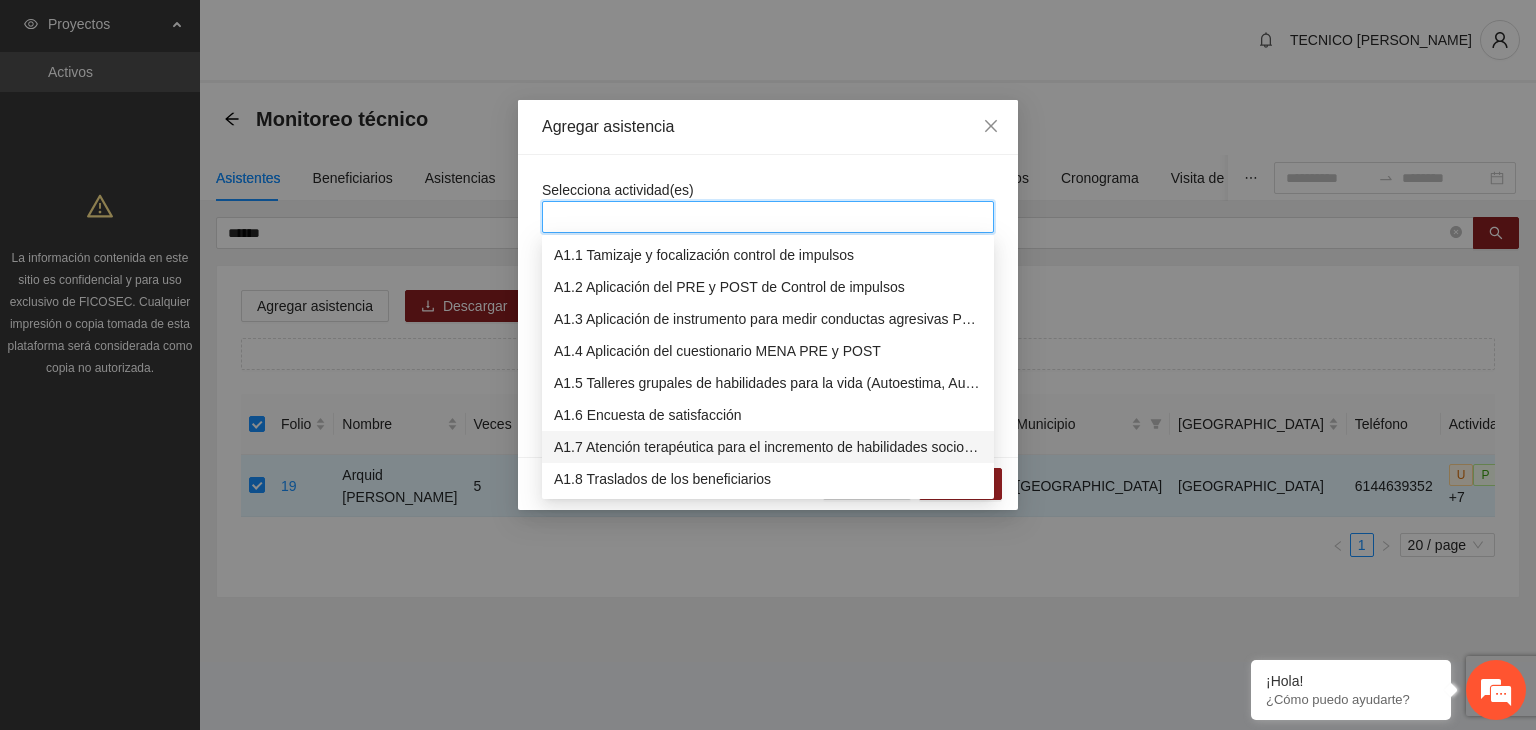 click on "A1.7 Atención terapéutica para el incremento de habilidades socioemocionales a NNAyJ que presentan bajo manejo y control de emociones." at bounding box center [768, 447] 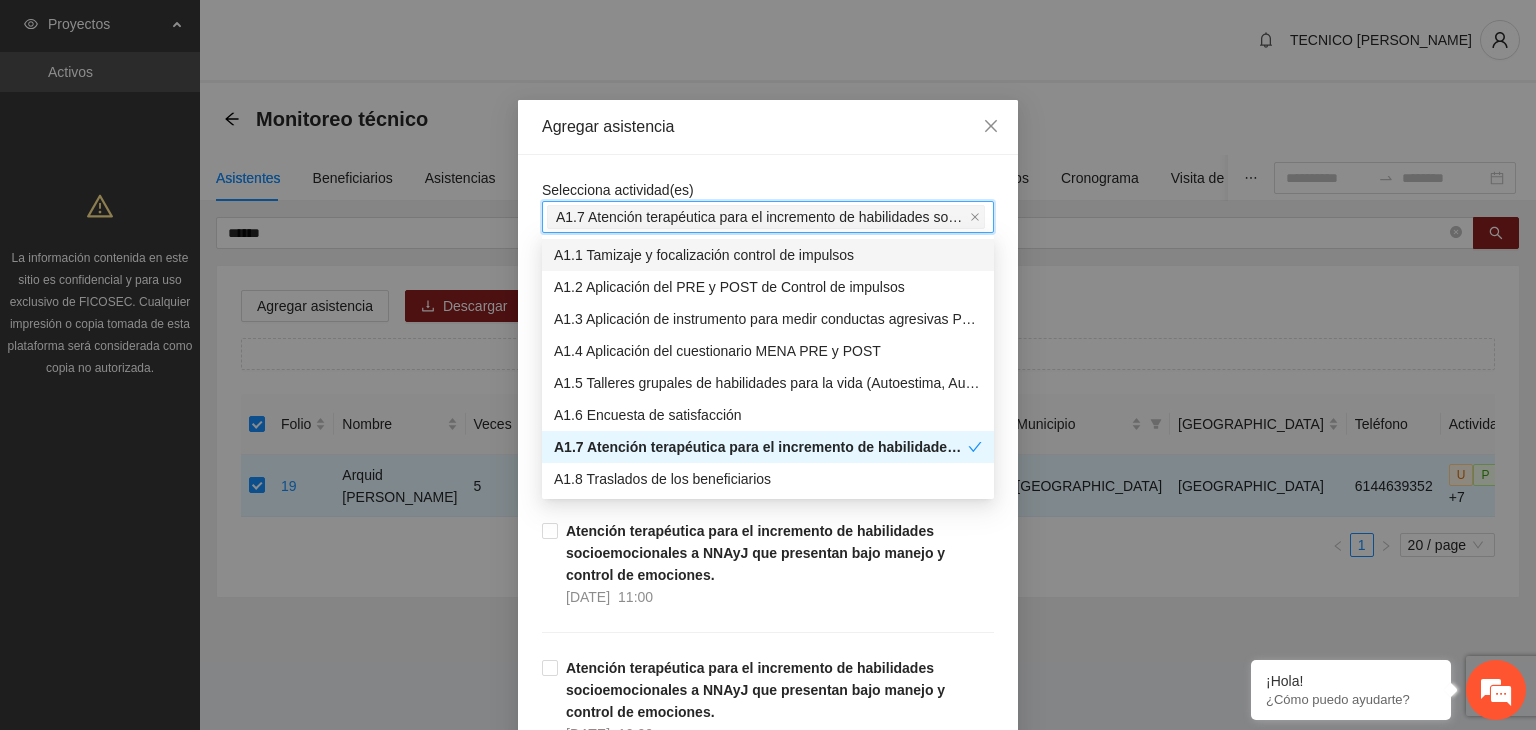 click on "Selecciona actividad(es) A1.7 Atención terapéutica para el incremento de habilidades socioemocionales a NNAyJ que presentan bajo manejo y control de emociones.   Si la fecha no está en la lista agrégala aquí Atención terapéutica para el incremento de habilidades socioemocionales a NNAyJ que presentan bajo manejo y control de emociones. [DATE] 12:00 Atención terapéutica para el incremento de habilidades socioemocionales a NNAyJ que presentan bajo manejo y control de emociones. [DATE] 11:00 Atención terapéutica para el incremento de habilidades socioemocionales a NNAyJ que presentan bajo manejo y control de emociones. [DATE] 10:00 Atención terapéutica para el incremento de habilidades socioemocionales a NNAyJ que presentan bajo manejo y control de emociones. [DATE] 09:00 Atención terapéutica para el incremento de habilidades socioemocionales a NNAyJ que presentan bajo manejo y control de emociones. [DATE] 18:00 [DATE] 17:00 [DATE] 12:00 [DATE] 11:00 30/06/2025" at bounding box center (768, 14142) 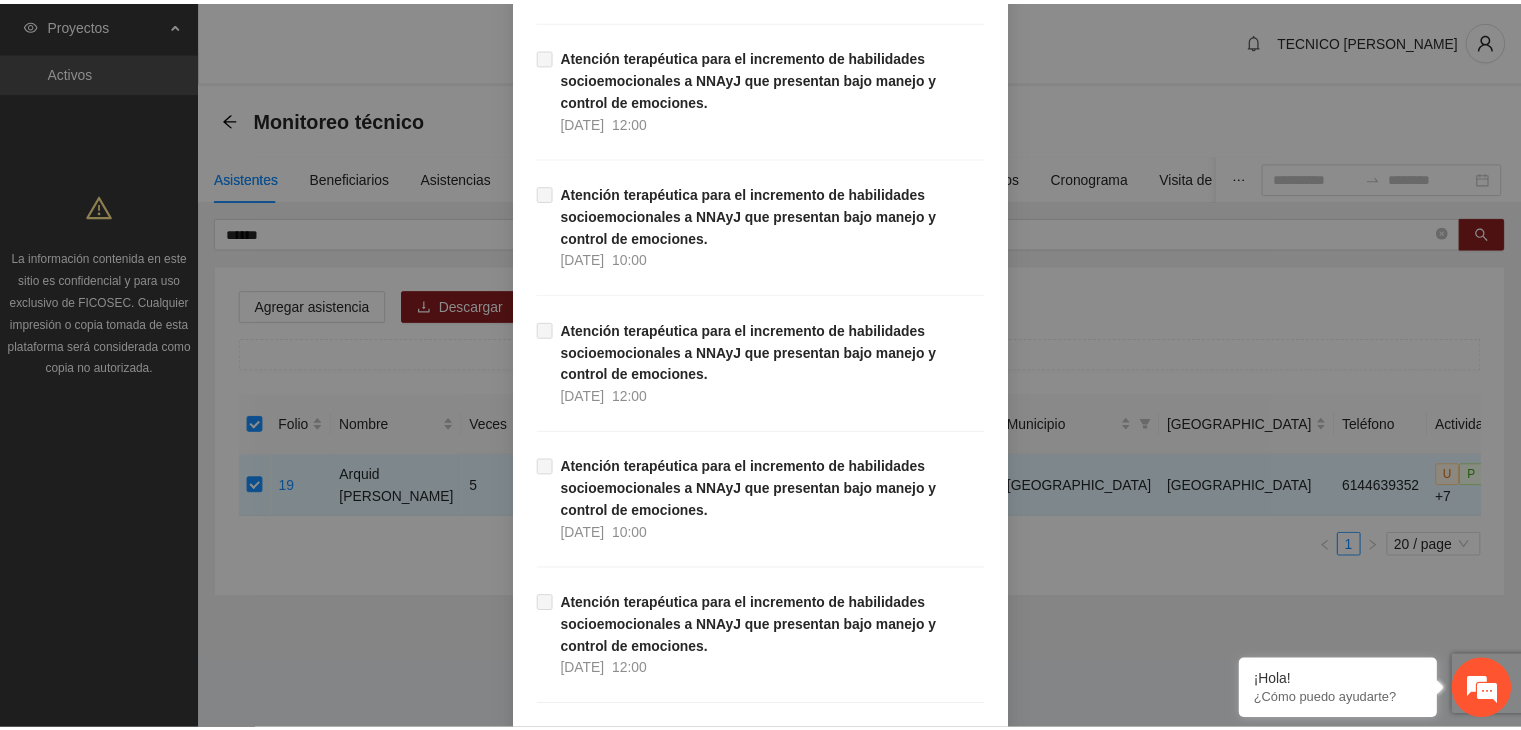 scroll, scrollTop: 27436, scrollLeft: 0, axis: vertical 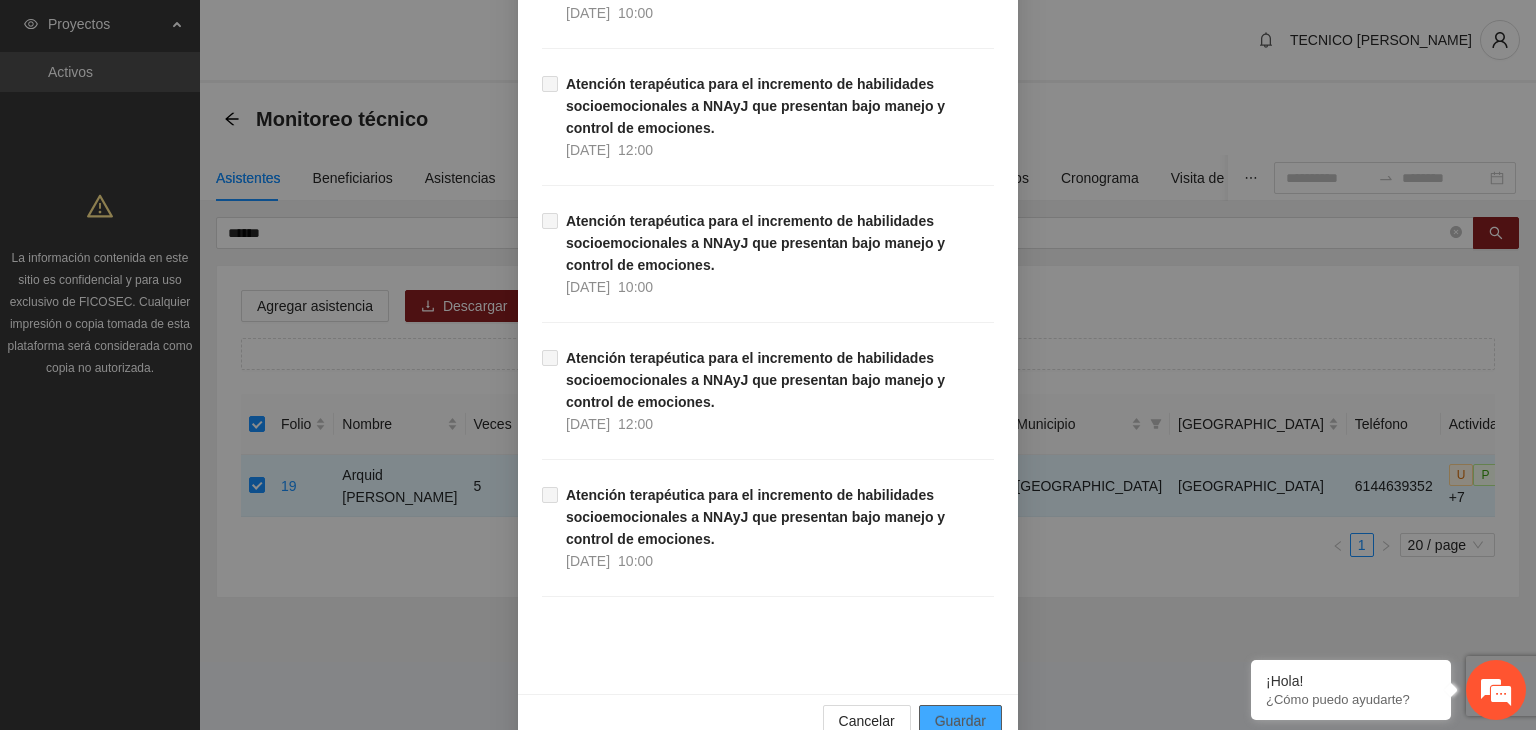 click on "Guardar" at bounding box center (960, 721) 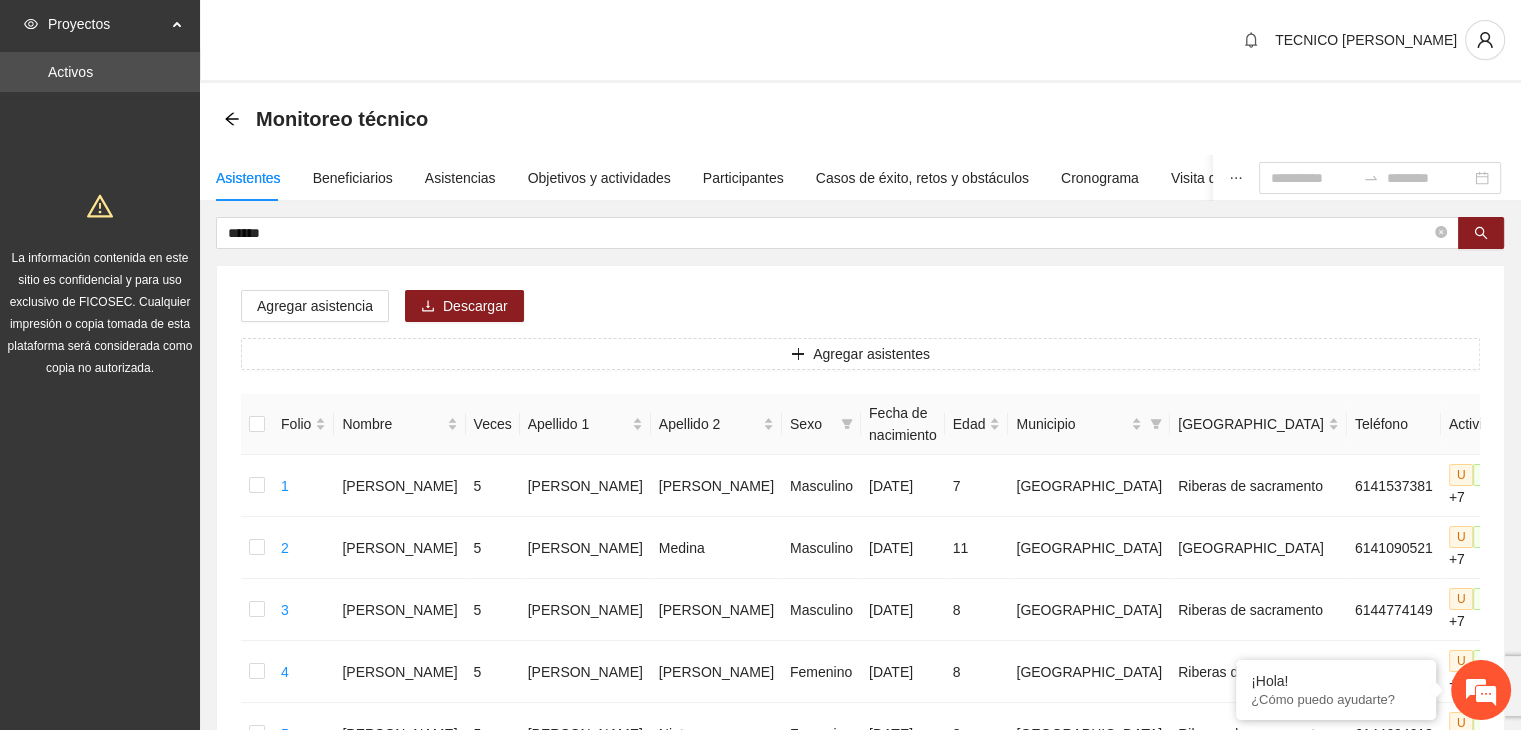 click on "TECNICO [PERSON_NAME]" at bounding box center [860, 41] 